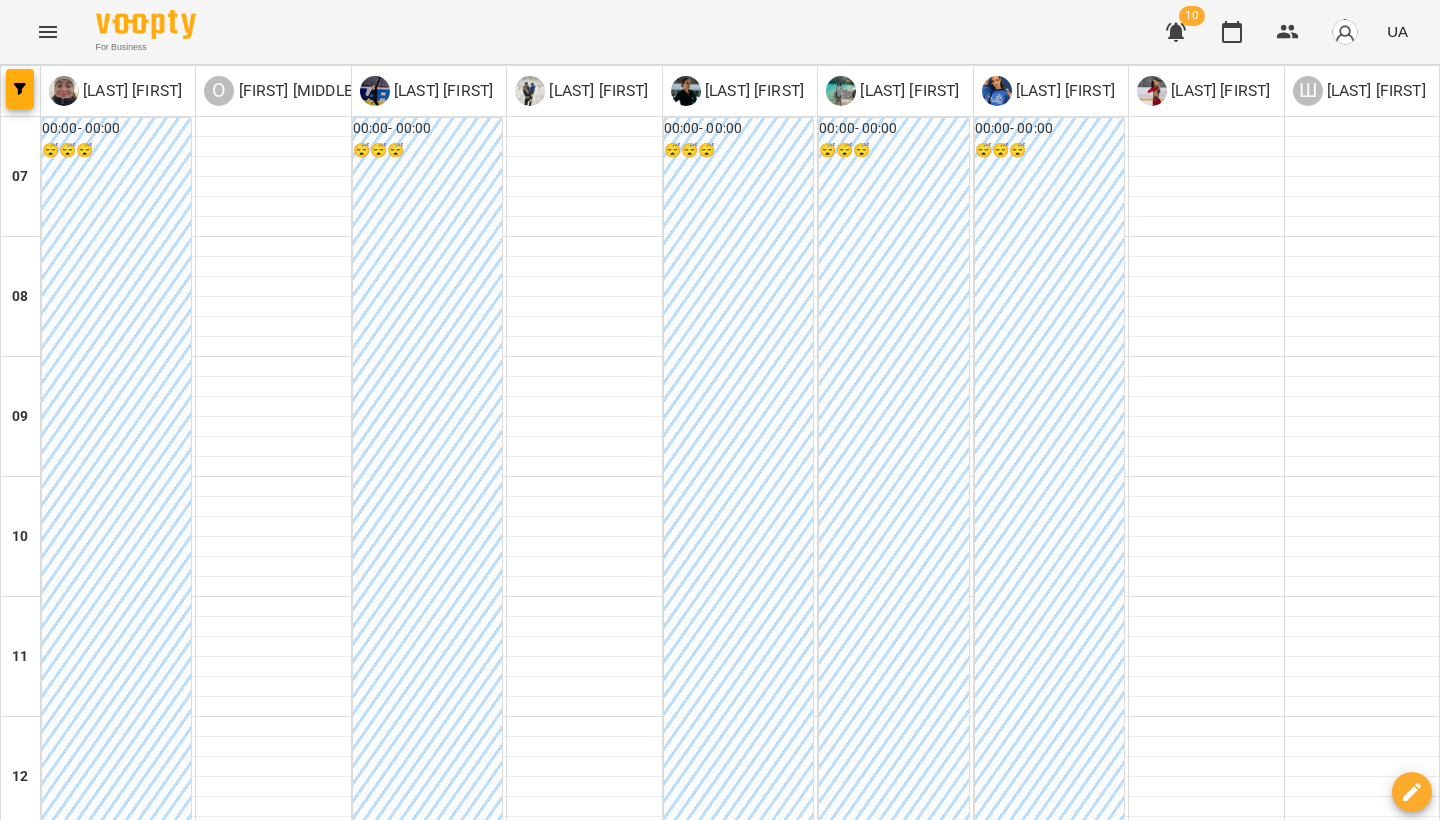 scroll, scrollTop: 0, scrollLeft: 0, axis: both 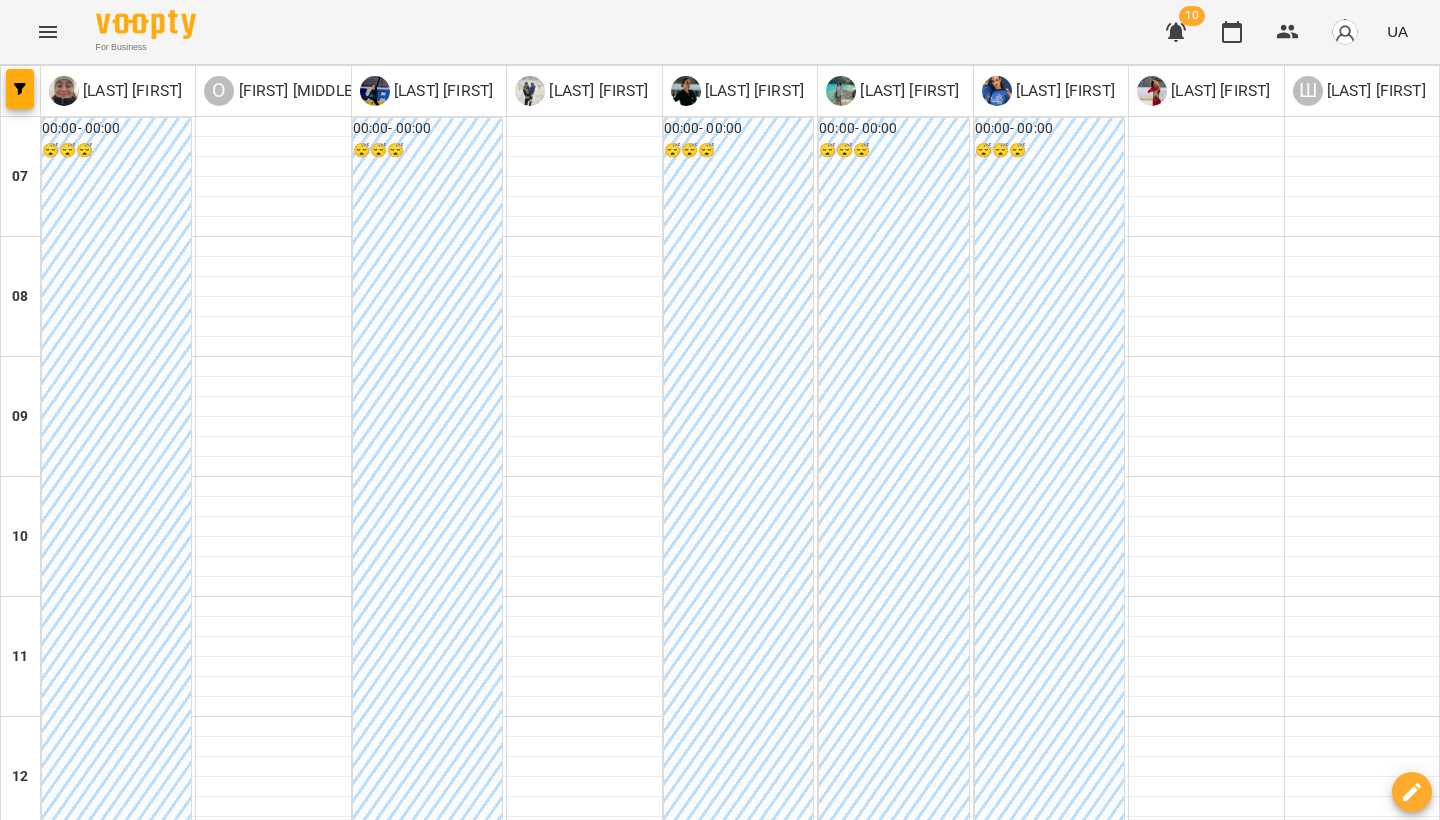 click at bounding box center [1206, 887] 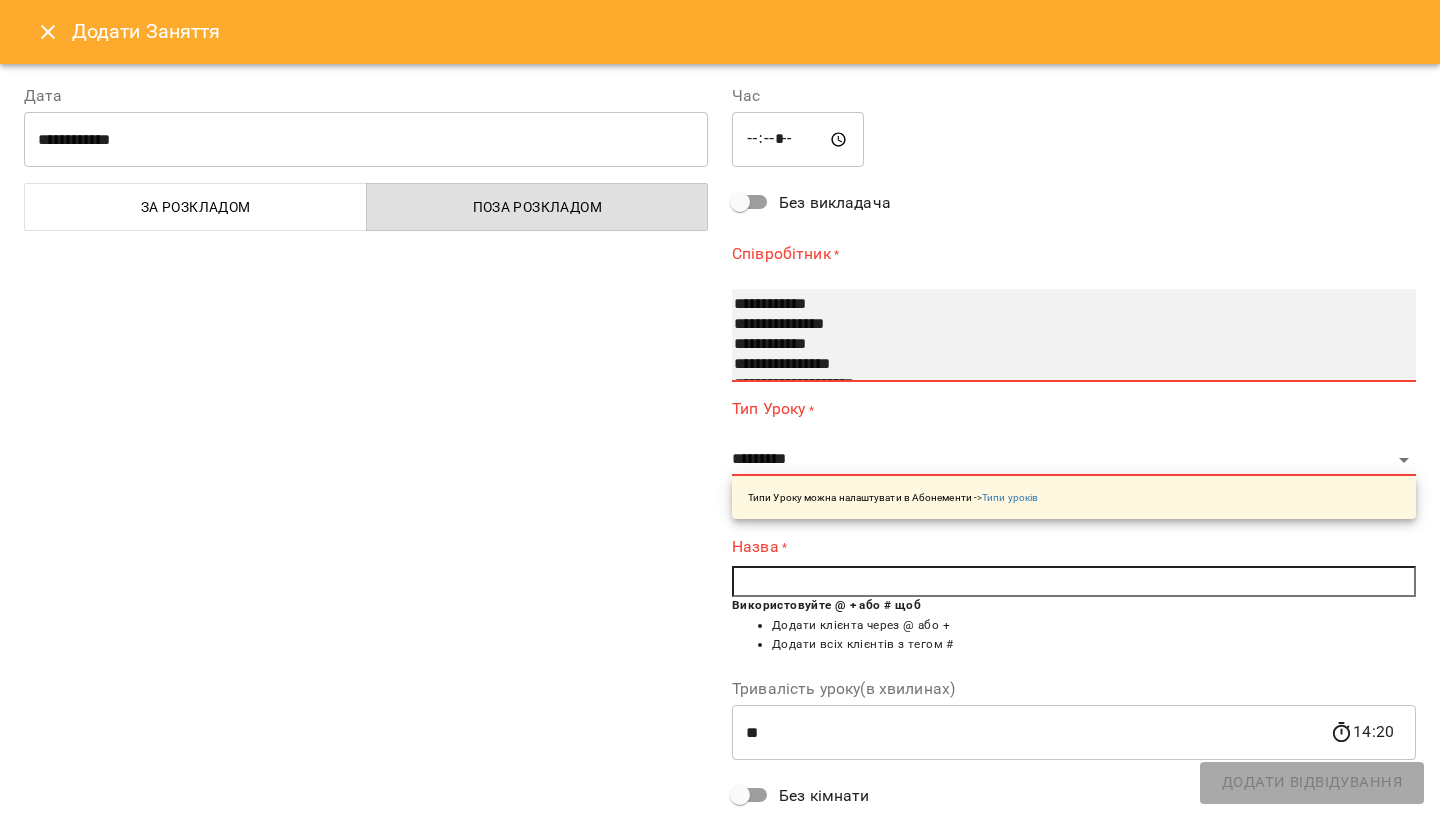 click on "**********" at bounding box center (1062, 345) 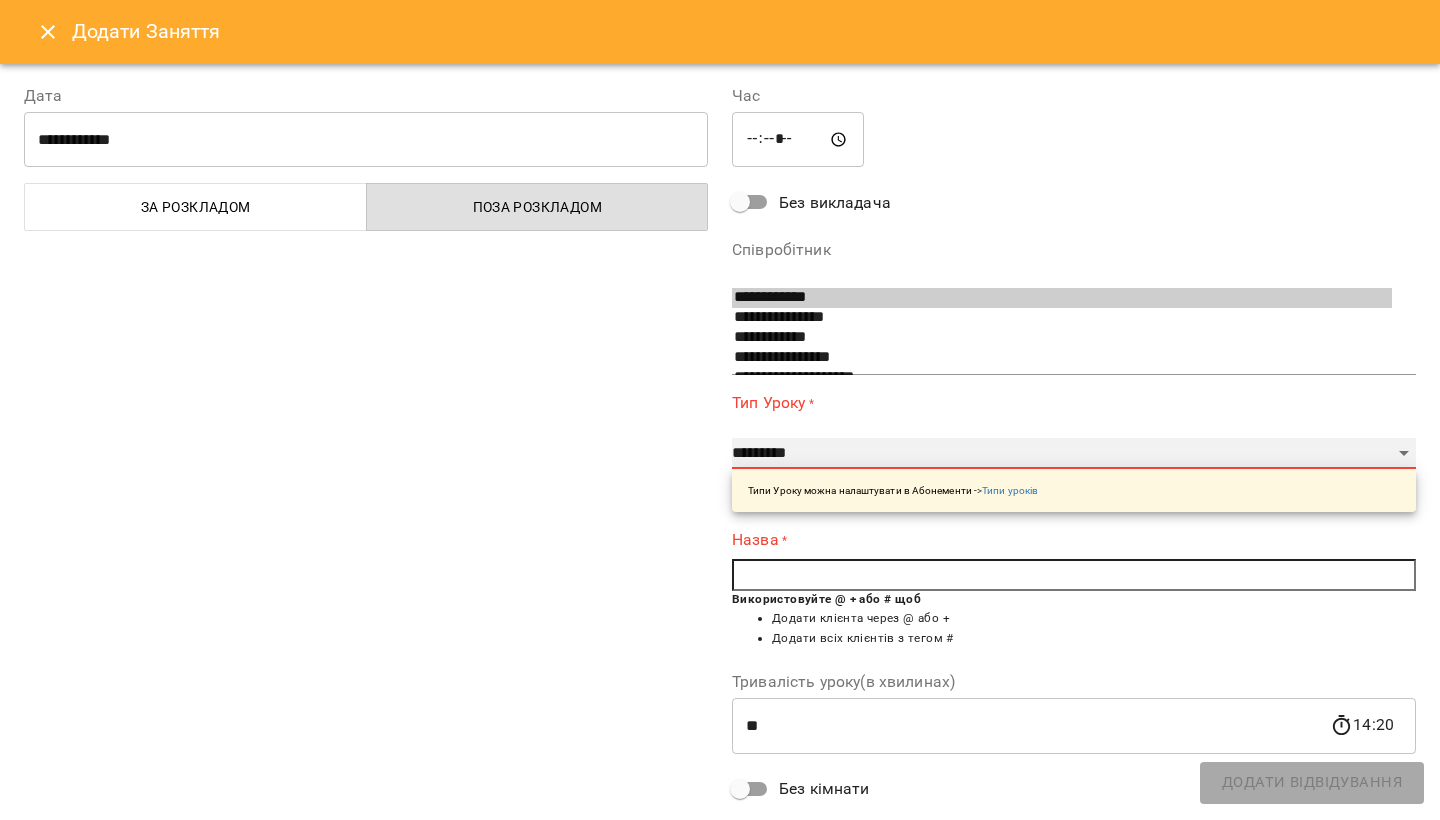 select on "**********" 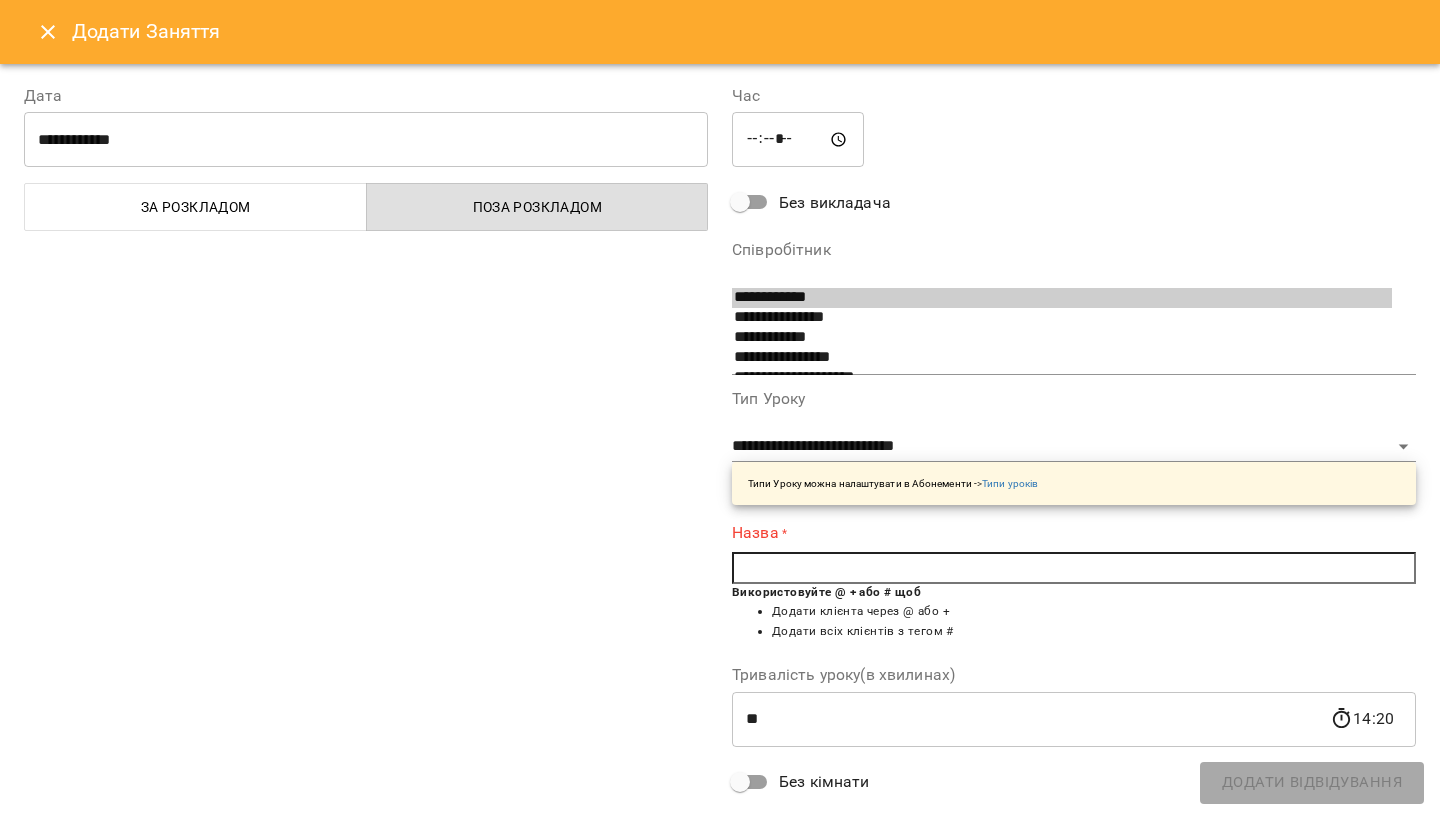 click at bounding box center (1074, 568) 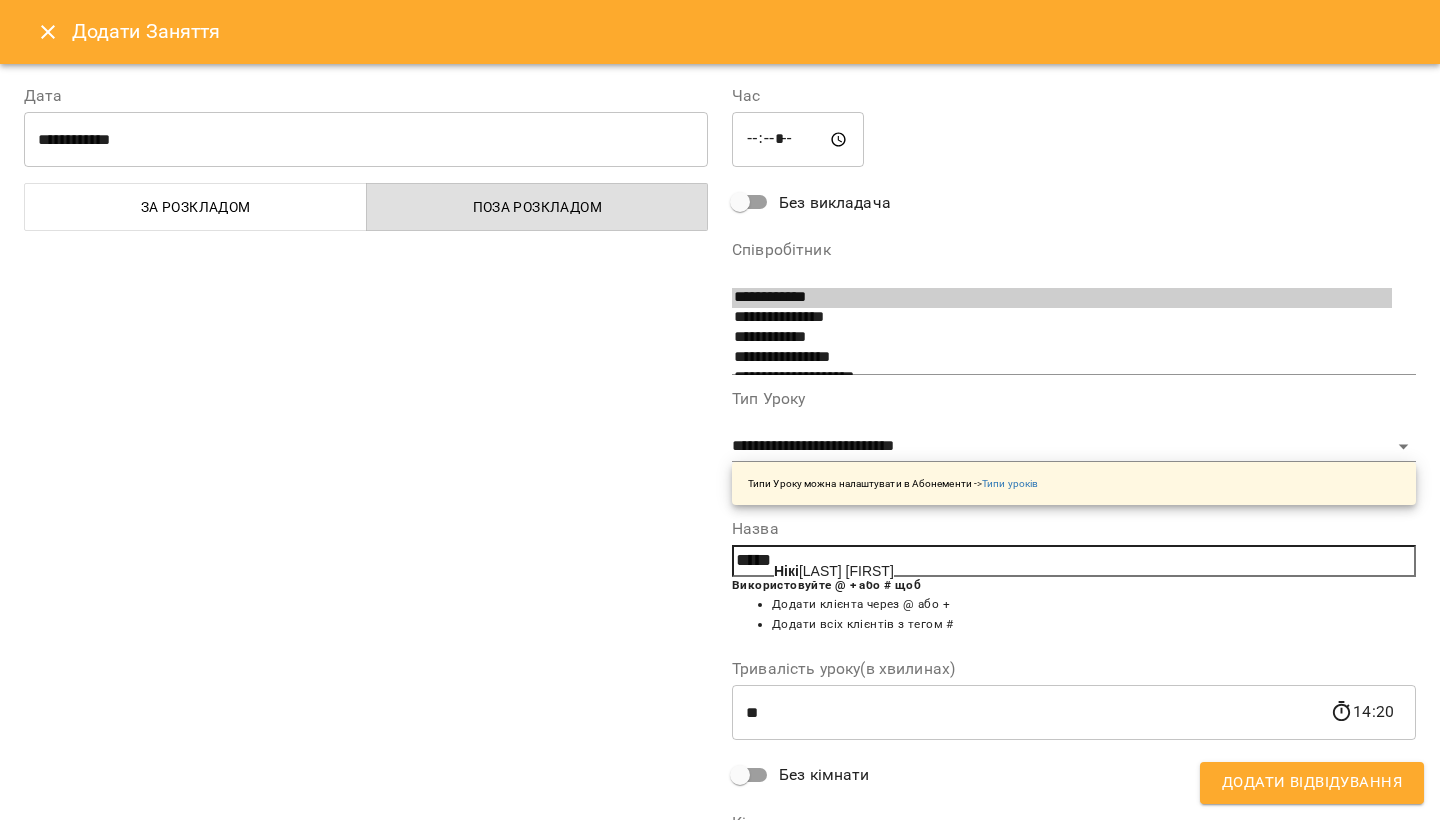 click on "[LAST] [FIRST]" at bounding box center [834, 571] 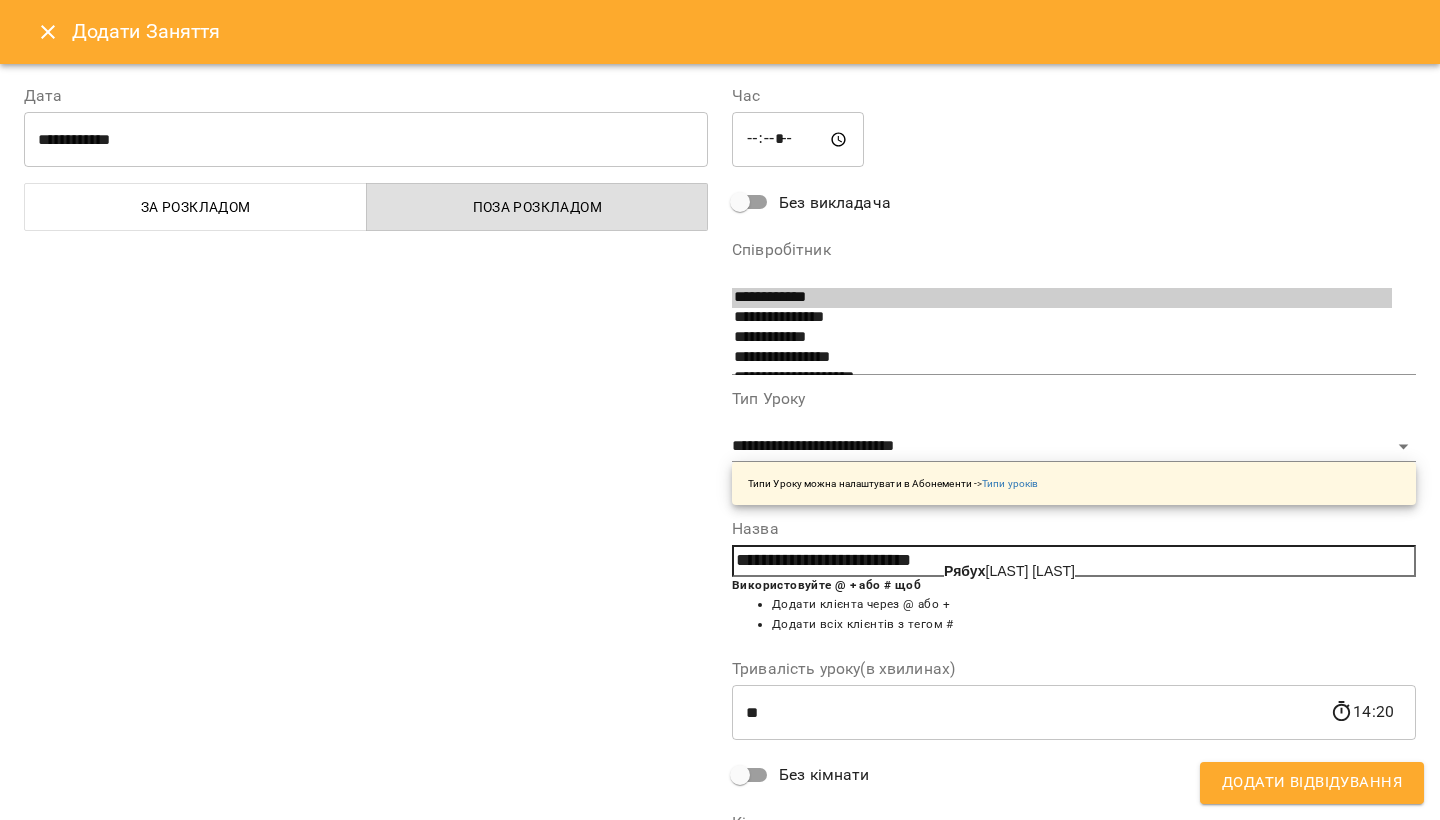 click on "[LAST] [LAST]" at bounding box center (1009, 571) 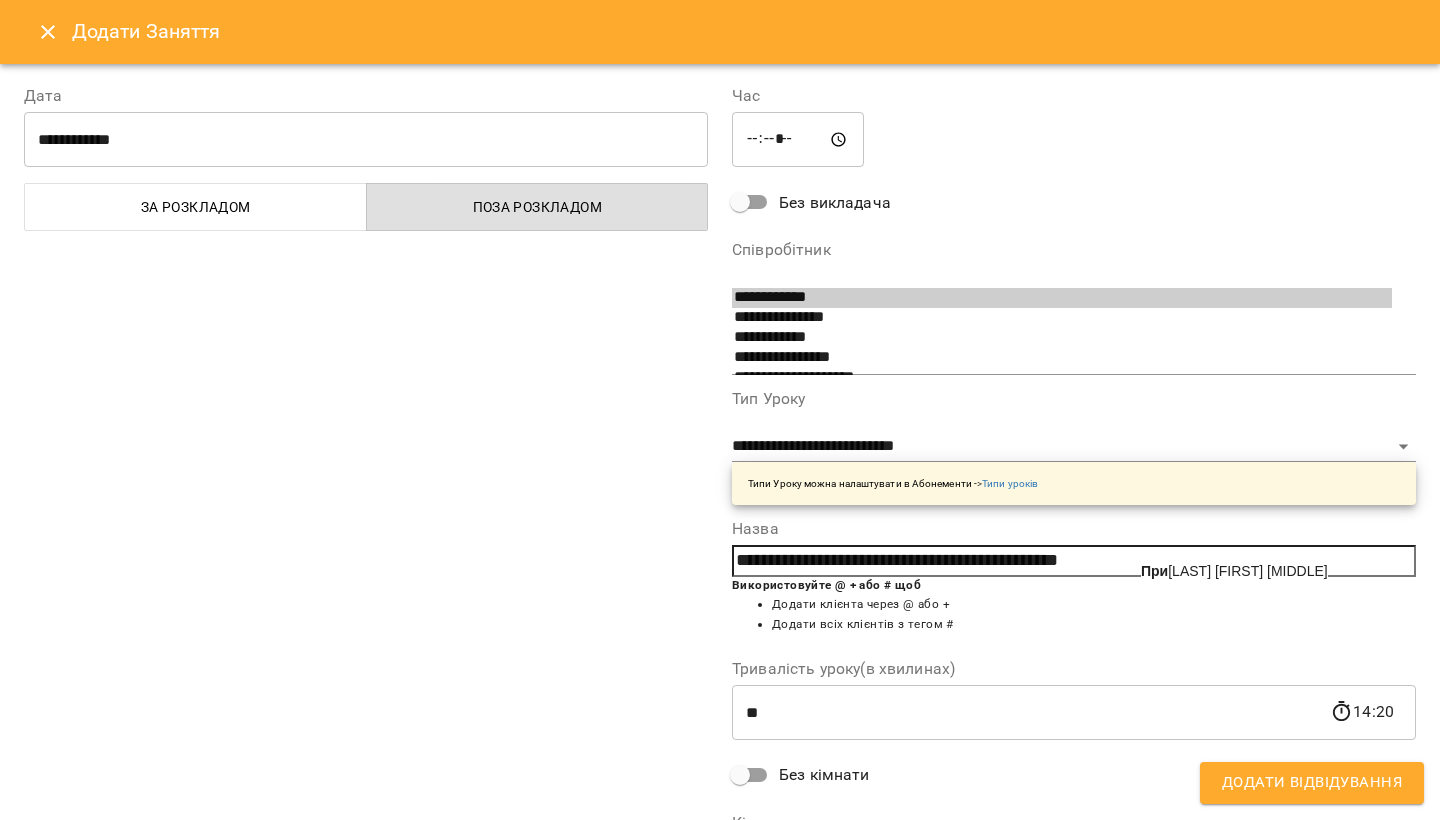 click on "[LAST] [FIRST] [MIDDLE]" at bounding box center (1234, 571) 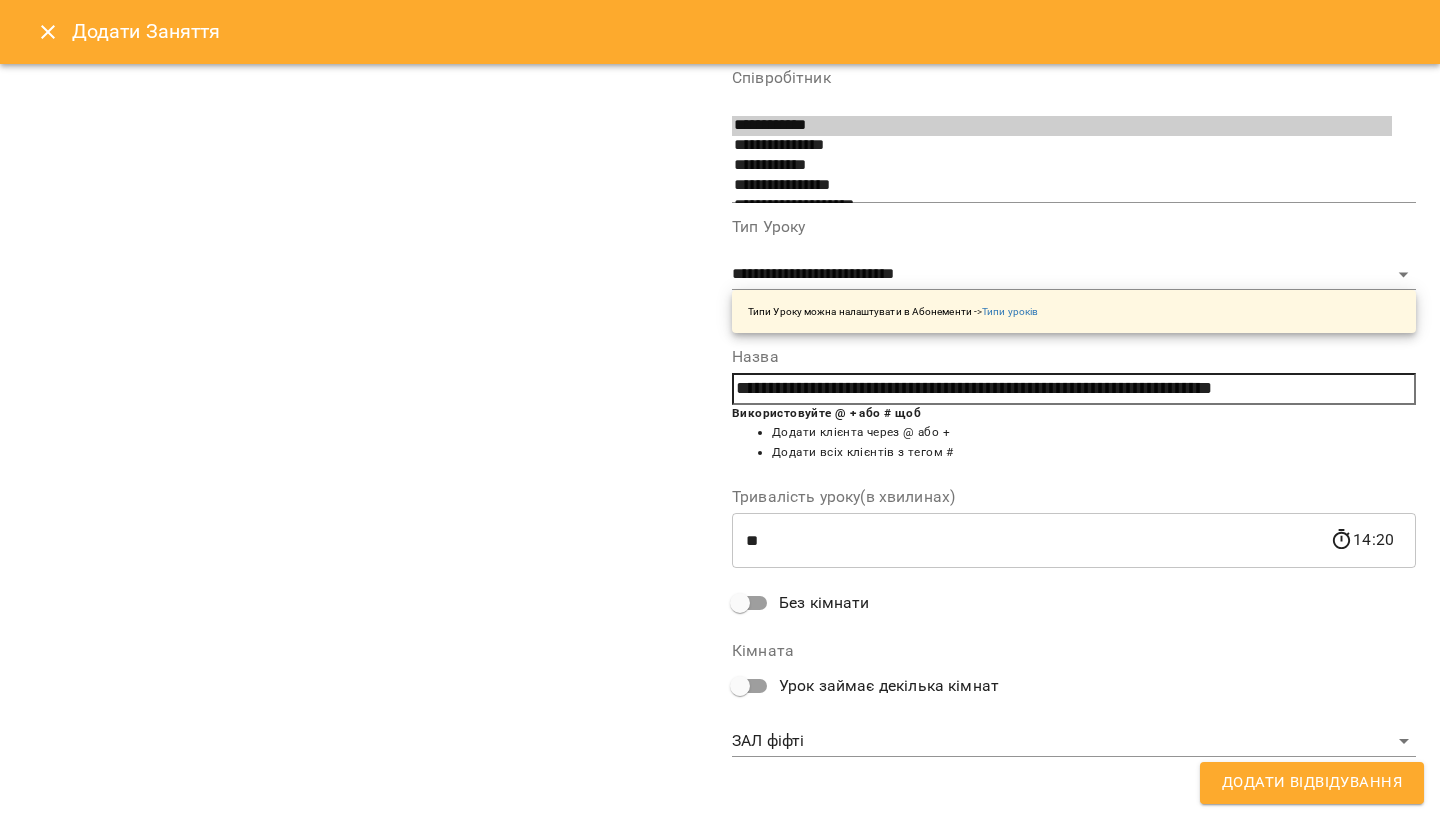 scroll, scrollTop: 171, scrollLeft: 0, axis: vertical 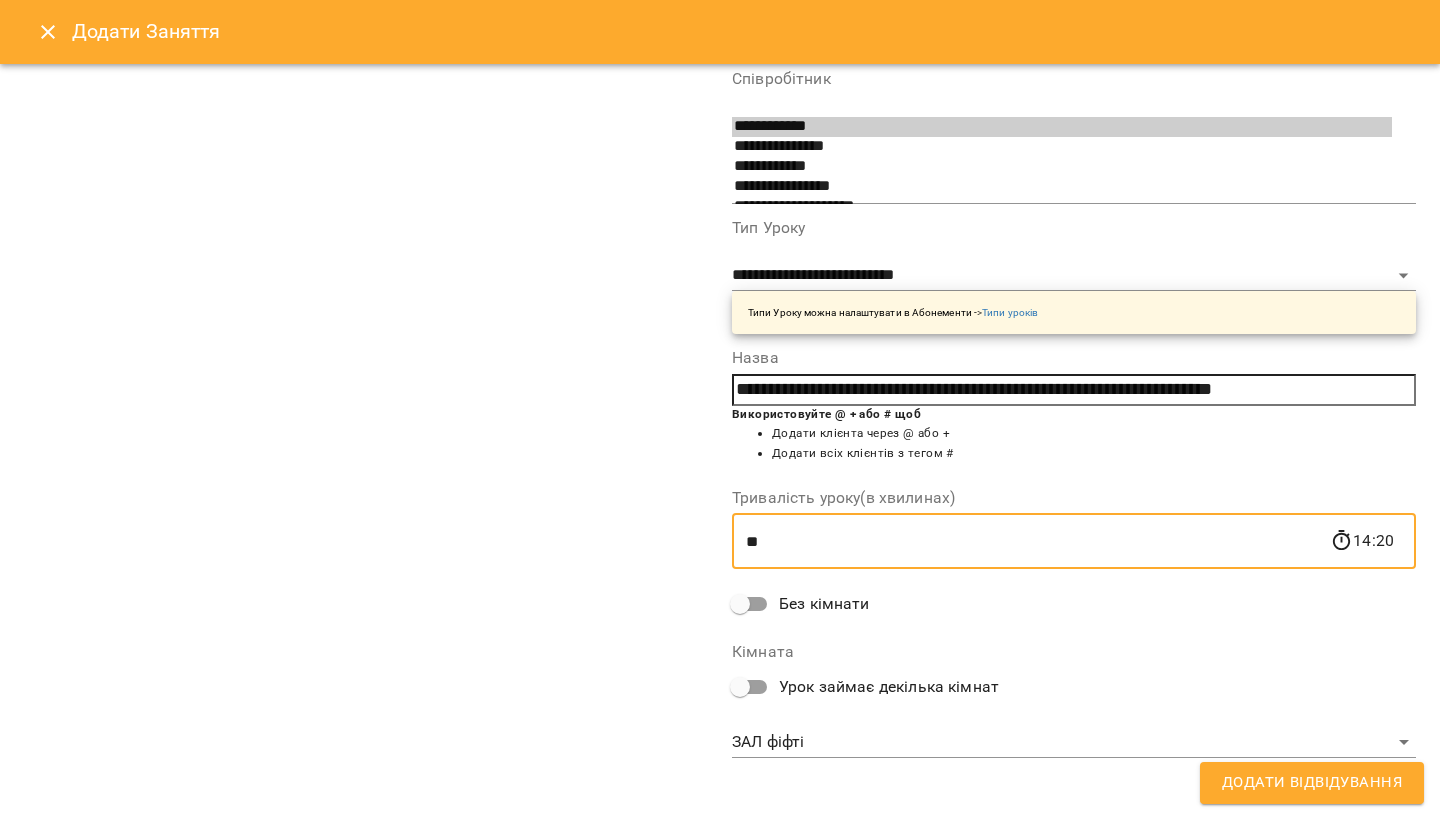 drag, startPoint x: 762, startPoint y: 540, endPoint x: 724, endPoint y: 541, distance: 38.013157 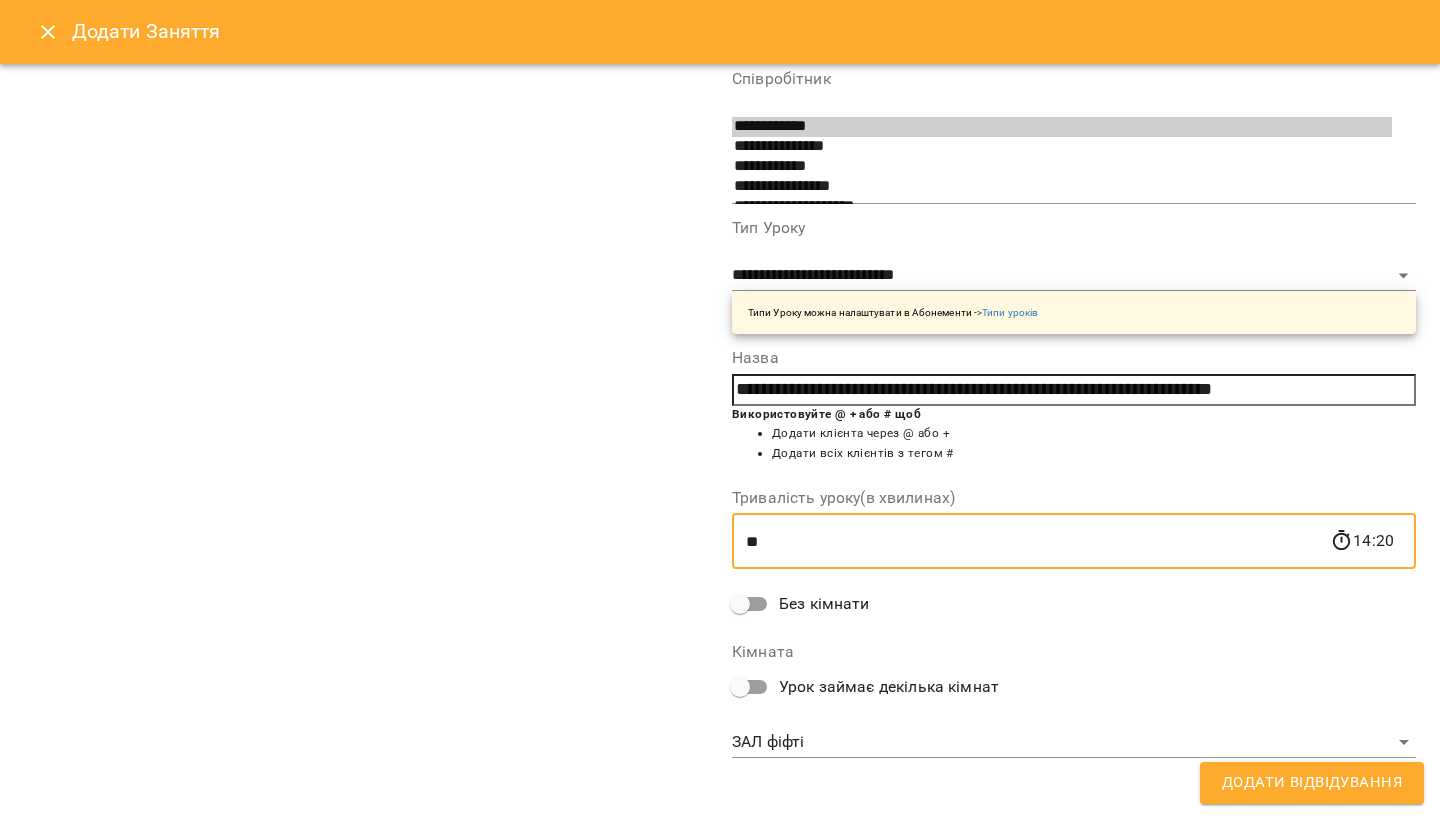 click on "**********" at bounding box center (1074, 337) 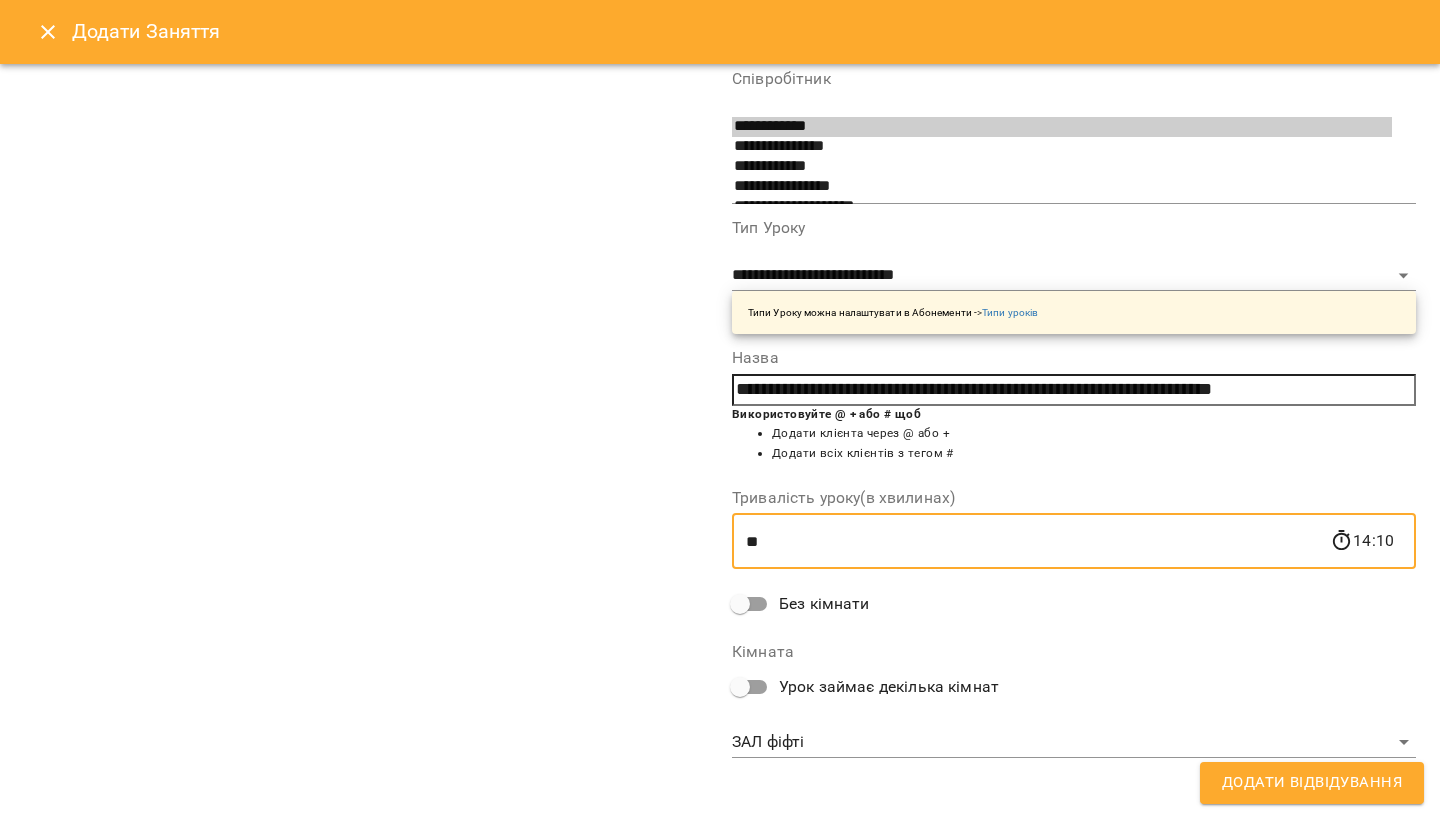 type on "**" 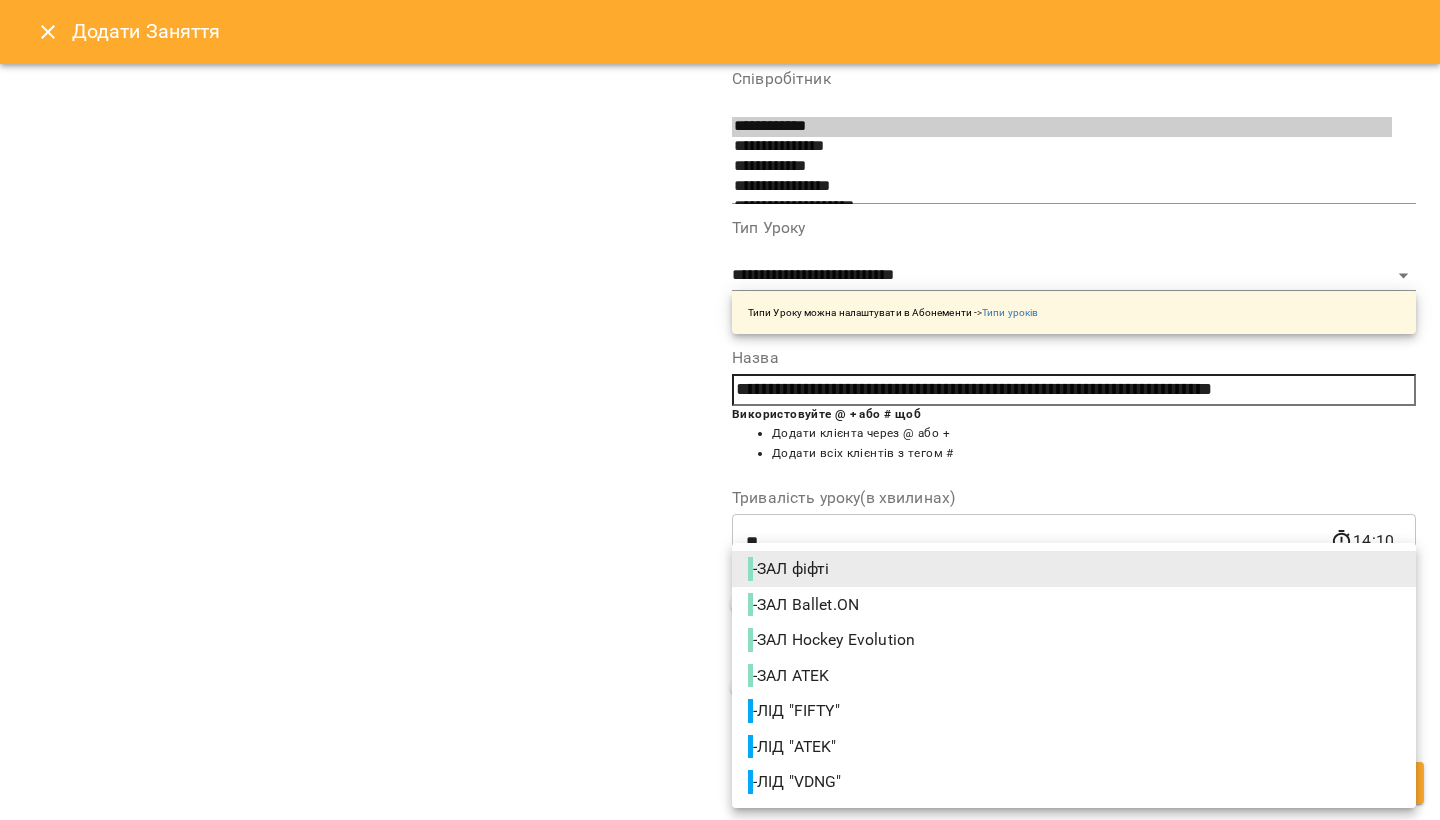 click on "For Business 10 UA   [LAST] [LAST]   [LAST] [LAST]   [LAST] [LAST]   [LAST] [LAST]   [LAST] [LAST]   [LAST] [LAST]   [LAST] [LAST]   [LAST] [LAST]   [LAST] [LAST]   [LAST] [LAST]   [LAST] [LAST]   [LAST] [LAST]   [LAST] [LAST]   [LAST] [LAST]   [LAST] [LAST]   [LAST] [LAST]   [LAST] [LAST]   [LAST] [LAST]   [LAST] [LAST]   [LAST] [LAST]   [LAST] [LAST]   [LAST] [LAST]   [LAST] [LAST]   [LAST] [LAST]   [LAST] [LAST]   [LAST] [LAST]   [LAST] [LAST]   [LAST] [LAST]   [LAST] [LAST]   [LAST] [LAST]   [LAST] [LAST]   [LAST] [LAST]   [LAST] [LAST]   [LAST] [LAST]   [LAST] [LAST]   [LAST] [LAST]   [LAST] [LAST]   [LAST] [LAST]   [LAST] [LAST]   [LAST] [LAST]   [LAST] [LAST]   [LAST] [LAST]   [LAST] [LAST]   [LAST] [LAST]   [LAST] [LAST]   [LAST] [LAST]   [LAST] [LAST]   [LAST] [LAST]   [LAST] [LAST]   [LAST] [LAST]   [LAST] [LAST]   [LAST] [LAST]   [LAST] [LAST]   [LAST] [LAST]   [LAST] [LAST]   [LAST] [LAST]   [LAST] [LAST]   [LAST] [LAST]   [LAST] [LAST]   [LAST] [LAST]   [LAST] [LAST]   [LAST] [LAST]   [LAST] [LAST]   [LAST] [LAST]   [LAST] [LAST]   [LAST] [LAST]   [LAST] [LAST]   [LAST] [LAST]   [LAST] [LAST]   [LAST] [LAST]   [LAST] [LAST]   [LAST] [LAST]   [LAST] [LAST]   [LAST] [LAST]   [LAST] [LAST]   [LAST] [LAST]   [LAST] [LAST]   [LAST] [LAST]   [LAST] [LAST]   [LAST] [LAST]   [LAST] [LAST]   [LAST] [LAST]   [LAST] [LAST]   [LAST] [LAST]   [LAST] [LAST]   [LAST] [LAST]   [LAST] [LAST]   [LAST] [LAST]   [LAST] [LAST]   [LAST] [LAST]   [LAST] [LAST]   [LAST] [LAST]   [LAST] [LAST]   [LAST] [LAST]   [LAST] [LAST]   [LAST] [LAST]   [LAST] [LAST]   [LAST] [LAST]   [LAST] [LAST]   [LAST] [LAST]   [LAST] [LAST]   [LAST] [LAST]   [LAST] [LAST]   [LAST] [LAST]   [LAST] [LAST]   [LAST] [LAST]   [LAST] [LAST]   [LAST] [LAST]   [LAST] [LAST]   [LAST] [LAST]   [LAST] [LAST]   [LAST] [LAST]   [LAST] [LAST]   [LAST] [LAST]   [LAST] [LAST]   [LAST] [LAST]   [LAST] [LAST]   [LAST] [LAST]   [LAST] [LAST]   [LAST] [LAST]   [LAST] [LAST]   [LAST] [LAST]   [LAST] [LAST]   [LAST] [LAST]   [LAST] [LAST]   [LAST] [LAST]   [LAST] [LAST]   [LAST] [LAST]   [LAST] [LAST]   [LAST] [LAST]   [LAST] [LAST]   [LAST] [LAST]   [LAST] [LAST]   [LAST] [LAST]   [LAST] [LAST]   [LAST] [LAST]   [LAST] [LAST]   [LAST] [LAST]   [LAST] [LAST]   [LAST] [LAST]   [LAST] [LAST]   [LAST] [LAST]   [LAST] [LAST]   [LAST] [LAST]   [LAST] [LAST]   [LAST] [LAST]   [LAST] [LAST]   [LAST] [LAST]   [LAST] [LAST]   [LAST] [LAST]   [LAST] [LAST]   [LAST] [LAST]   [LAST] [LAST]   [LAST] [LAST]   [LAST] [LAST]   [LAST] [LAST]   [LAST] [LAST]   [LAST] [LAST]   [LAST] [LAST]   [LAST] [LAST]   [LAST] [LAST]   [LAST] [LAST]   [LAST] [LAST]   [LAST] [LAST]   [LAST] [LAST]   [LAST] [LAST]   [LAST] [LAST]   [LAST] [LAST]   [LAST] [LAST]   [LAST] [LAST]   [LAST] [LAST]   [LAST] [LAST]   [LAST] [LAST]   [LAST] [LAST]   [LAST] [LAST]   [LAST] [LAST]   [LAST] [LAST]   [LAST] [LAST]   [LAST] [LAST]   [LAST] [LAST]   [LAST] [LAST]   [LAST] [LAST]   [LAST] [LAST]   [LAST] [LAST]   [LAST] [LAST]   [LAST] [LAST]   [LAST] [LAST]   [LAST] [LAST]   [LAST] [LAST]   [LAST] [LAST]   [LAST] [LAST]   [LAST] [LAST]   [LAST] [LAST]   [LAST] [LAST]   [LAST] [LAST]   [LAST] [LAST]   [LAST] [LAST]   [LAST] [LAST]   [LAST] [LAST]   [LAST] [LAST]   [LAST] [LAST]   [LAST] [LAST]   [LAST] [LAST]   [LAST] [LAST]   [LAST] [LAST]   [LAST] [LAST]   [LAST] [LAST]   [LAST] [LAST]   [LAST] [LAST]   [LAST] [LAST]   [LAST] [LAST]   [LAST] [LAST]   [LAST] [LAST]   [LAST] [LAST]   [LAST] [LAST]   [LAST] [LAST]   [LAST] [LAST]   [LAST] [LAST]   [LAST] [LAST]   [LAST] [LAST]   [LAST] [LAST]   [LAST] [LAST]   [LAST] [LAST]   [LAST] [LAST]   [LAST] [LAST]   [LAST] [LAST]   [LAST] [LAST]   [LAST] [LAST]   [LAST] [LAST]   [LAST] [LAST]   [LAST] [LAST]   [LAST] [LAST]   [LAST] [LAST]   [LAST] [LAST]   [LAST] [LAST]   [LAST] [LAST]   [LAST] [LAST]   [LAST] [LAST]   [LAST] [LAST]   [LAST] [LAST]   [LAST] [LAST]   [LAST] [LAST]   [LAST] [LAST]   [LAST] [LAST]   [LAST] [LAST]   [LAST] [LAST]   [LAST] [LAST]   [LAST] [LAST]   [LAST] [LAST]   [LAST] [LAST]   [LAST] [LAST]   [LAST] [LAST]   [LAST] [LAST]   [LAST] [LAST]   [LAST] [LAST]   [LAST] [LAST]   [LAST] [LAST]   [LAST] [LAST]   [LAST] [LAST]   [LAST] [LAST]   [LAST] [LAST]   [LAST] [LAST]   [LAST] [LAST]   [LAST] [LAST]   [LAST] [LAST]   [LAST] [LAST]   [LAST] [LAST]   [LAST] [LAST]   [LAST] [LAST]   [LAST] [LAST]   [LAST] [LAST]   [LAST] [LAST]   [LAST] [LAST]   [LAST] [LAST]   [LAST] [LAST]   [LAST] [LAST]   [LAST] [LAST]   [LAST] [LAST]   [LAST] [LAST]   [LAST] [LAST]   [LAST] [LAST]   [LAST] [LAST]   [LAST] [LAST]   [LAST] [LAST]   [LAST] [LAST]   [LAST] [LAST]   [LAST] [LAST]   [LAST] [LAST]   [LAST] [LAST]   [LAST] [LAST]   [LAST] [LAST]   [LAST] [LAST]   [LAST] [LAST]   [LAST] [LAST]   [LAST] [LAST]   [LAST] [LAST]   [LAST] [LAST]   [LAST] [LAST]   [LAST] [LAST]   [LAST] [LAST]   [LAST] [LAST]   [LAST] [LAST]   [LAST] [LAST]   [LAST] [LAST]   [LAST] [LAST]   [LAST] [LAST]   [LAST] [LAST]   [LAST] [LAST]   [LAST] [LAST]   [LAST] [LAST]   [LAST] [LAST]   [LAST] [LAST]   [LAST] [LAST]   [LAST] [LAST]   [LAST] [LAST]   [LAST] [LAST]   [LAST] [LAST]   [LAST] [LAST]   [LAST] [LAST]   [LAST] [LAST]   [LAST] [LAST]   [LAST] [LAST]   [LAST] [LAST]   [LAST] [LAST]   [LAST] [LAST]   [LAST] [LAST]   [LAST] [LAST]   [LAST] [LAST]   [LAST] [LAST]   [LAST] [LAST]   [LAST] [LAST]   [LAST] [LAST]   [LAST] [LAST]   [LAST] [LAST]   [LAST] [LAST]   [LAST] [LAST]   [LAST] [LAST]   [LAST] [LAST]   [LAST] [LAST]   [LAST] [LAST]   [LAST] [LAST]   [LAST] [LAST]   [LAST] [LAST]   [LAST] [LAST]   [LAST] [LAST]   [LAST] [LAST]   [LAST] [LAST]   [LAST] [LAST]   [LAST] [LAST]   [LAST] [LAST]   [LAST] [LAST]   [LAST] [LAST]   [LAST] [LAST]   [LAST] [LAST]   [LAST] [LAST]   [LAST] [LAST]   [LAST] [LAST]   [LAST] [LAST]   [LAST] [LAST]   [LAST] [LAST]   [LAST] [LAST]   [LAST] [LAST]   [LAST] [LAST]   [LAST] [LAST]   [LAST] [LAST]   [LAST] [LAST]   [LAST] [LAST]   [LAST] [LAST]   [LAST] [LAST]   [LAST] [LAST]   [LAST] [LAST]   [LAST] [LAST]   [LAST] [LAST]   [LAST] [LAST]   [LAST] [LAST]   [LAST] [LAST]   [LAST] [LAST]   [LAST] [LAST]   [LAST] [LAST]   [LAST] [LAST]   [LAST] [LAST]   [LAST] [LAST]   [LAST] [LAST]   [LAST] [LAST]   [LAST] [LAST]   [LAST] [LAST]   [LAST] [LAST]   [LAST] [LAST]   [LAST] [LAST]   [LAST] [LAST]   [LAST] [LAST]   [LAST] [LAST]   [LAST] [LAST]   [LAST] [LAST]   [LAST] [LAST]   [LAST] [LAST]   [LAST] [LAST]   [LAST] [LAST]   [LAST] [LAST]   [LAST] [LAST]   [LAST] [LAST]   [LAST] [LAST]   [LAST] [LAST]   [LAST] [LAST]   [LAST] [LAST]   [LAST] [LAST]   [LAST] [LAST]   [LAST] [LAST]   [LAST] [LAST]   [LAST] [LAST]   [LAST] [LAST]   [LAST] [LAST]   [LAST] [LAST]   [LAST] [LAST]   [LAST] [LAST]   [LAST] [LAST]   [LAST] [LAST]   [LAST] [LAST]   [LAST] [LAST]   [LAST] [LAST]   [LAST] [LAST]   [LAST] [LAST]   [LAST] [LAST]   [LAST] [LAST]   [LAST] [LAST]   [LAST] [LAST]   [LAST] [LAST]   [LAST] [LAST]   [LAST] [LAST]   [LAST] [LAST]   [LAST] [LAST]   [LAST] [LAST]   [LAST] [LAST]   [LAST] [LAST]   [LAST] [LAST]   [LAST] [LAST]   [LAST] [LAST]   [LAST] [LAST]   [LAST] [LAST]   [LAST] [LAST]   [LAST] [LAST]   [LAST] [LAST]   [LAST] [LAST]   [LAST] [LAST]   [LAST] [LAST]   [LAST] [LAST]   [LAST] [LAST]   [LAST] [LAST]   [LAST] [LAST]   [LAST] [LAST]   [LAST] [LAST]   [LAST] [LAST]   [LAST] [LAST]   [LAST] [LAST]   [LAST] [LAST]   [LAST] [LAST]   [LAST] [LAST]   [LAST] [LAST]   [LAST] [LAST]   [LAST] [LAST]   [LAST] [LAST]   [LAST] [LAST]   [LAST] [LAST]   [LAST] [LAST]   [LAST] [LAST]   [LAST] [LAST]   [LAST] [LAST]   [LAST] [LAST]   [LAST] [LAST]   [LAST] [LAST]   [LAST] [LAST]   [LAST] [LAST]   [LAST] [LAST]   [LAST] [LAST]   [LAST] [LAST]   [LAST] [LAST]   [LAST] [LAST]   [LAST] [LAST]   [LAST] [LAST]   [LAST] [LAST]   [LAST] [LAST]   [LAST] [LAST]   [LAST] [LAST]   [LAST] [LAST]   [LAST] [LAST]   [LAST] [LAST]   [LAST] [LAST]   [LAST] [LAST]   [LAST] [LAST]   [LAST] [LAST]   [LAST] [LAST] 14:40 [LAST] [LAST] Individual training «FYFTI ICE» 16:00 [LAST] [LAST] Individual training «FYFTI ICE» 17:20 [LAST] [LAST] Mon 04 Aug Tue 05 Aug" at bounding box center (720, 1025) 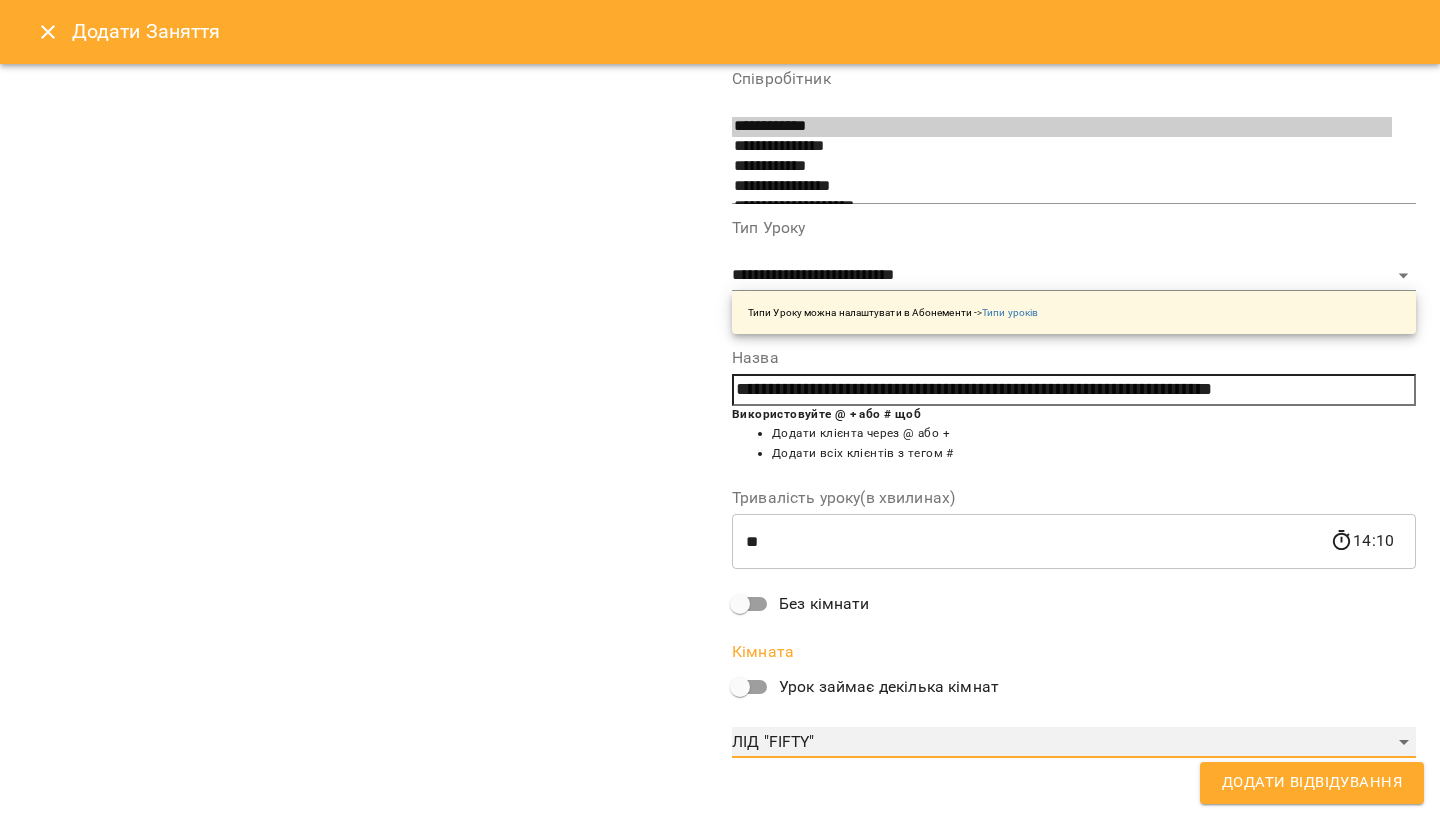 type on "**********" 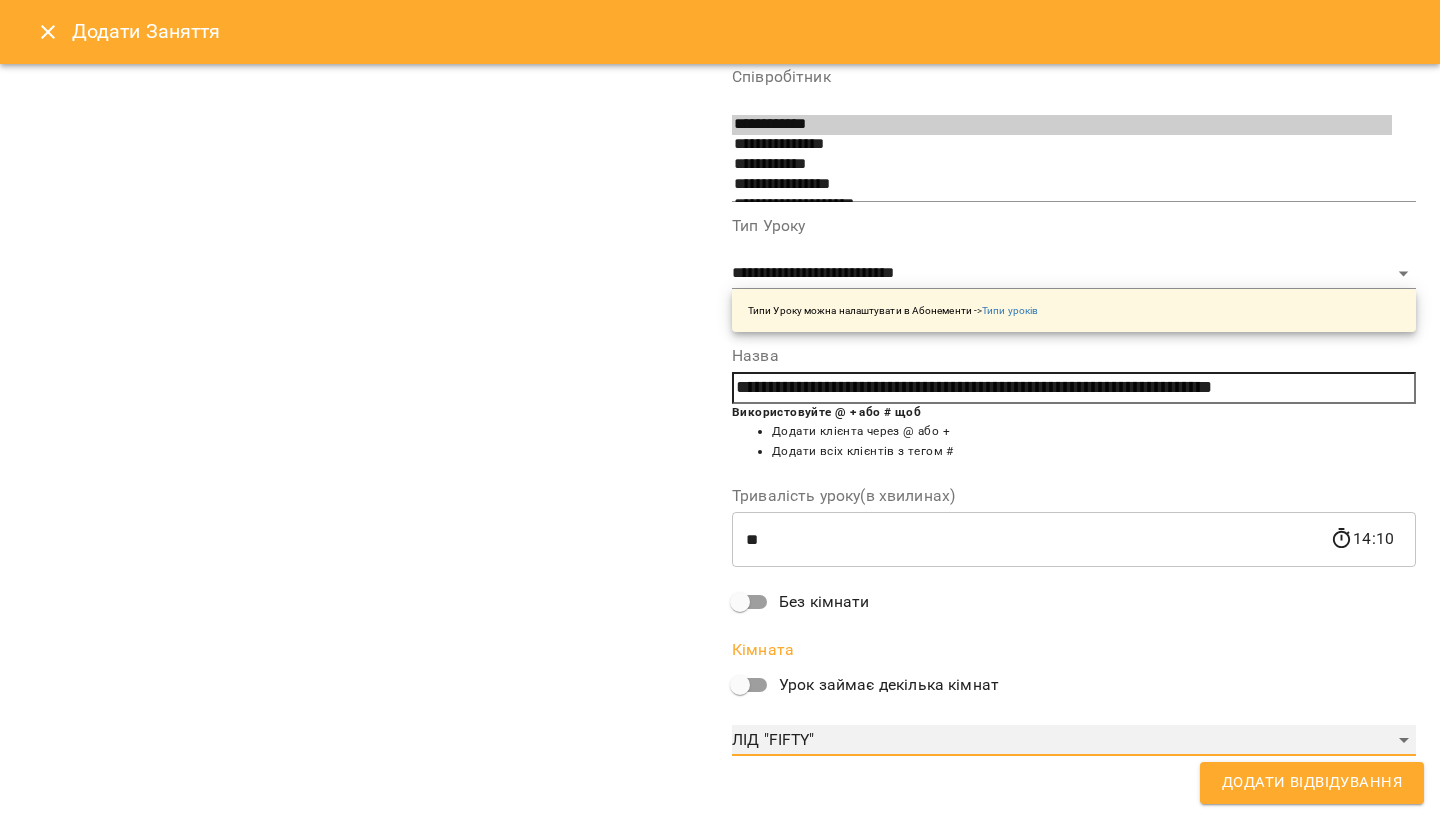 scroll, scrollTop: 171, scrollLeft: 0, axis: vertical 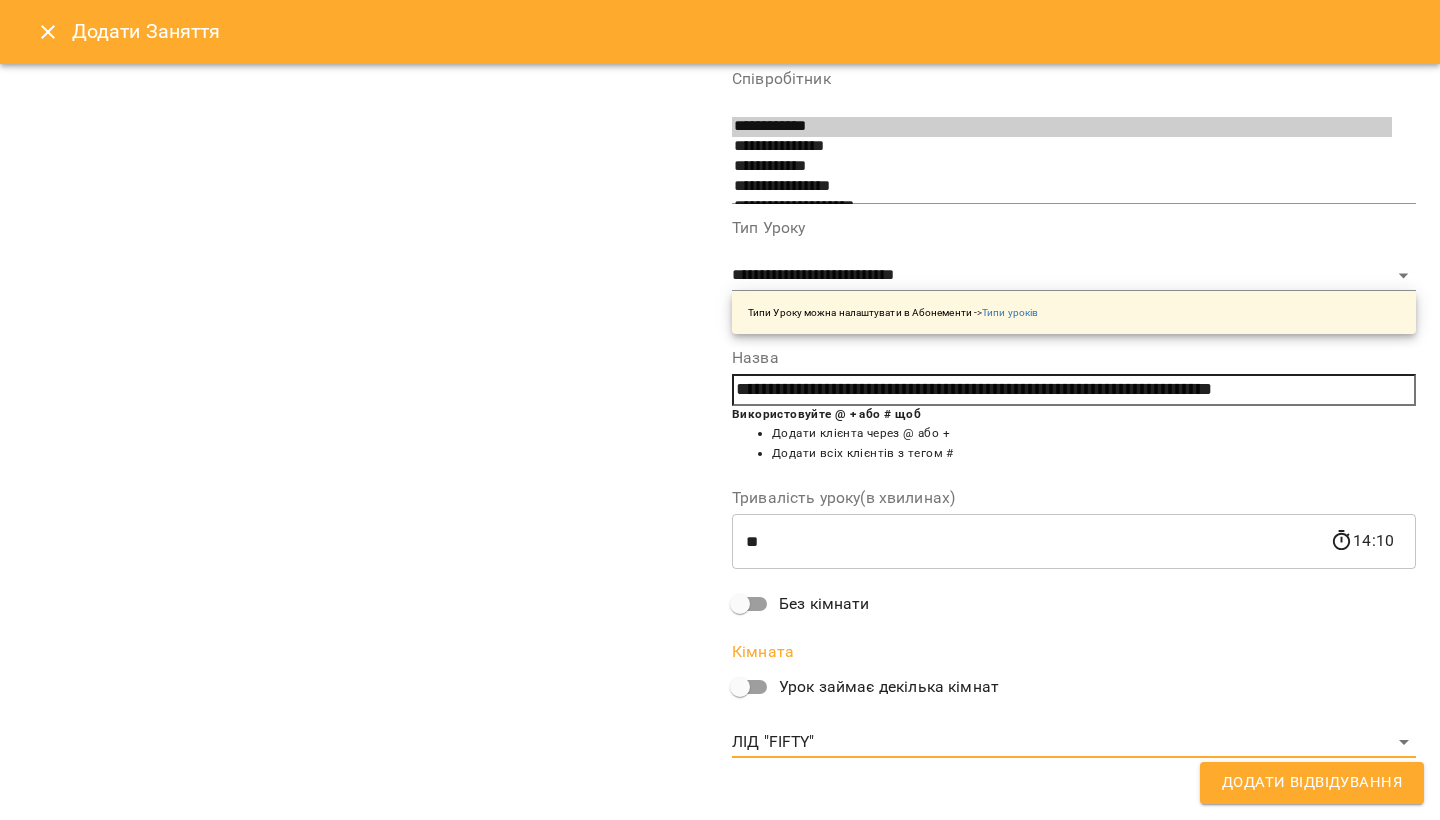 click on "Додати Відвідування" at bounding box center (1312, 783) 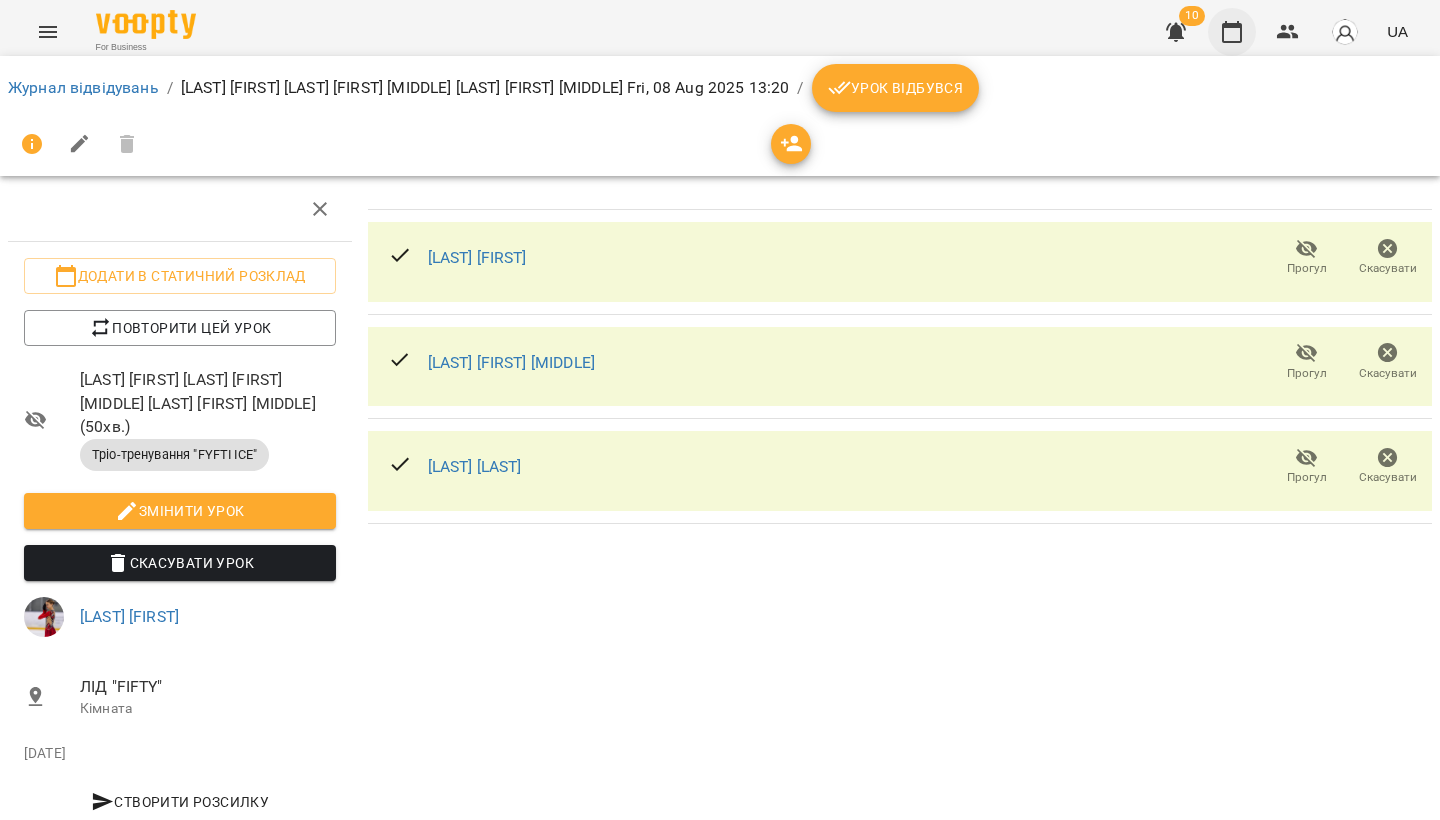 click 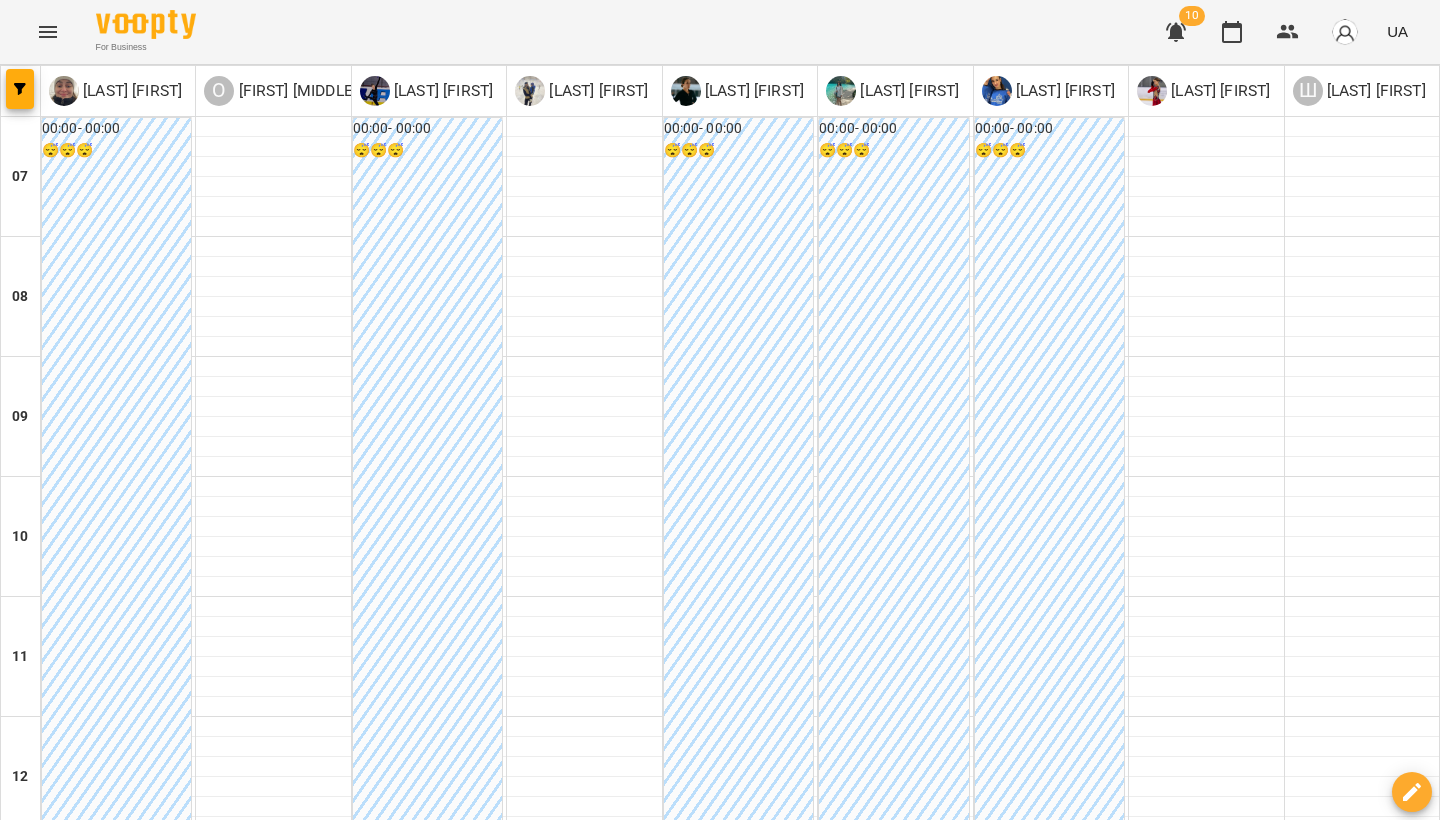 scroll, scrollTop: 509, scrollLeft: 0, axis: vertical 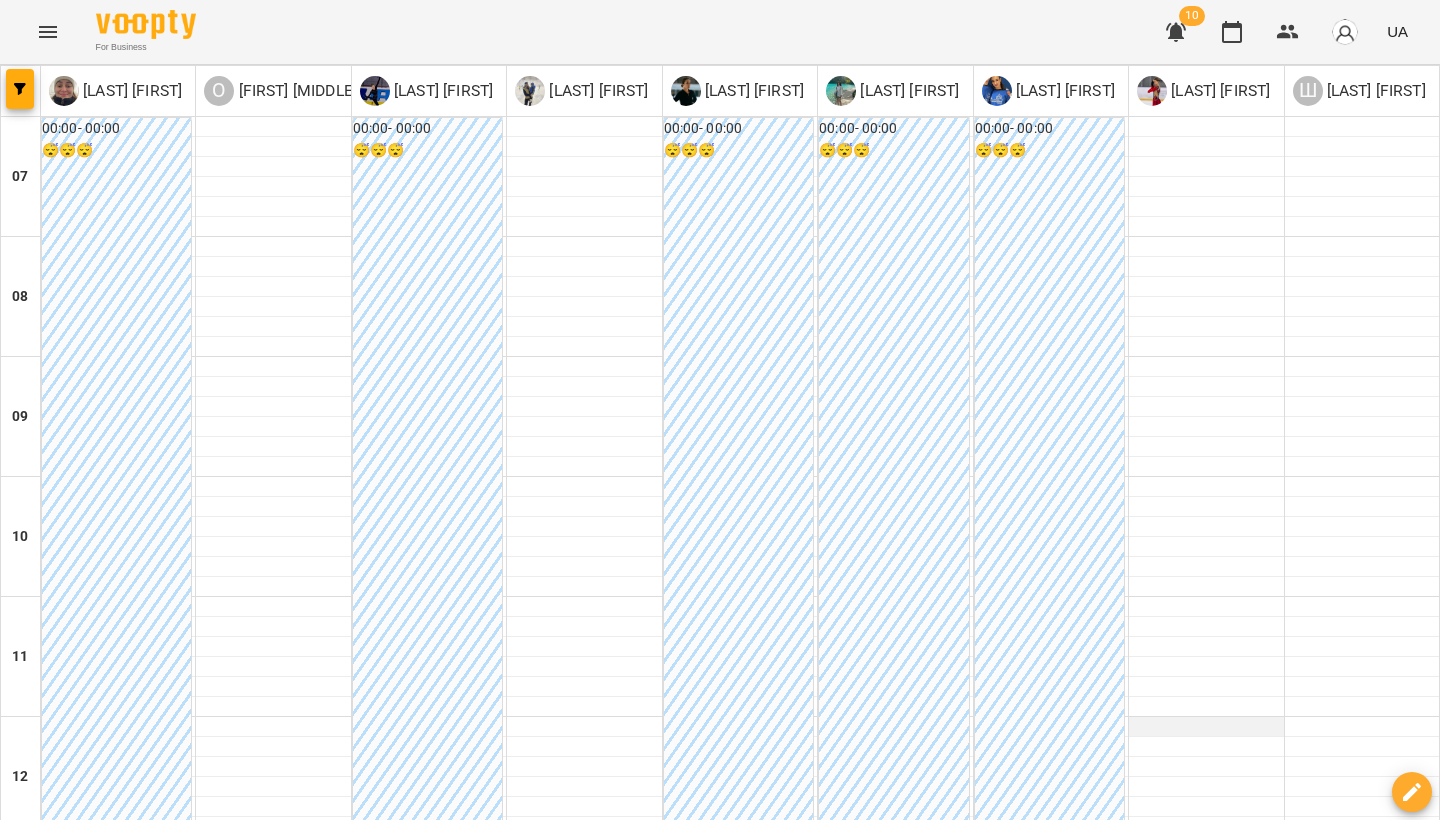 click at bounding box center [1206, 727] 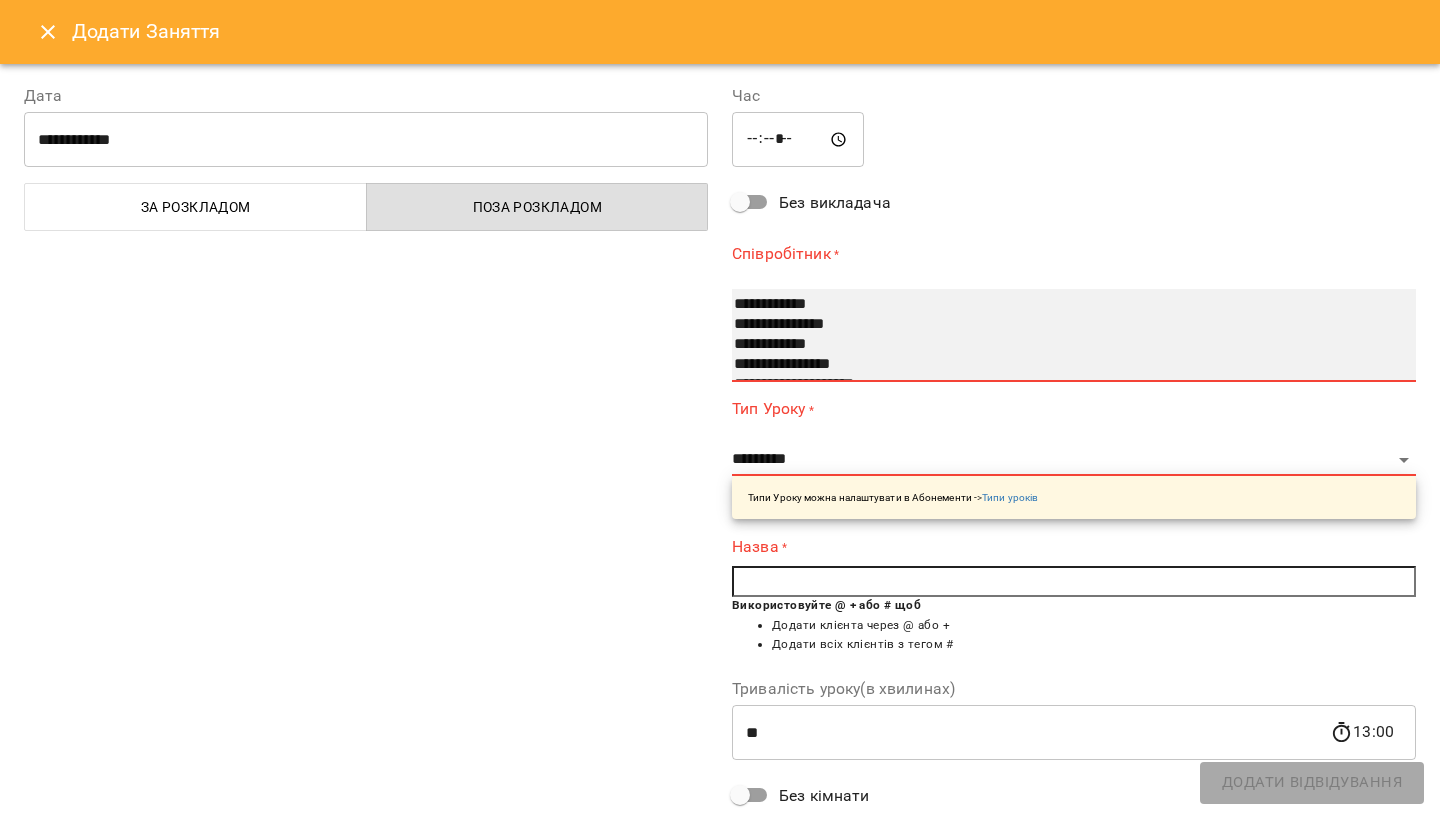 click on "**********" at bounding box center [1062, 345] 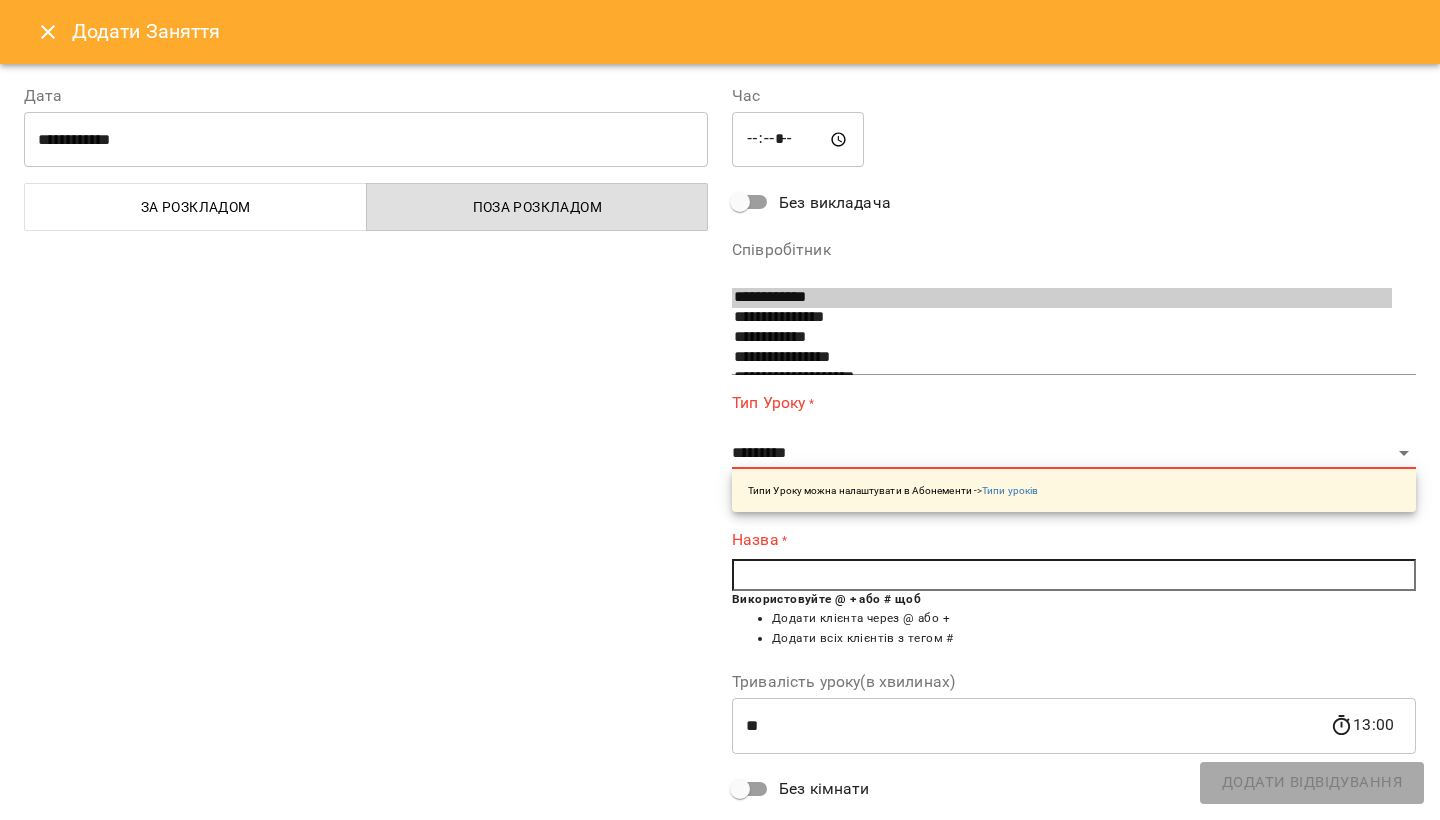 click at bounding box center (48, 32) 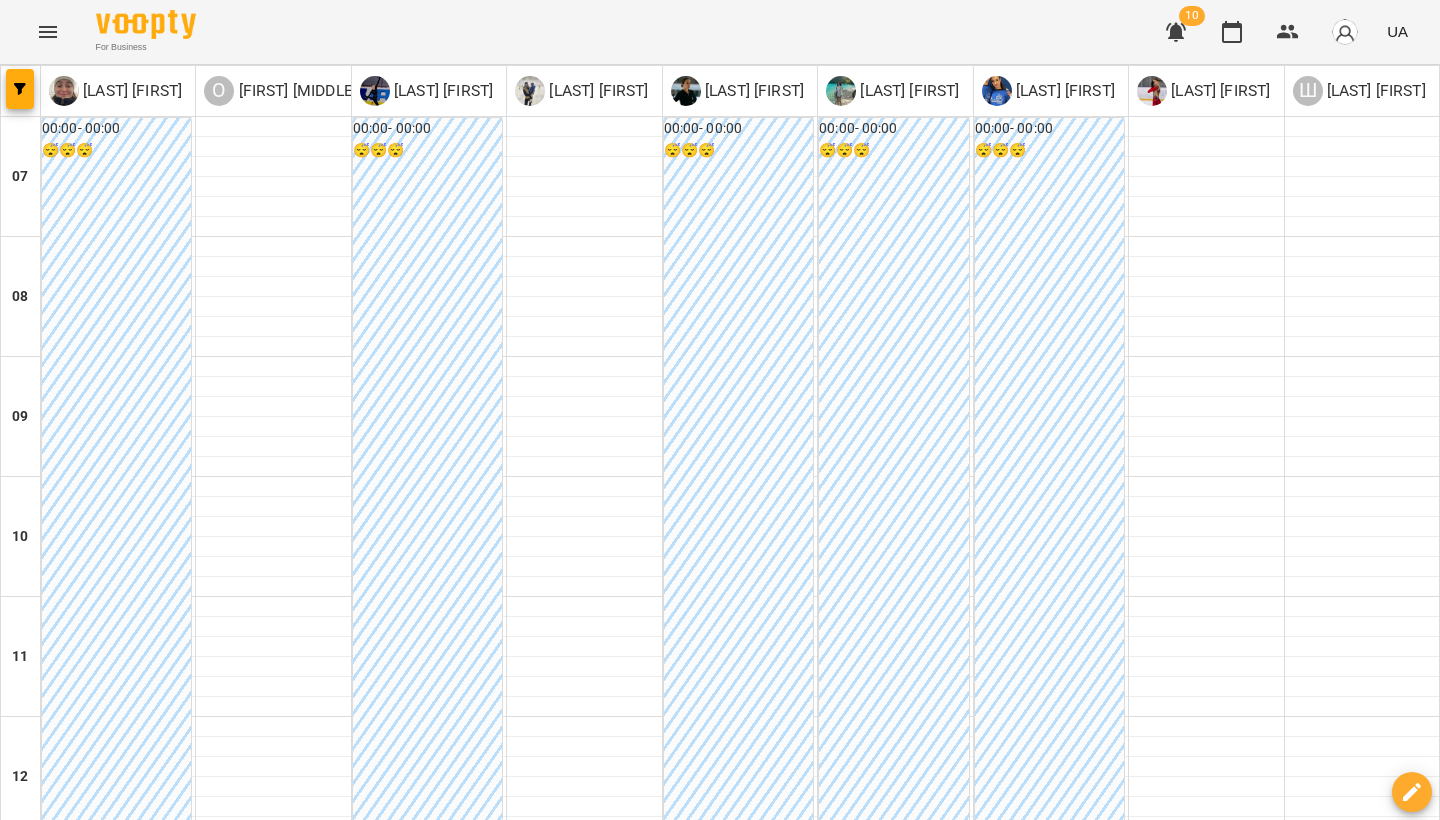 click at bounding box center [839, 2008] 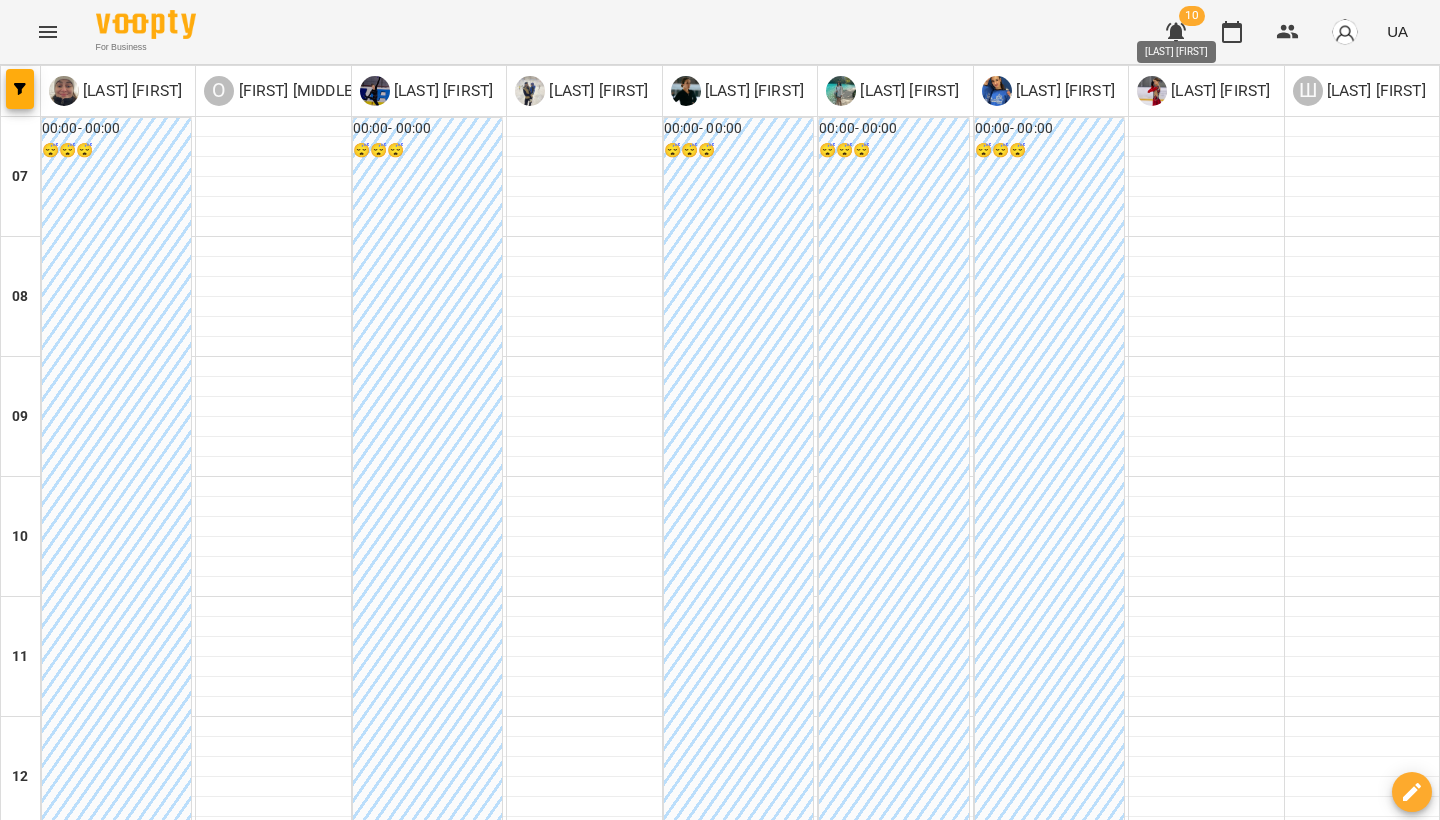 click on "[LAST] [FIRST]" at bounding box center [1218, 91] 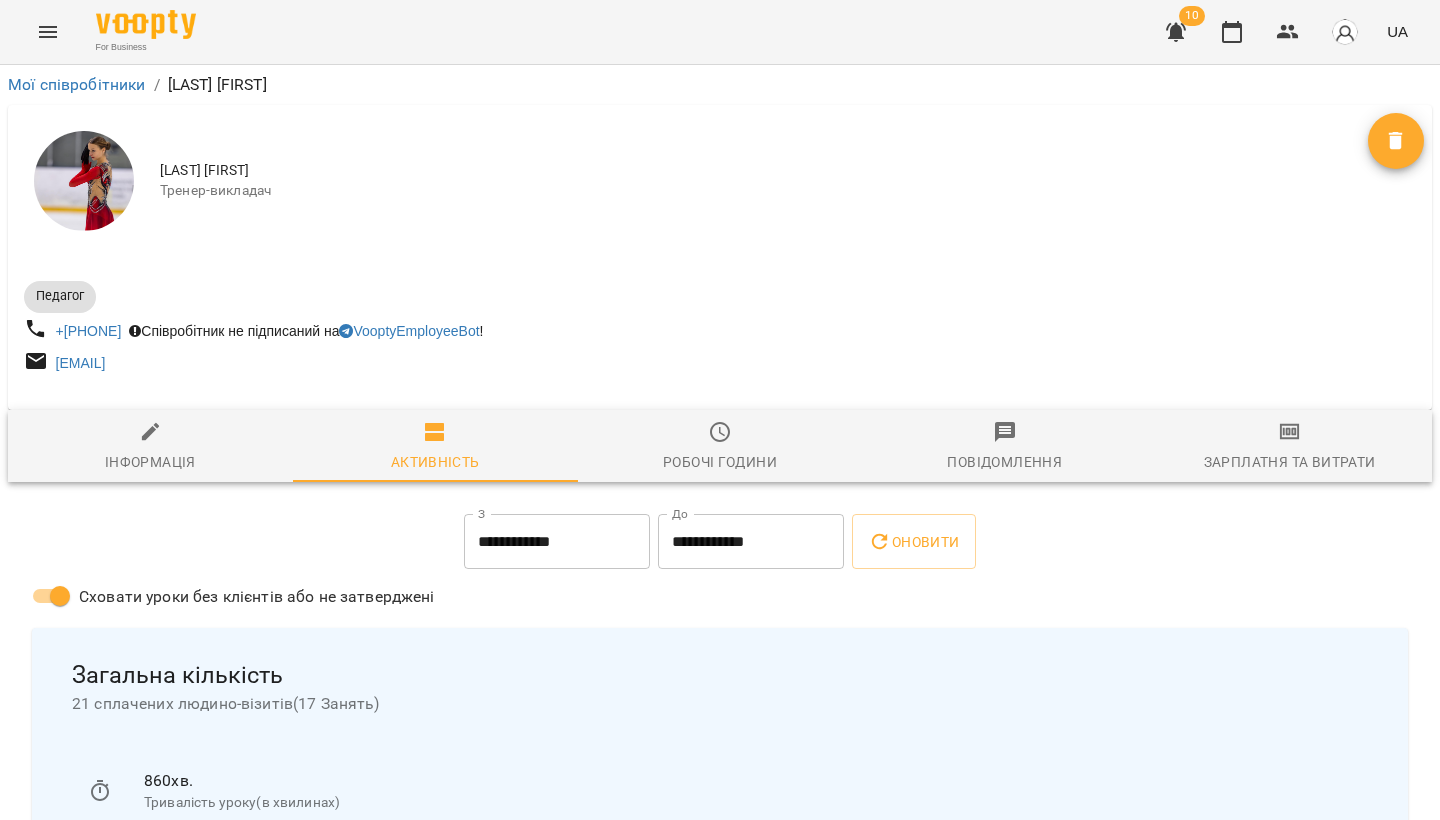 scroll, scrollTop: 0, scrollLeft: 0, axis: both 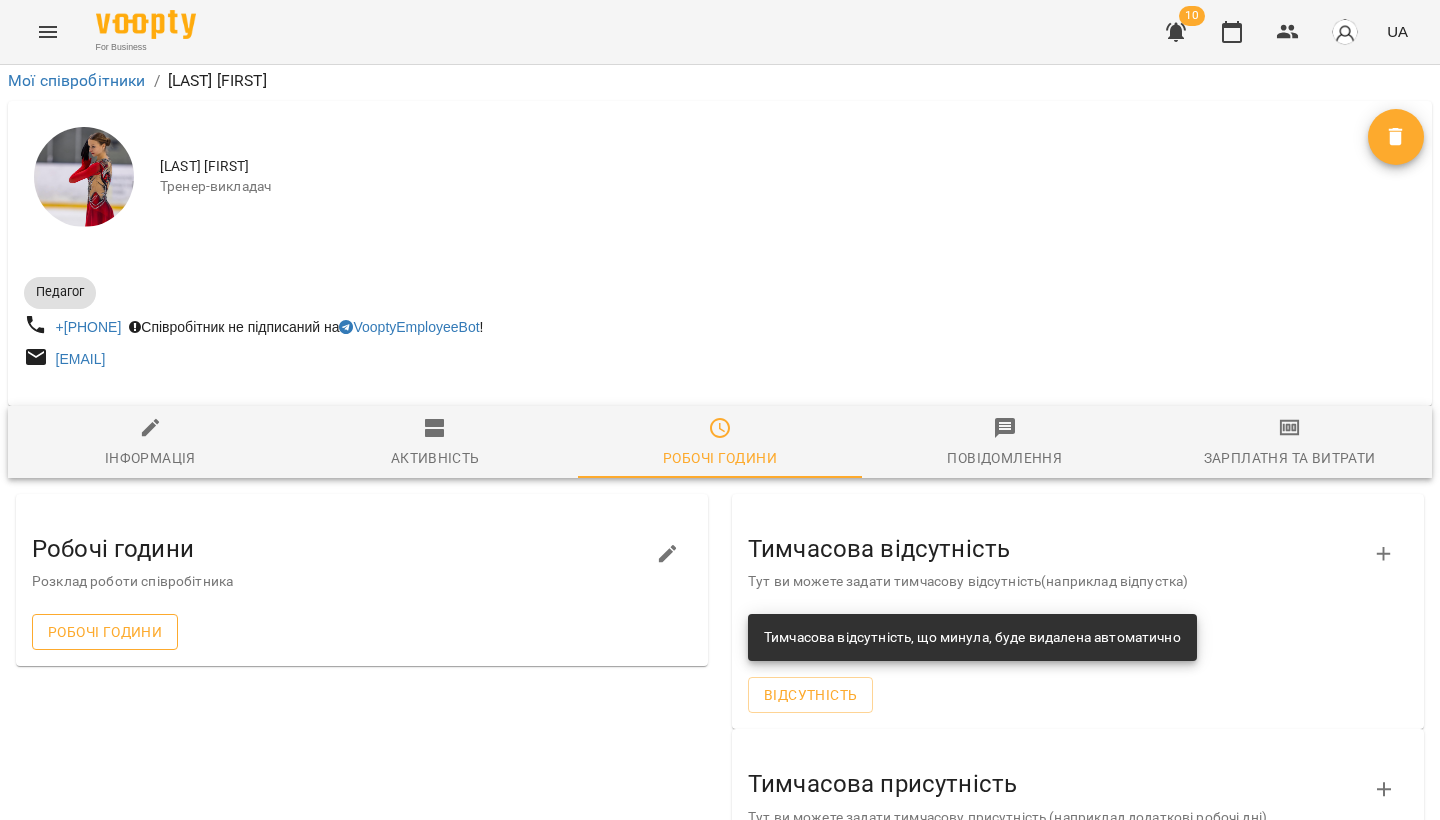 click on "Робочі години" at bounding box center (105, 632) 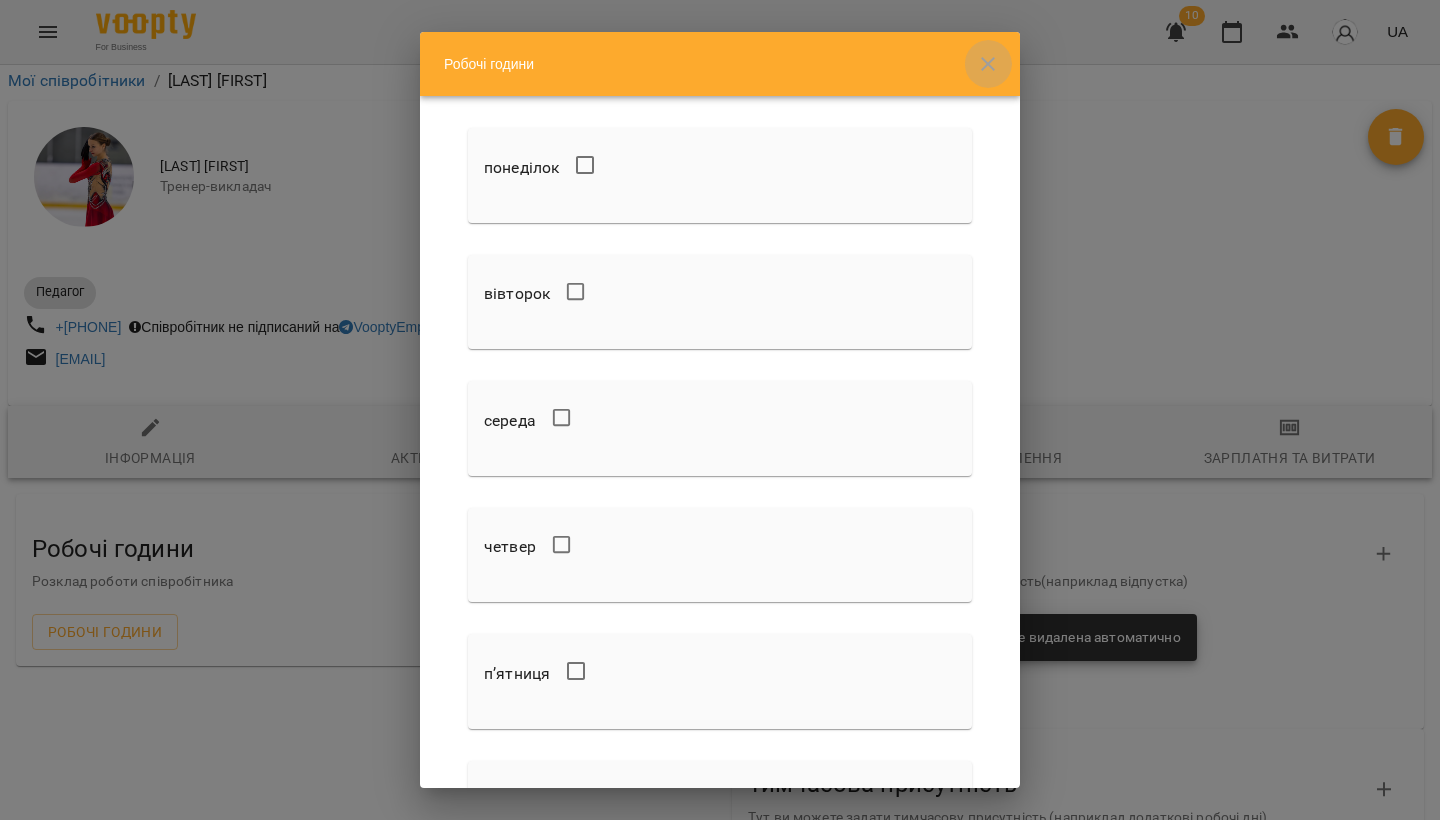 click 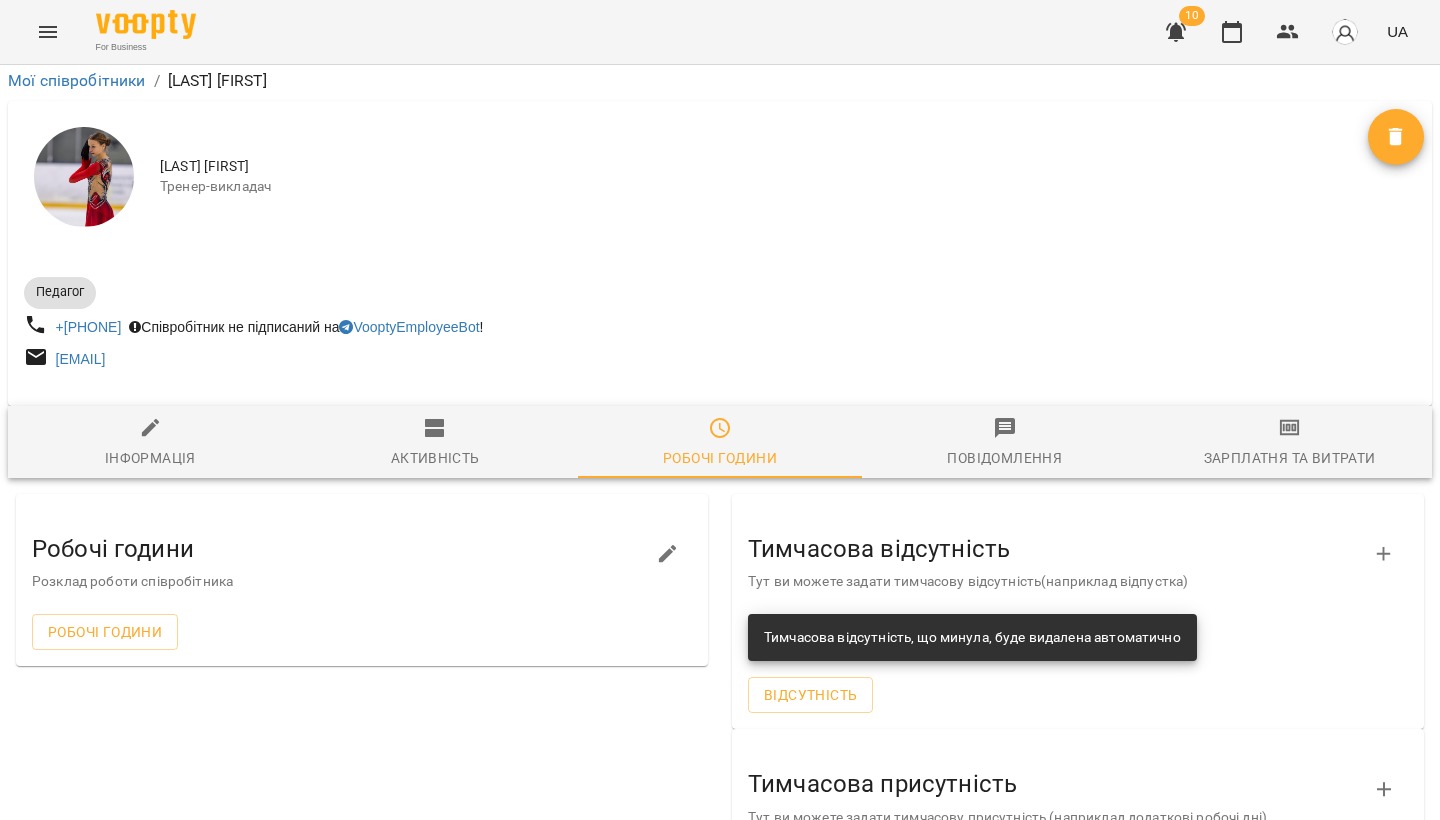 click on "Присутність" at bounding box center (813, 931) 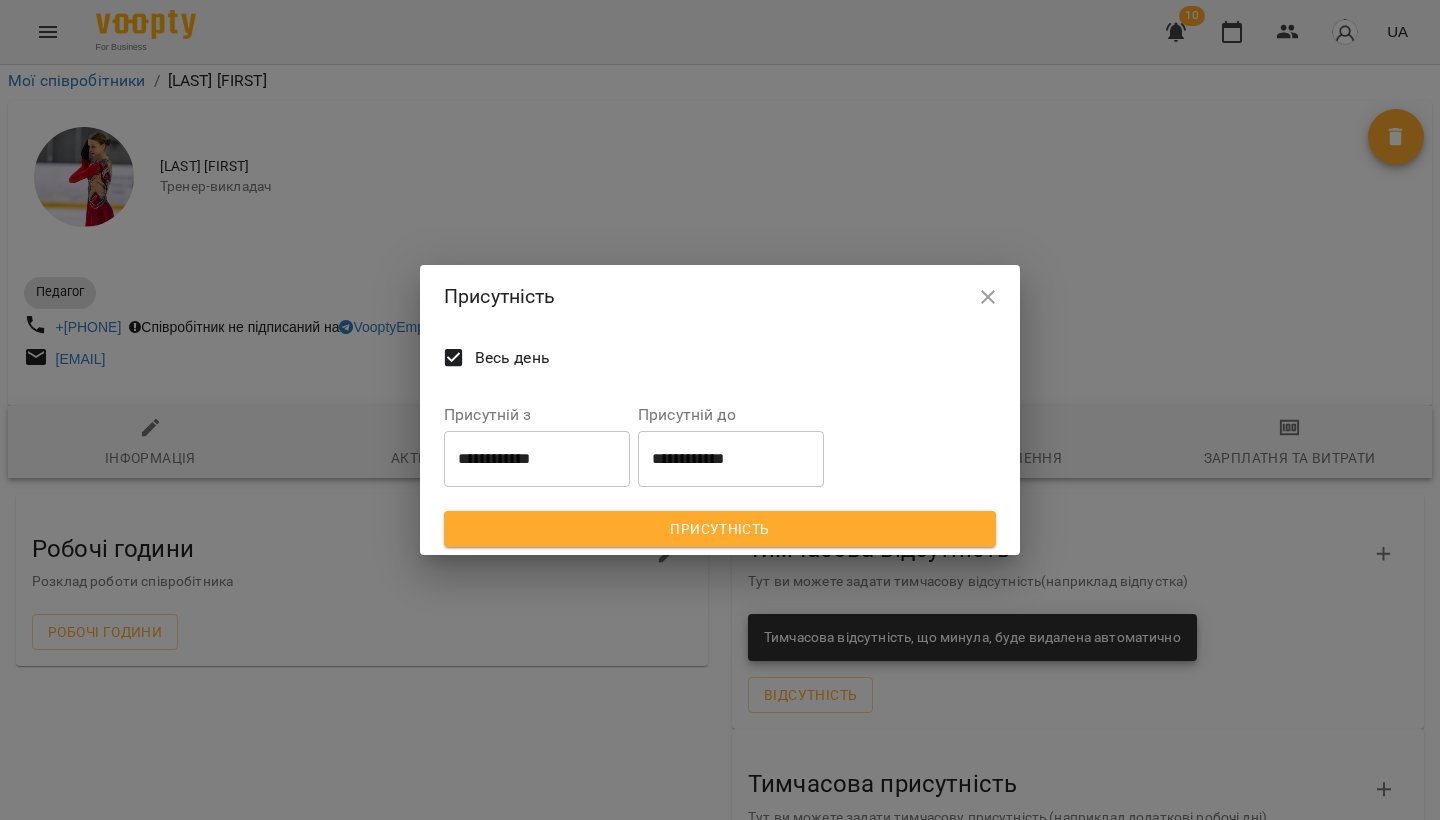 click 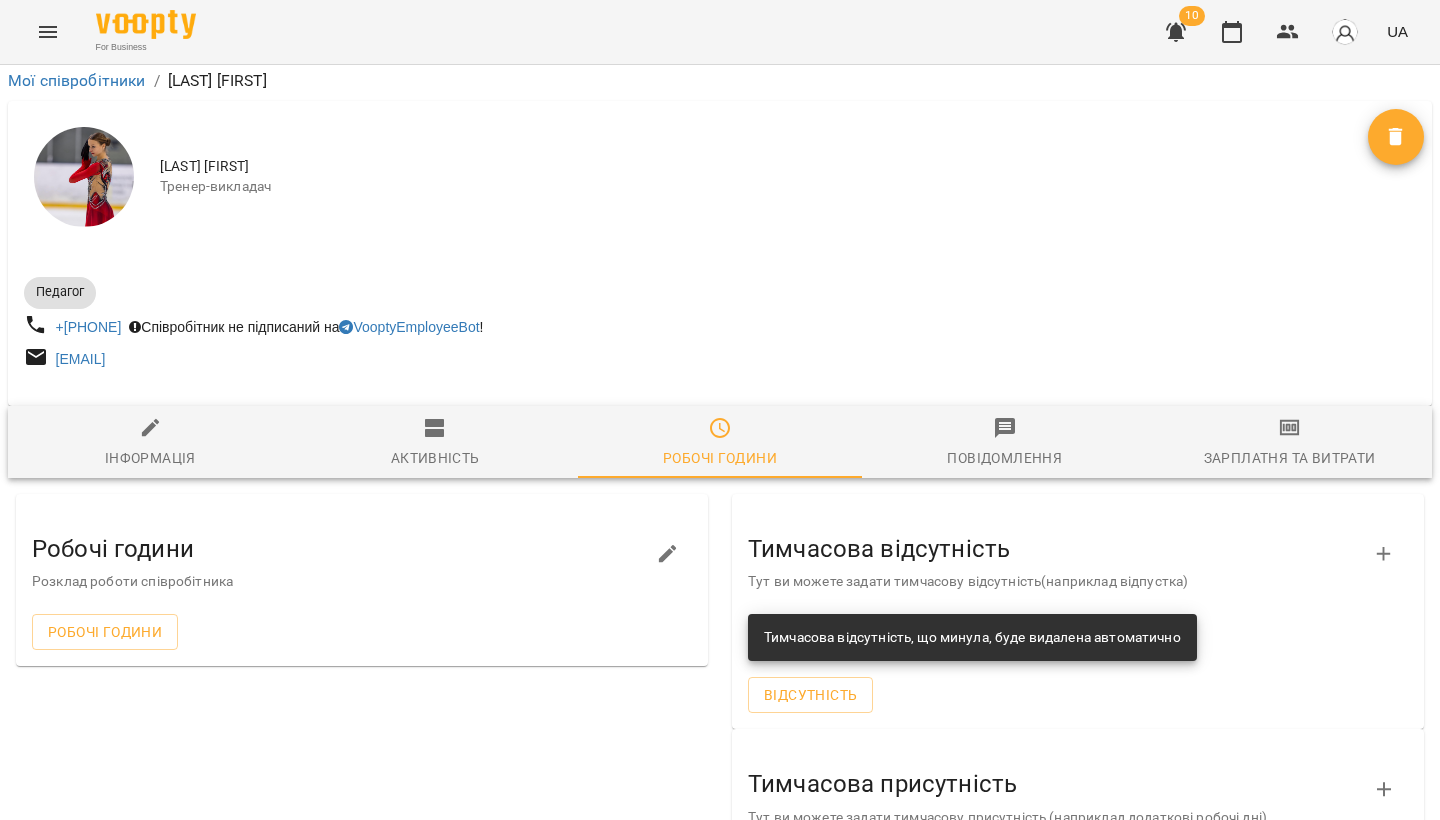 click 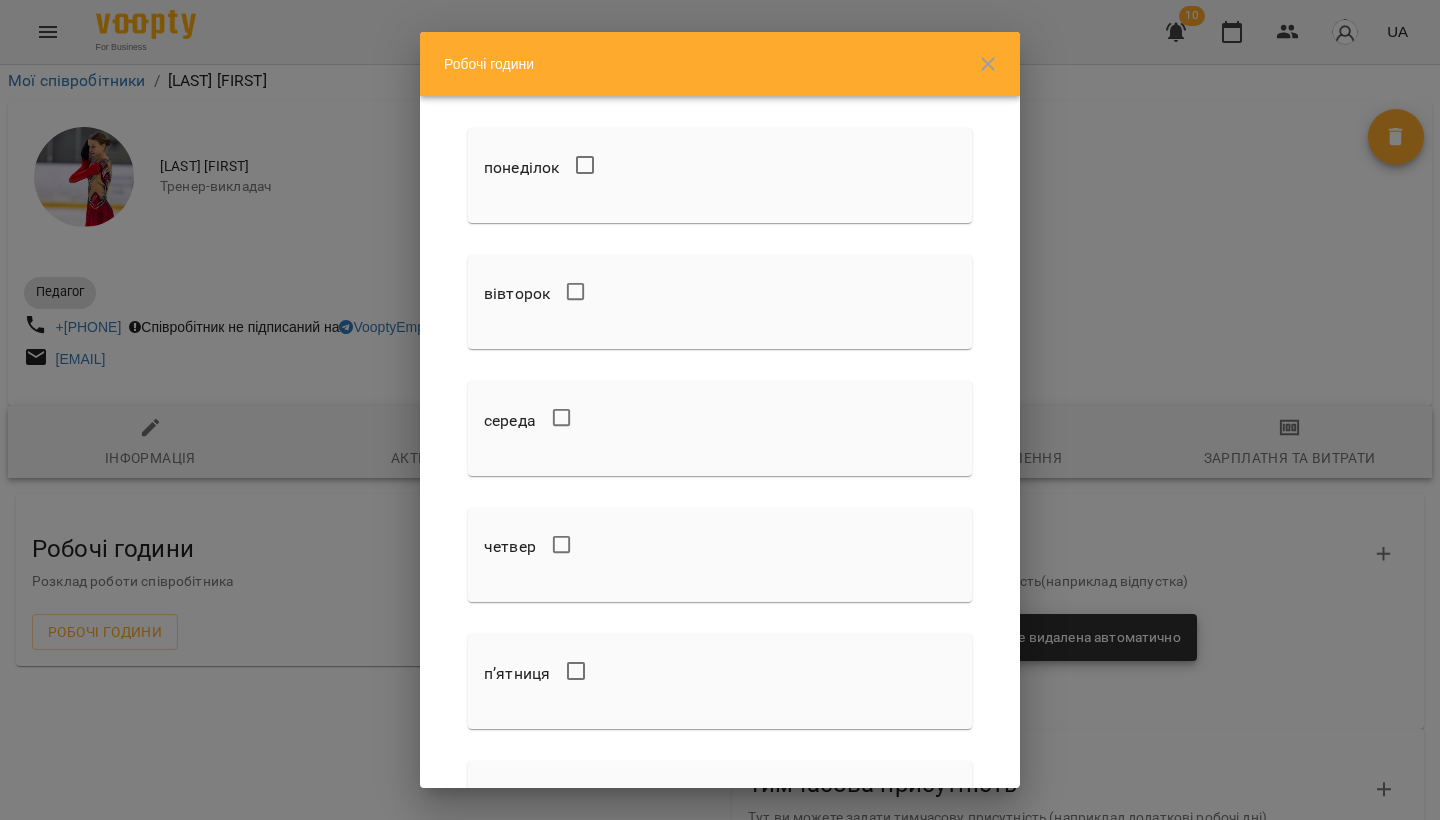 scroll, scrollTop: 0, scrollLeft: 0, axis: both 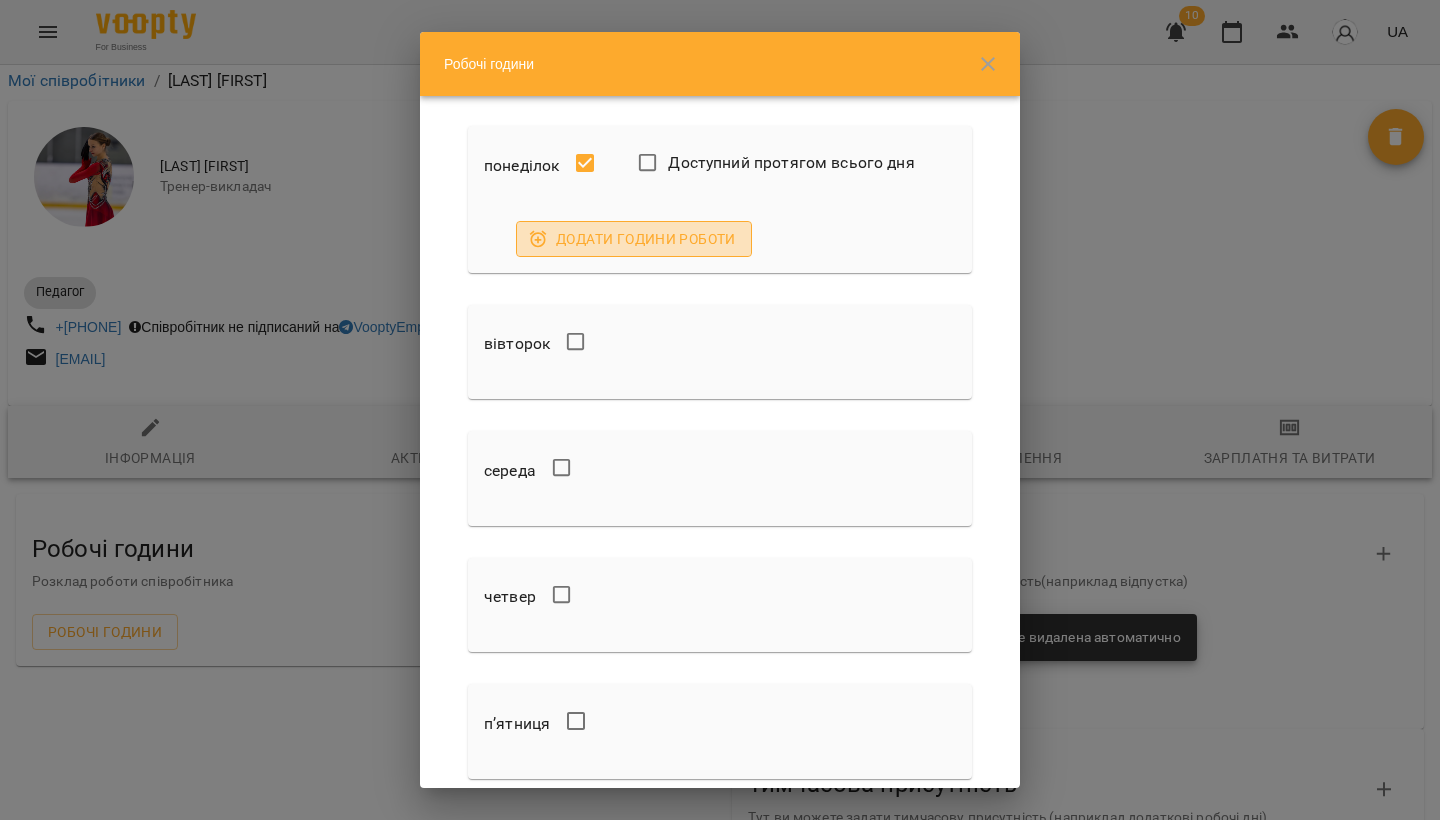 click on "Додати години роботи" at bounding box center (634, 239) 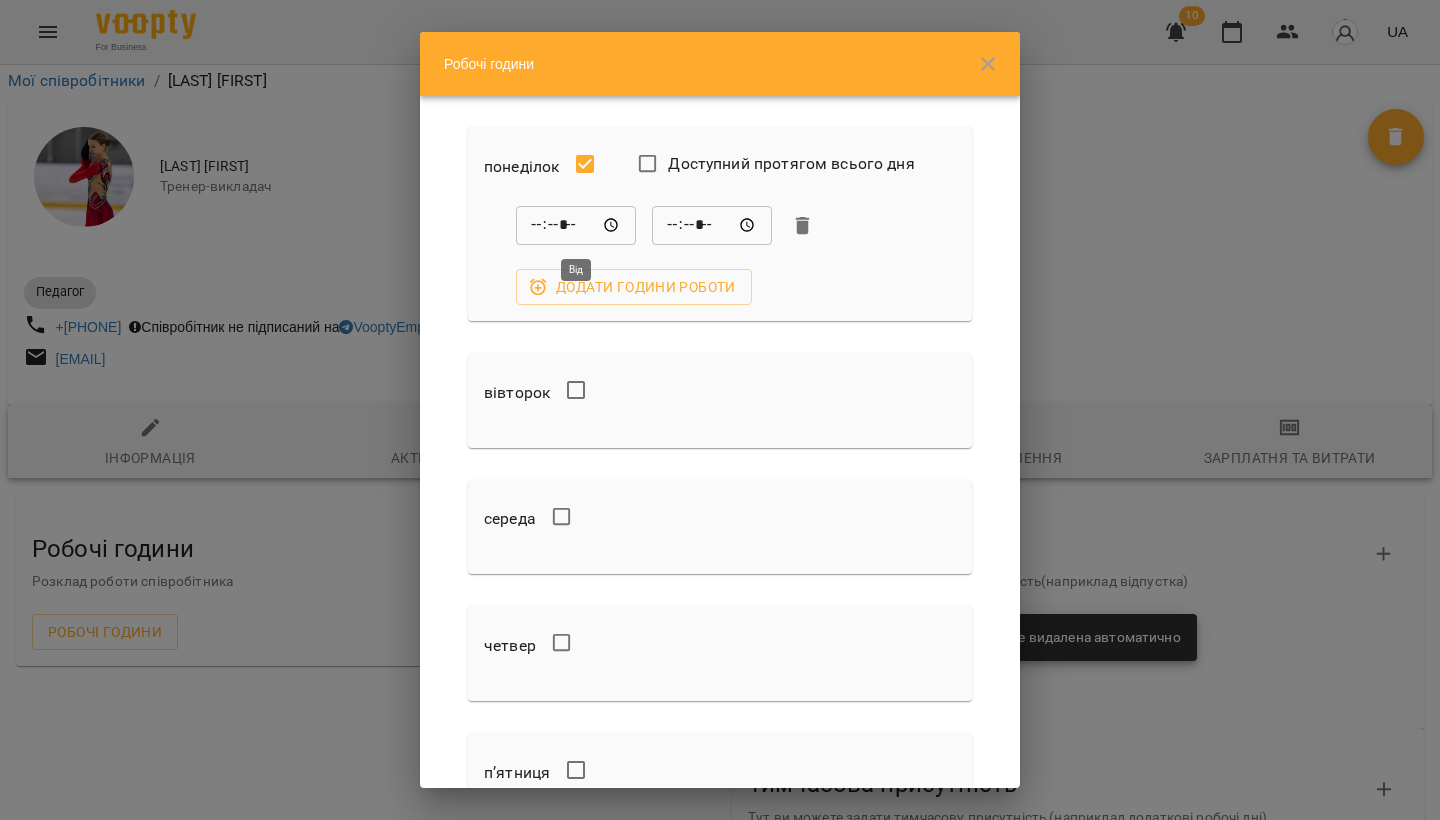 click on "*****" at bounding box center [576, 226] 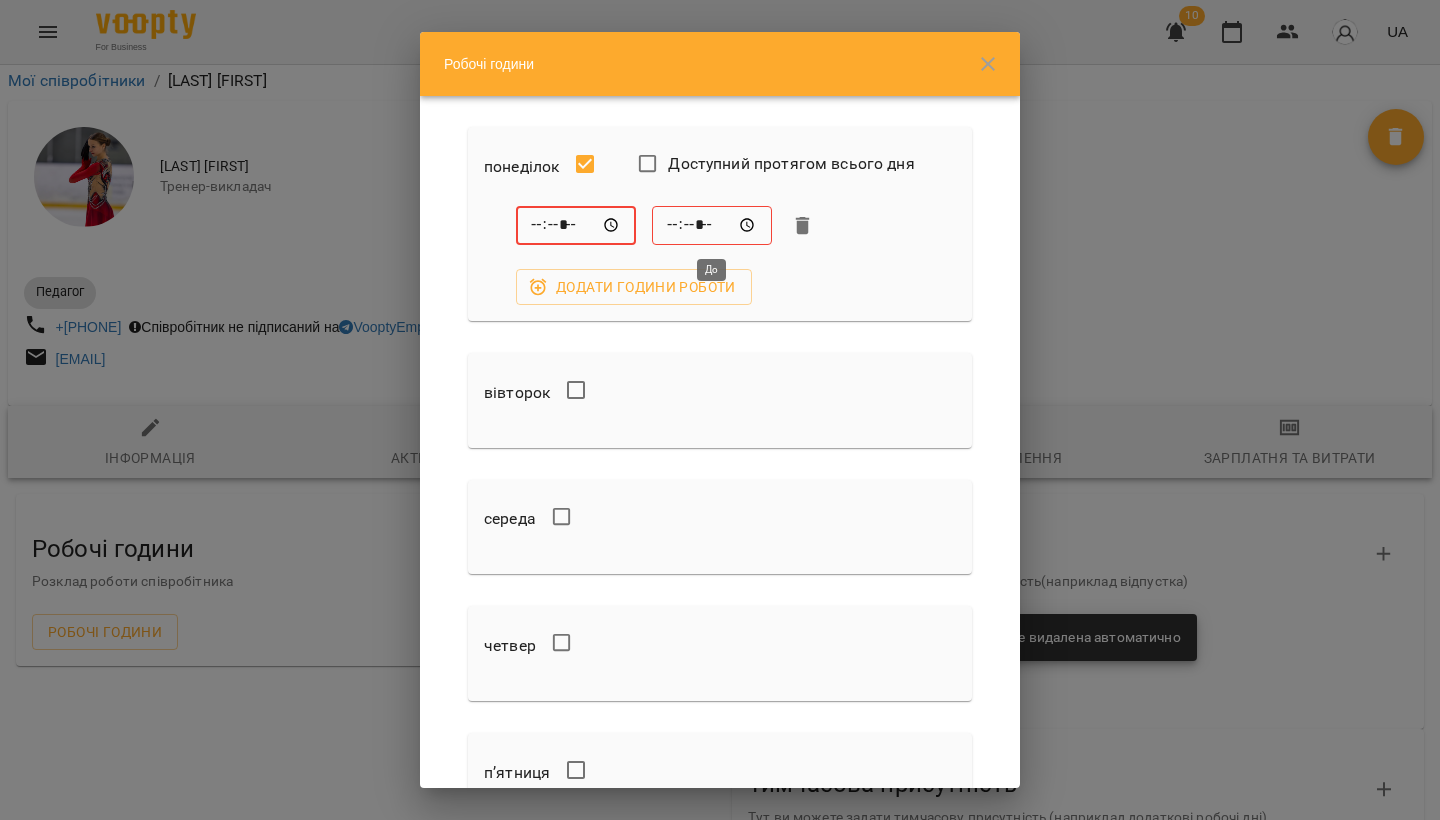 type on "*****" 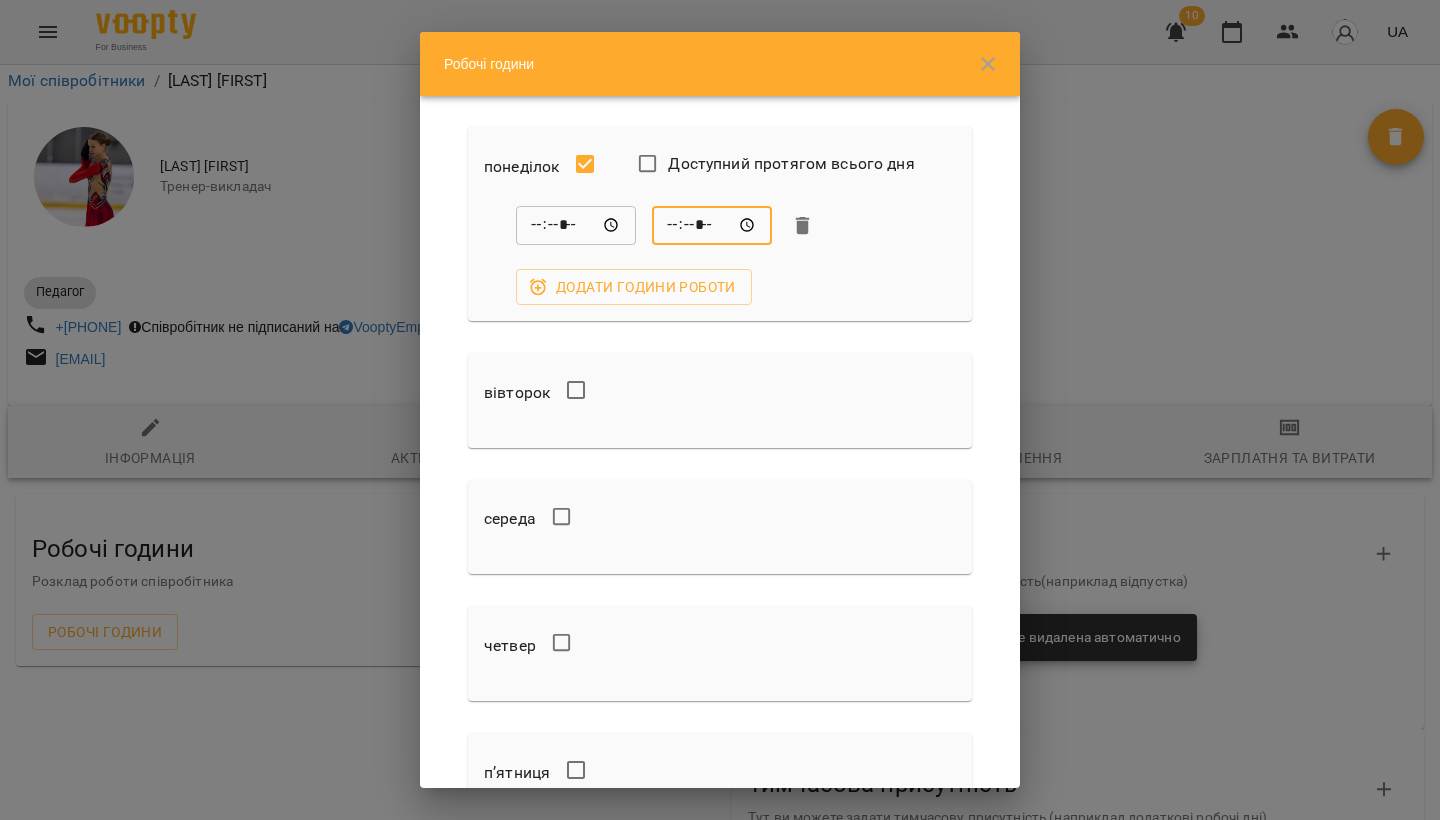 type on "*****" 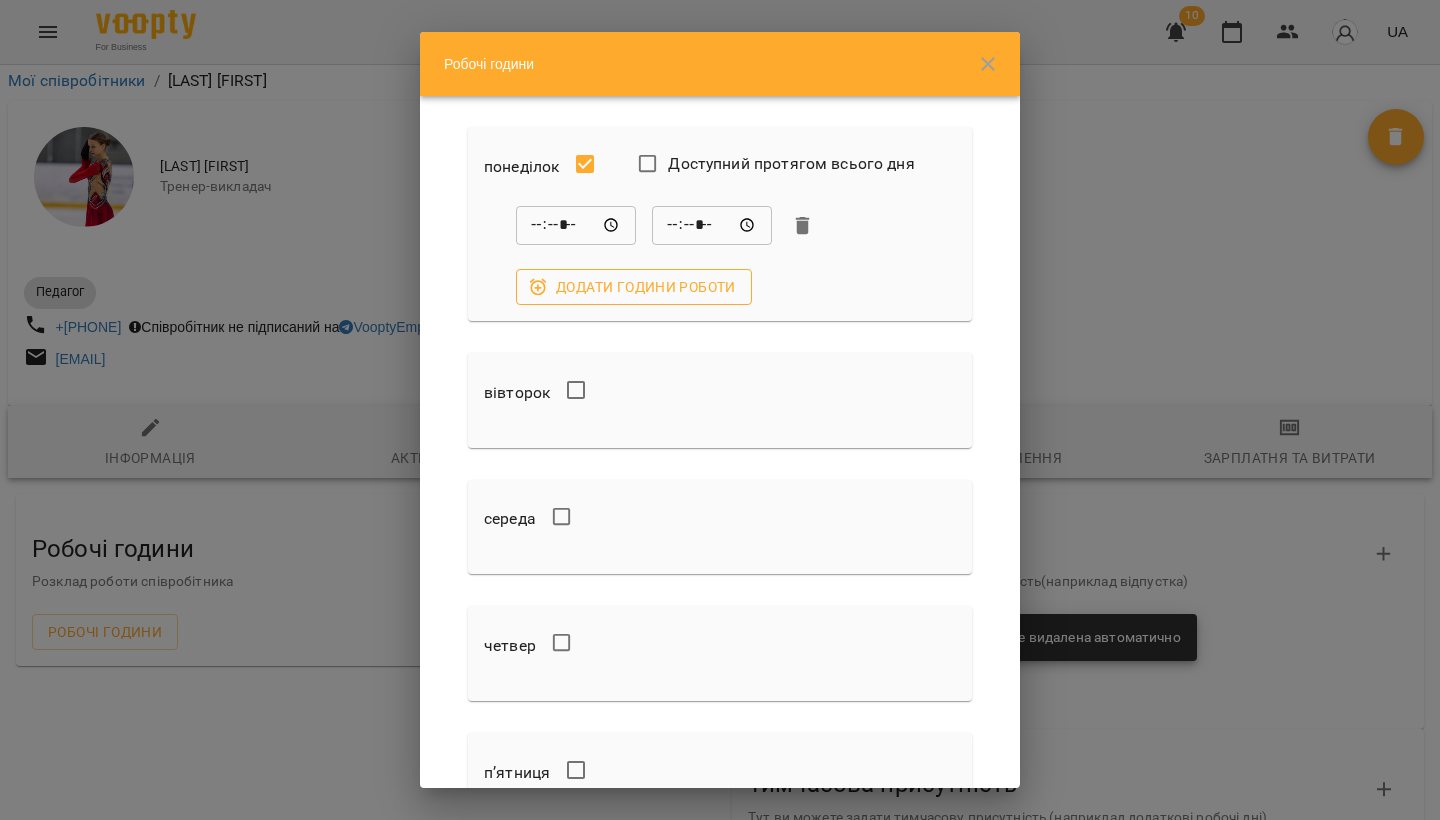 click on "Додати години роботи" at bounding box center (634, 287) 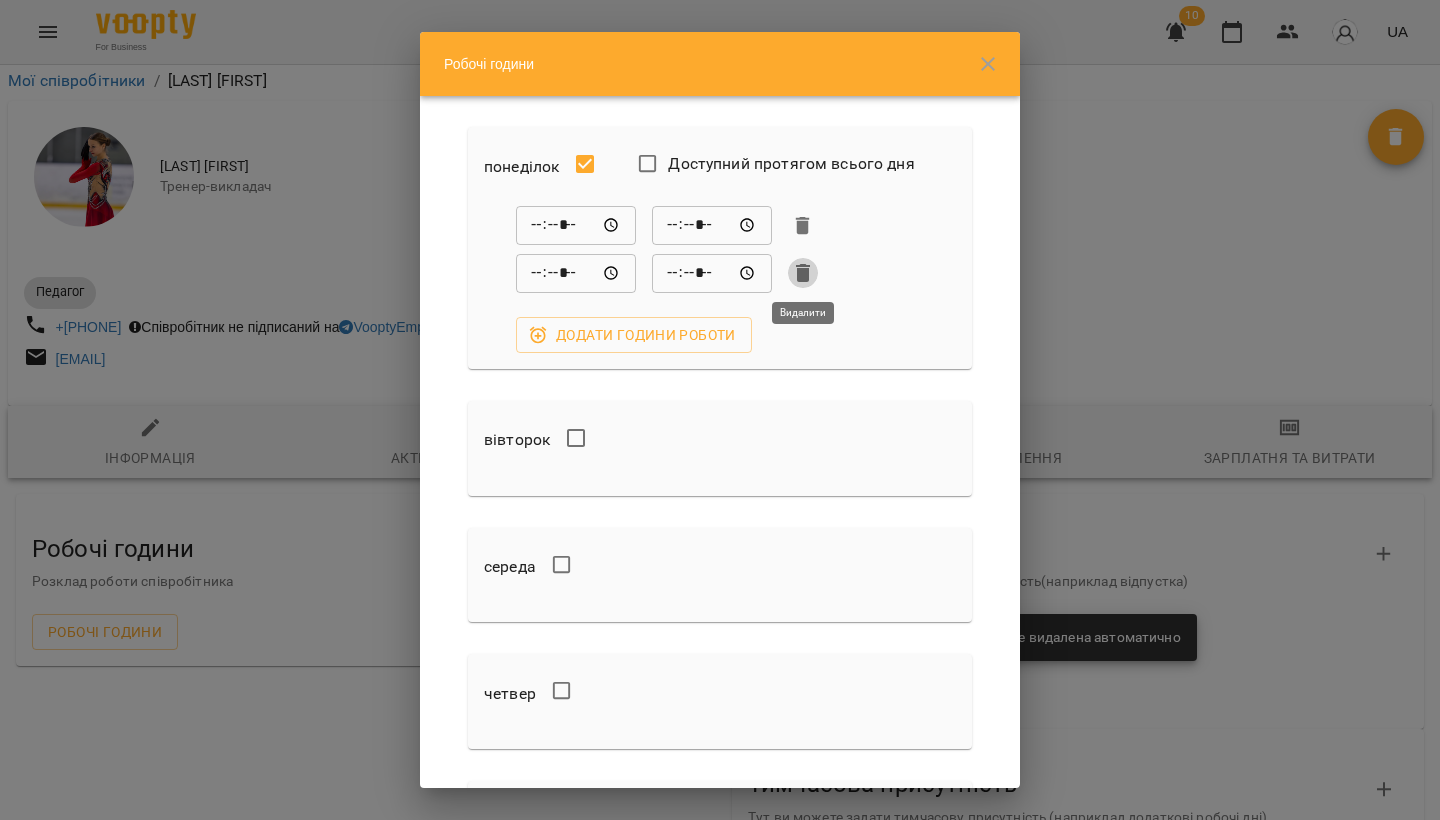 click 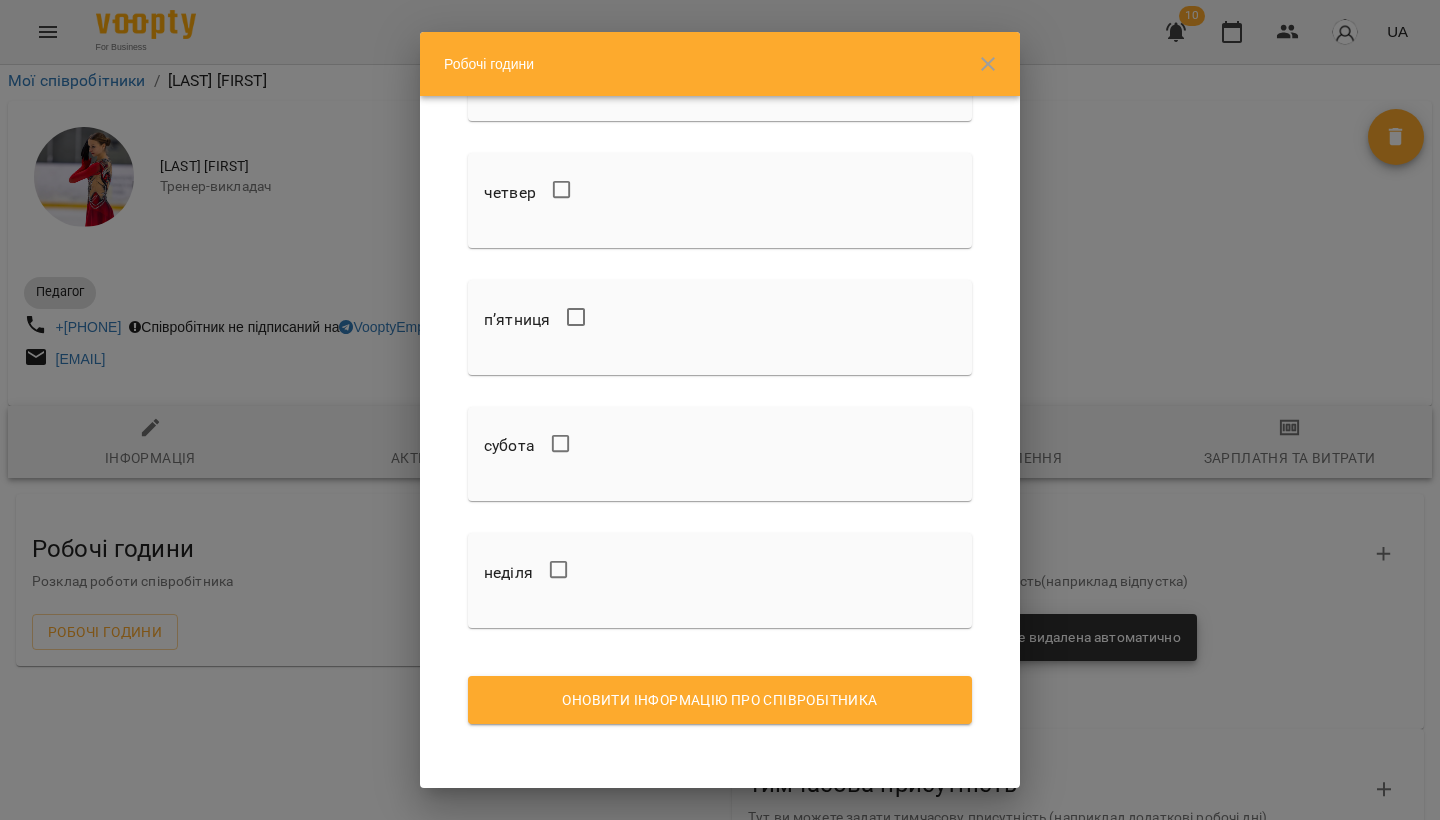 scroll, scrollTop: 454, scrollLeft: 0, axis: vertical 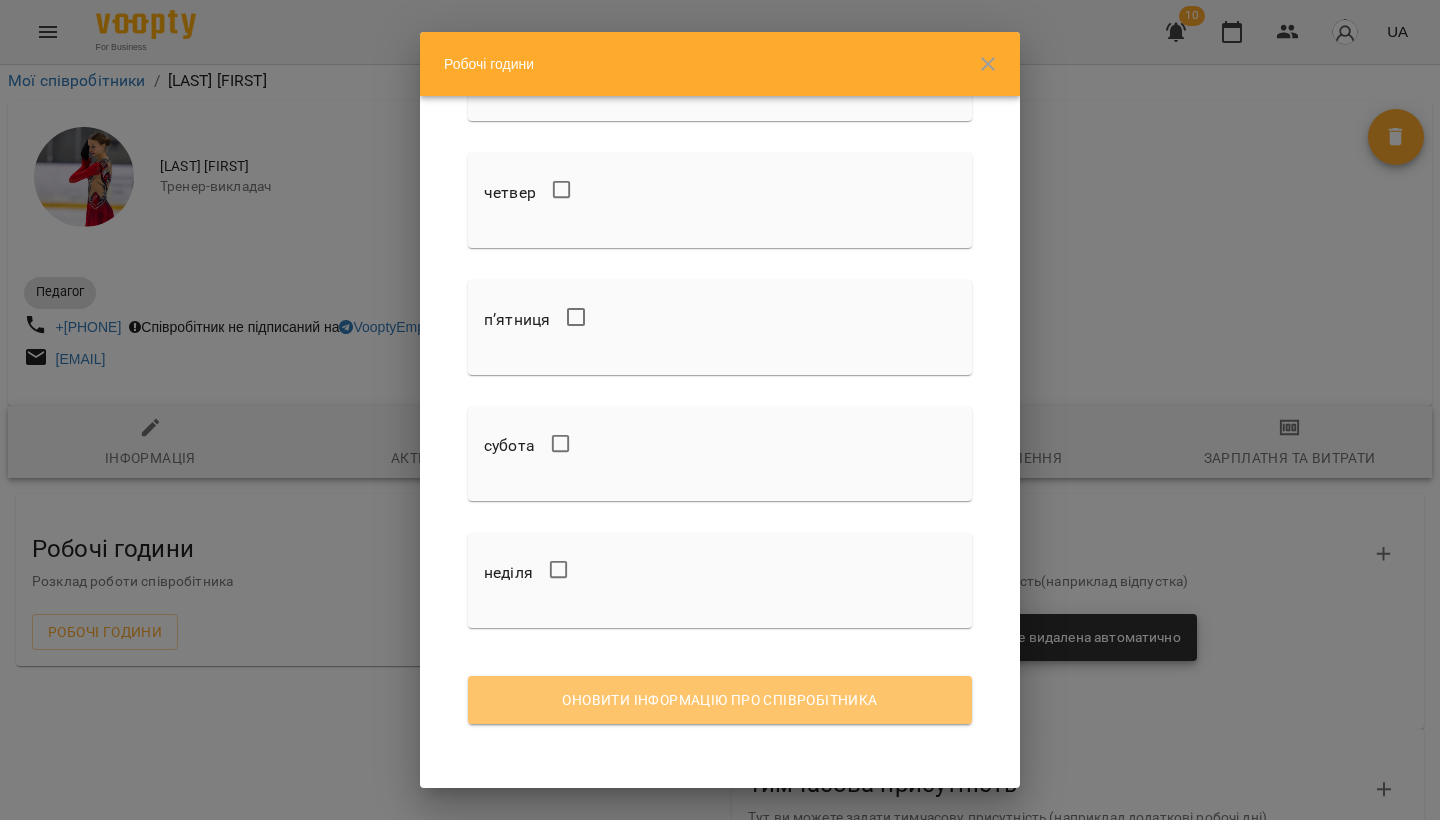 click on "Оновити інформацію про співробітника" at bounding box center (720, 700) 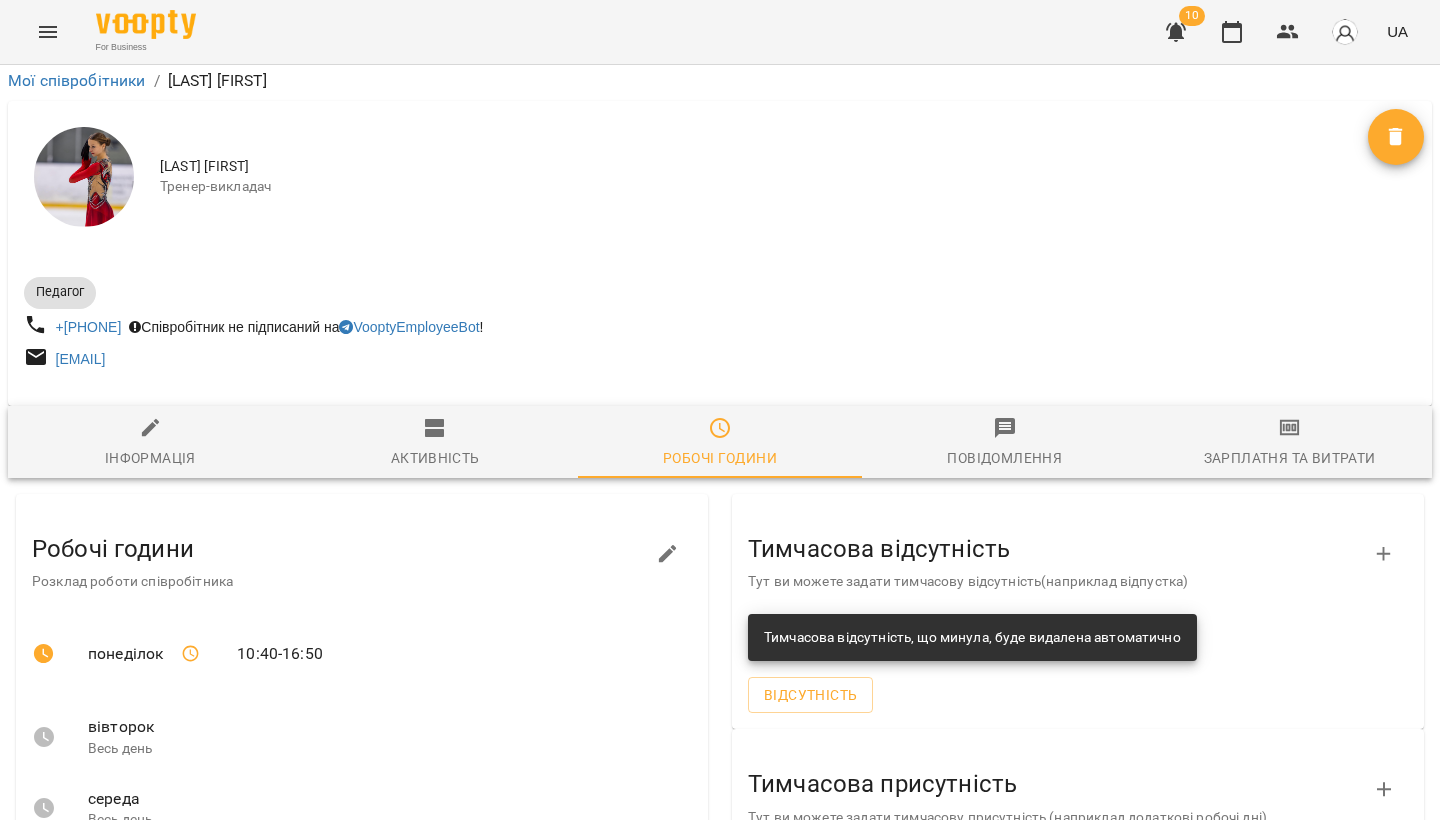 click 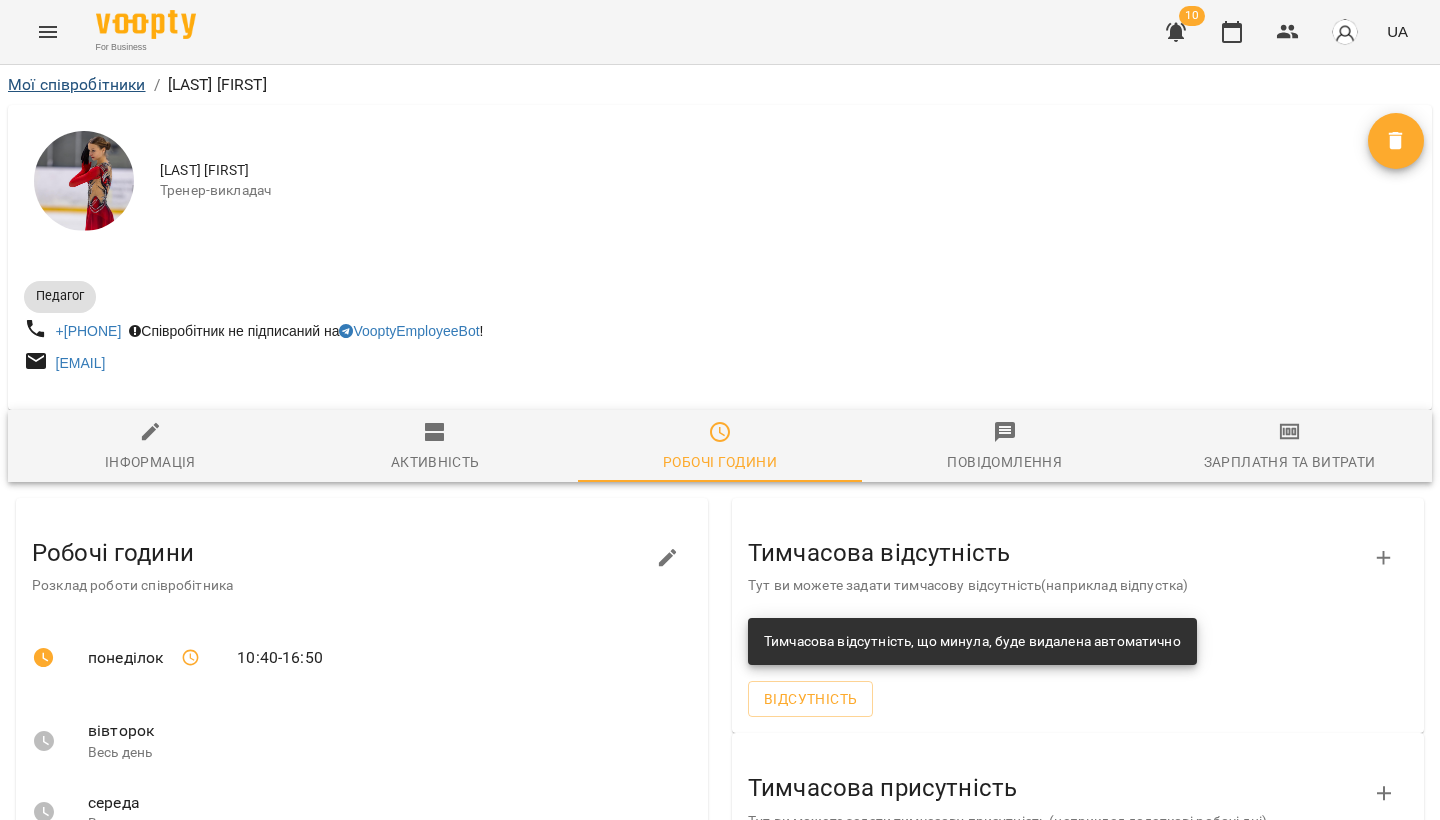 scroll, scrollTop: 0, scrollLeft: 0, axis: both 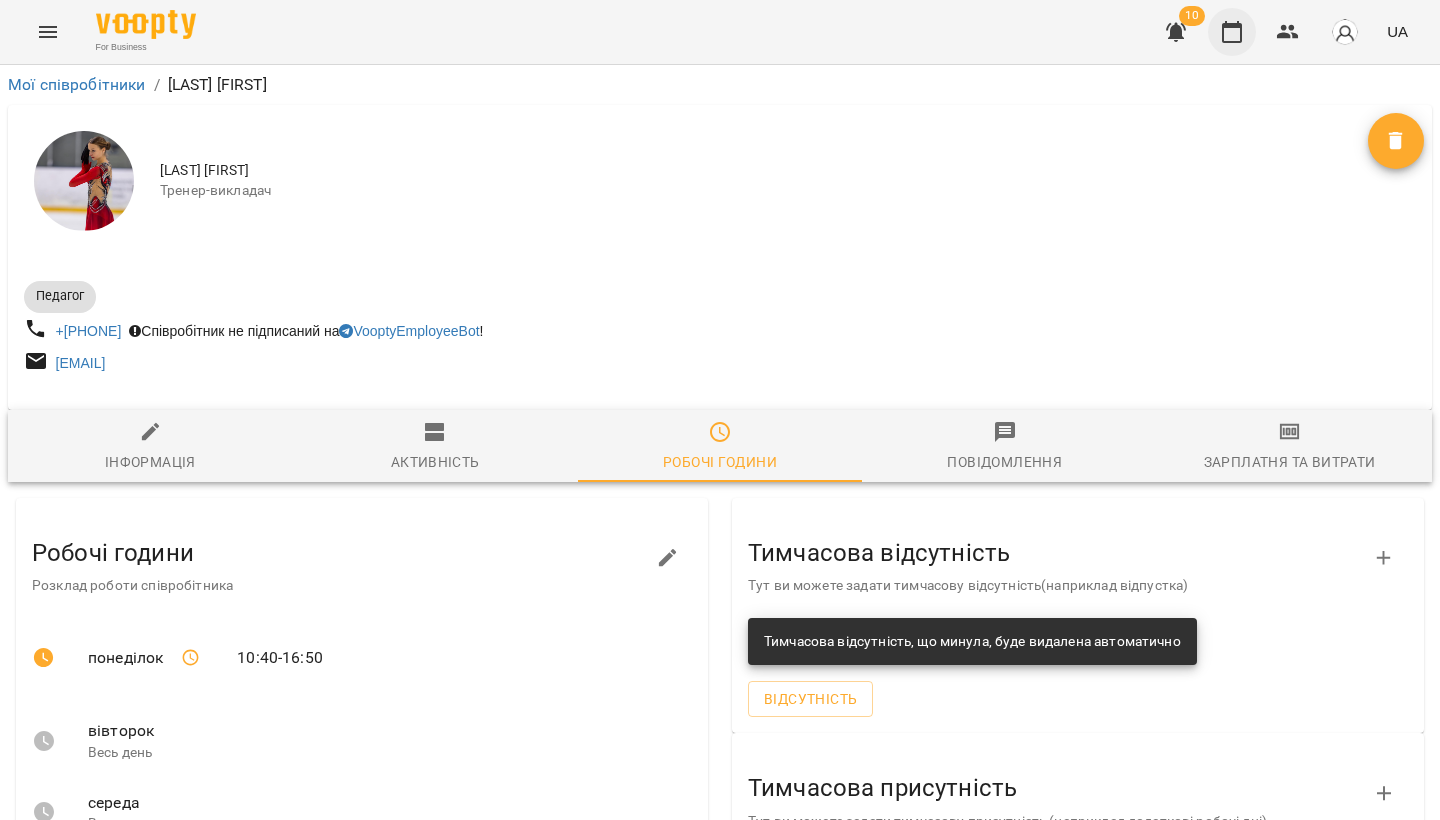 click 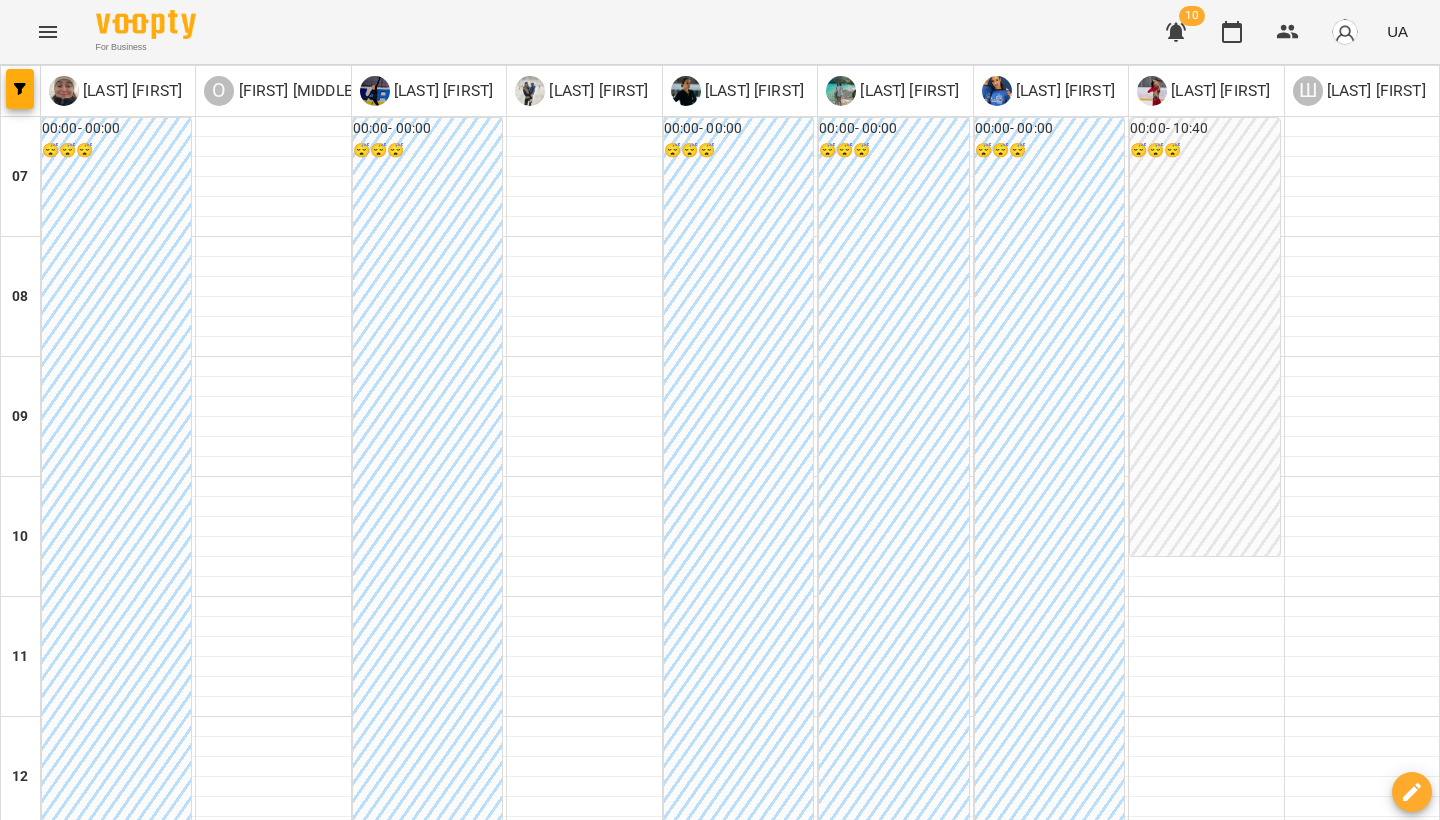 scroll, scrollTop: 170, scrollLeft: 0, axis: vertical 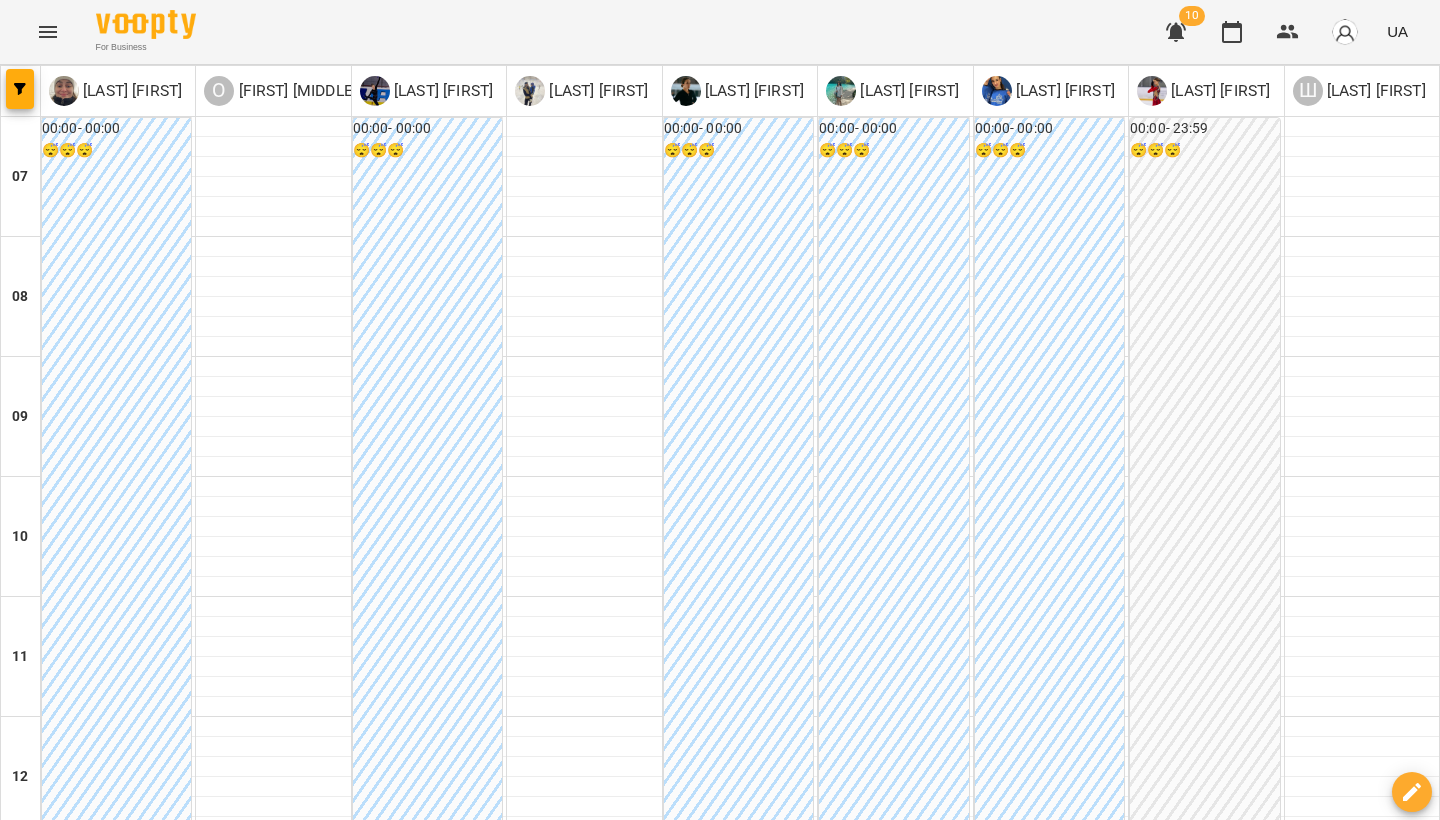 click on "пн 04 серп" at bounding box center (41, 1949) 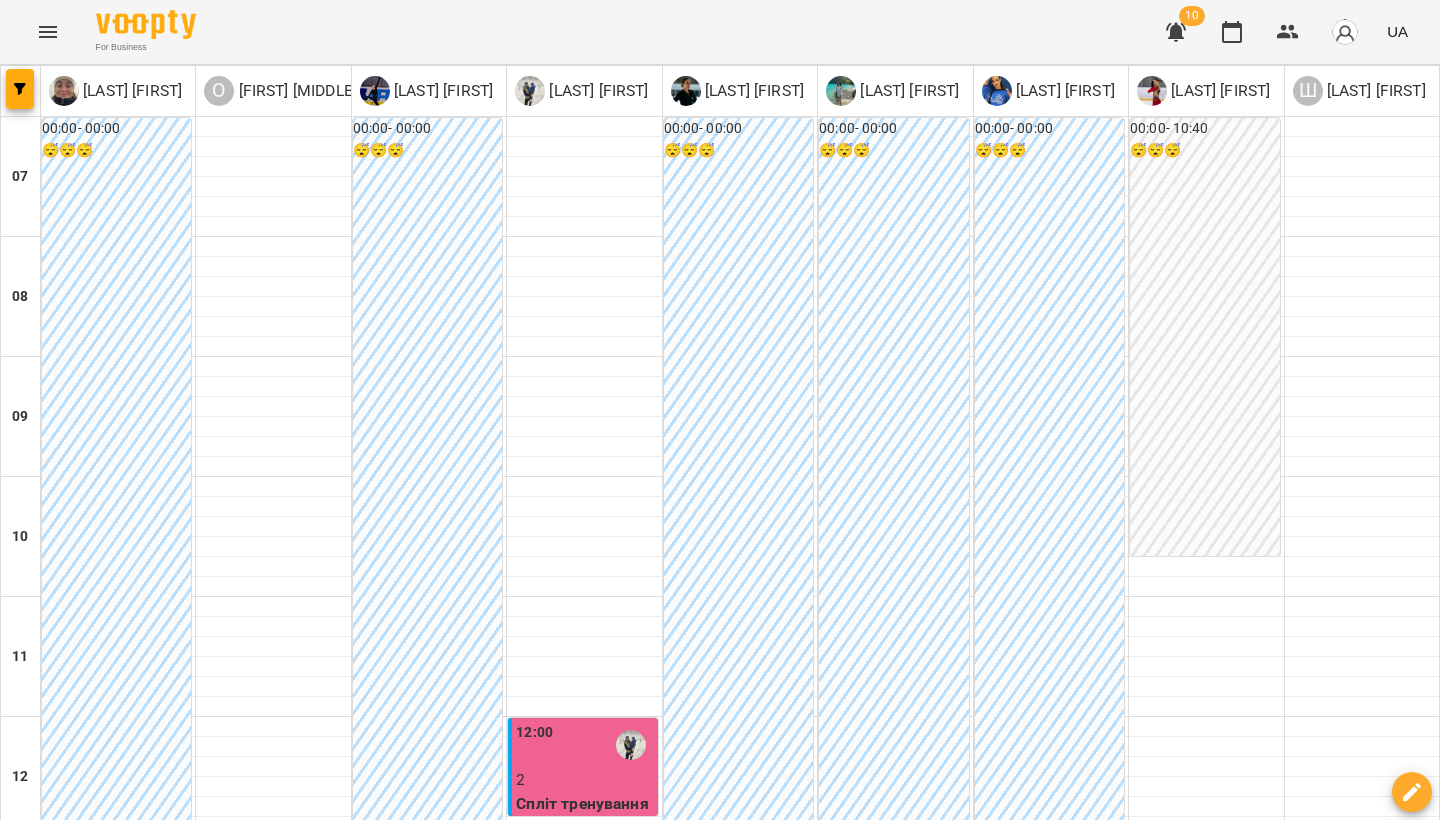 scroll, scrollTop: 0, scrollLeft: 0, axis: both 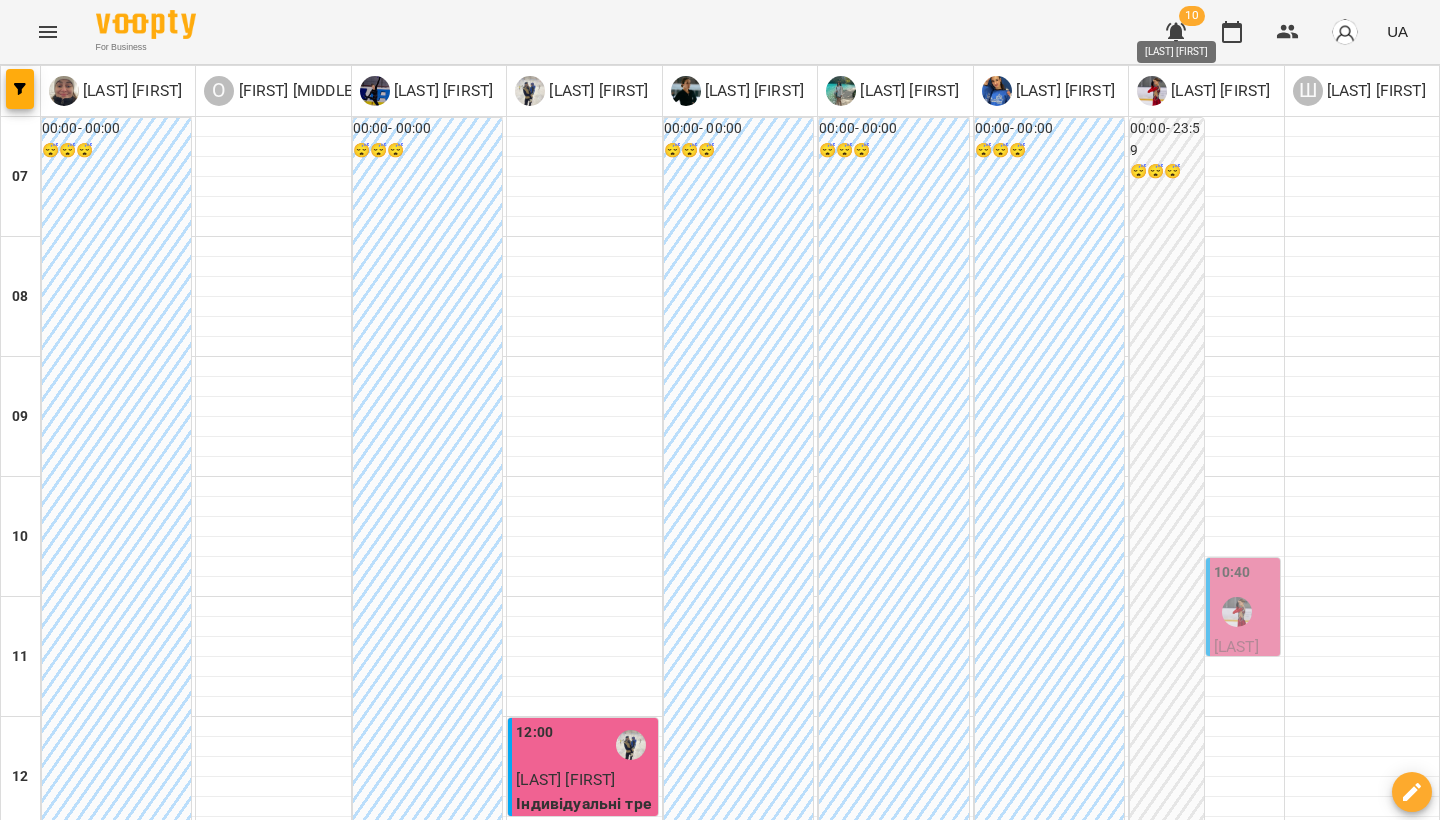 click on "[LAST] [FIRST]" at bounding box center (1218, 91) 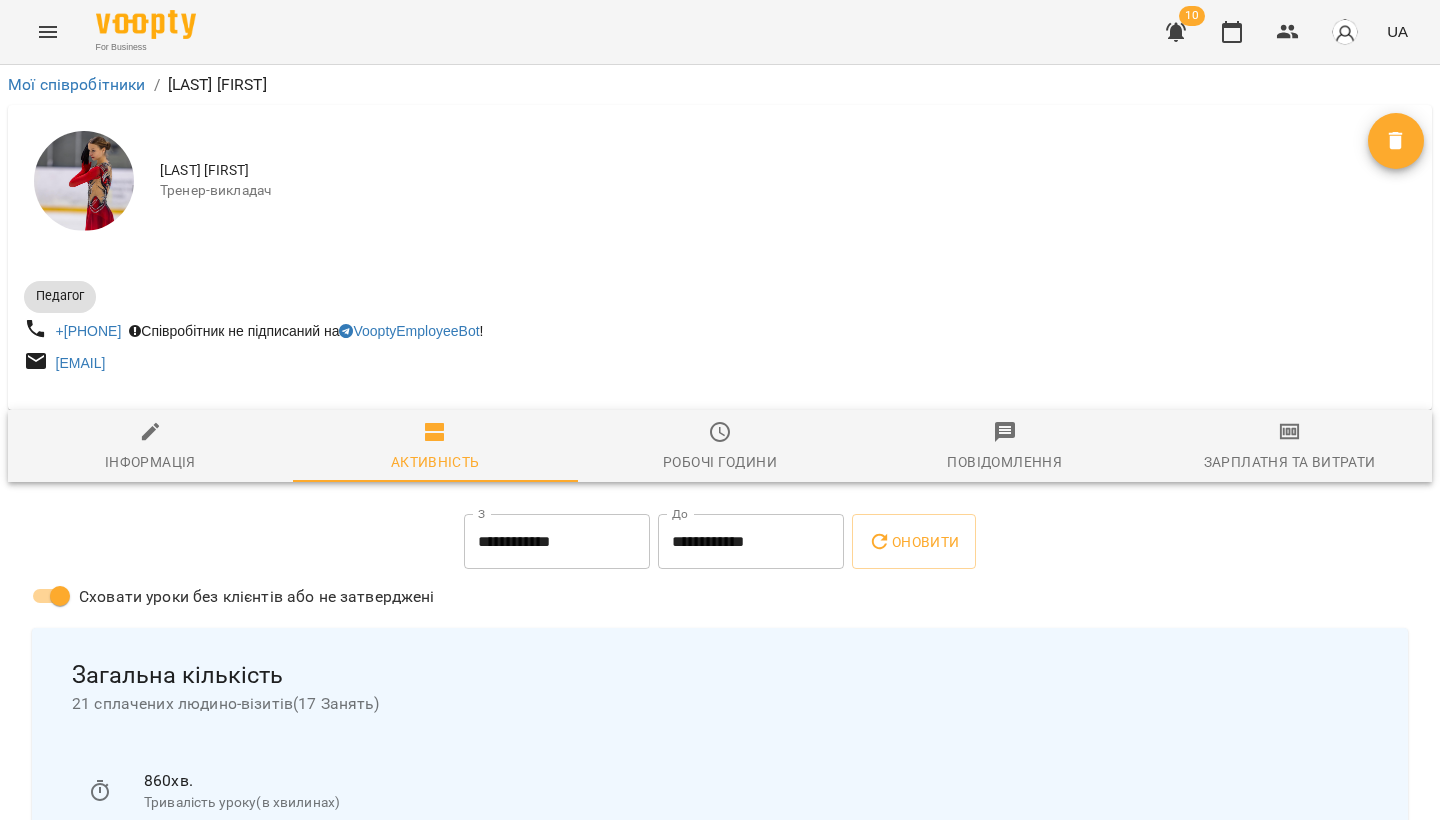 scroll, scrollTop: 0, scrollLeft: 0, axis: both 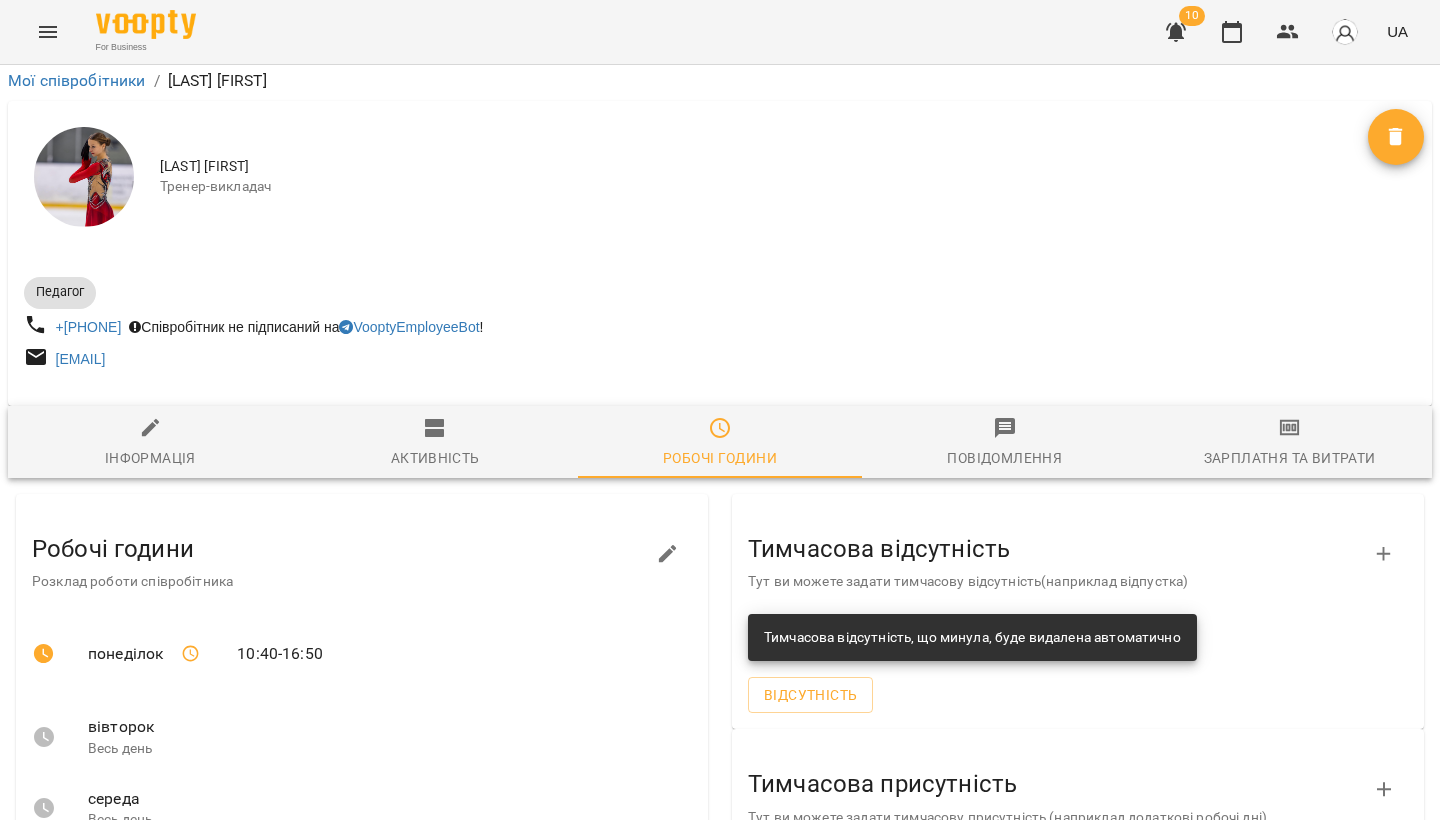 click at bounding box center (668, 554) 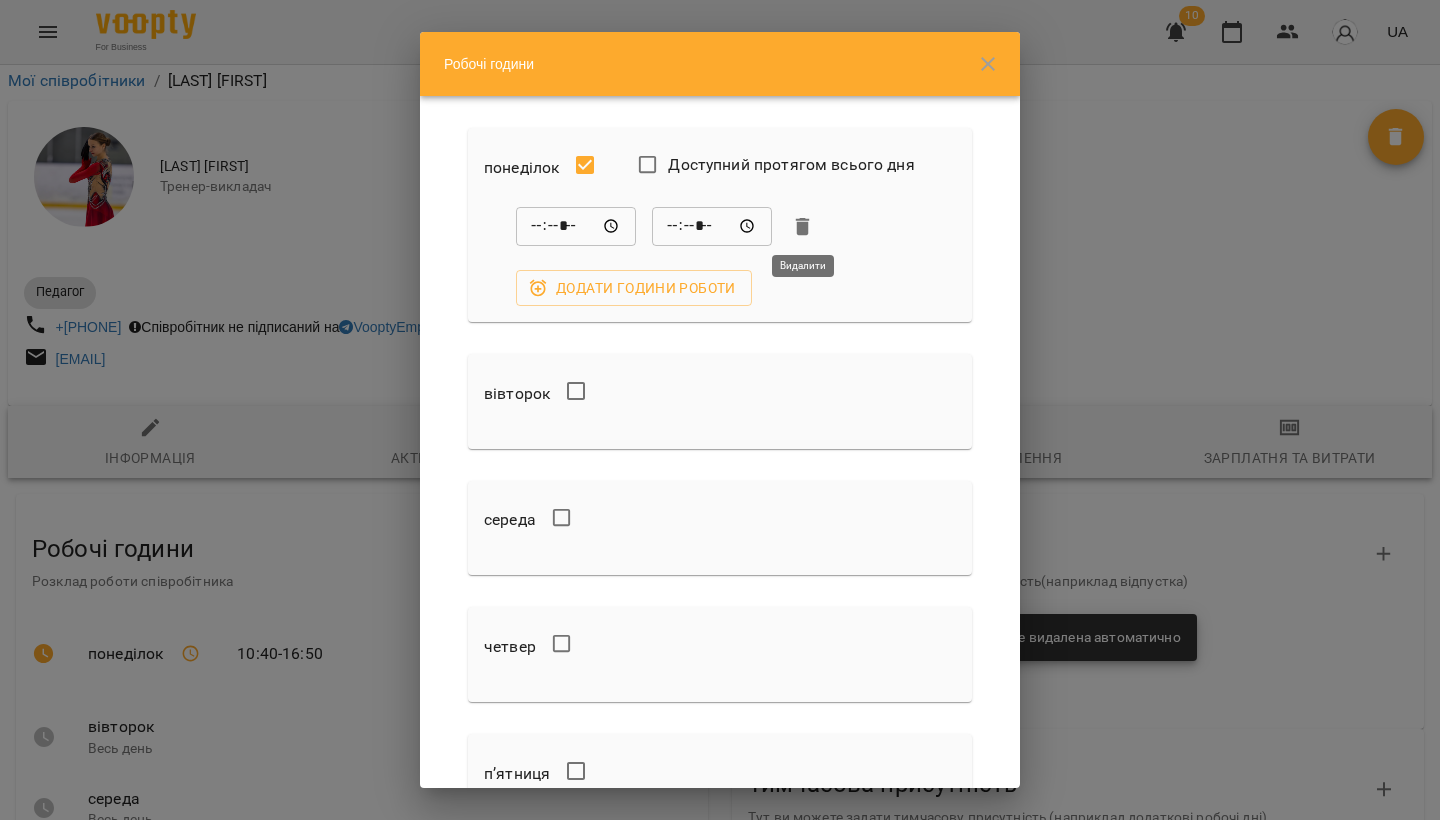 click 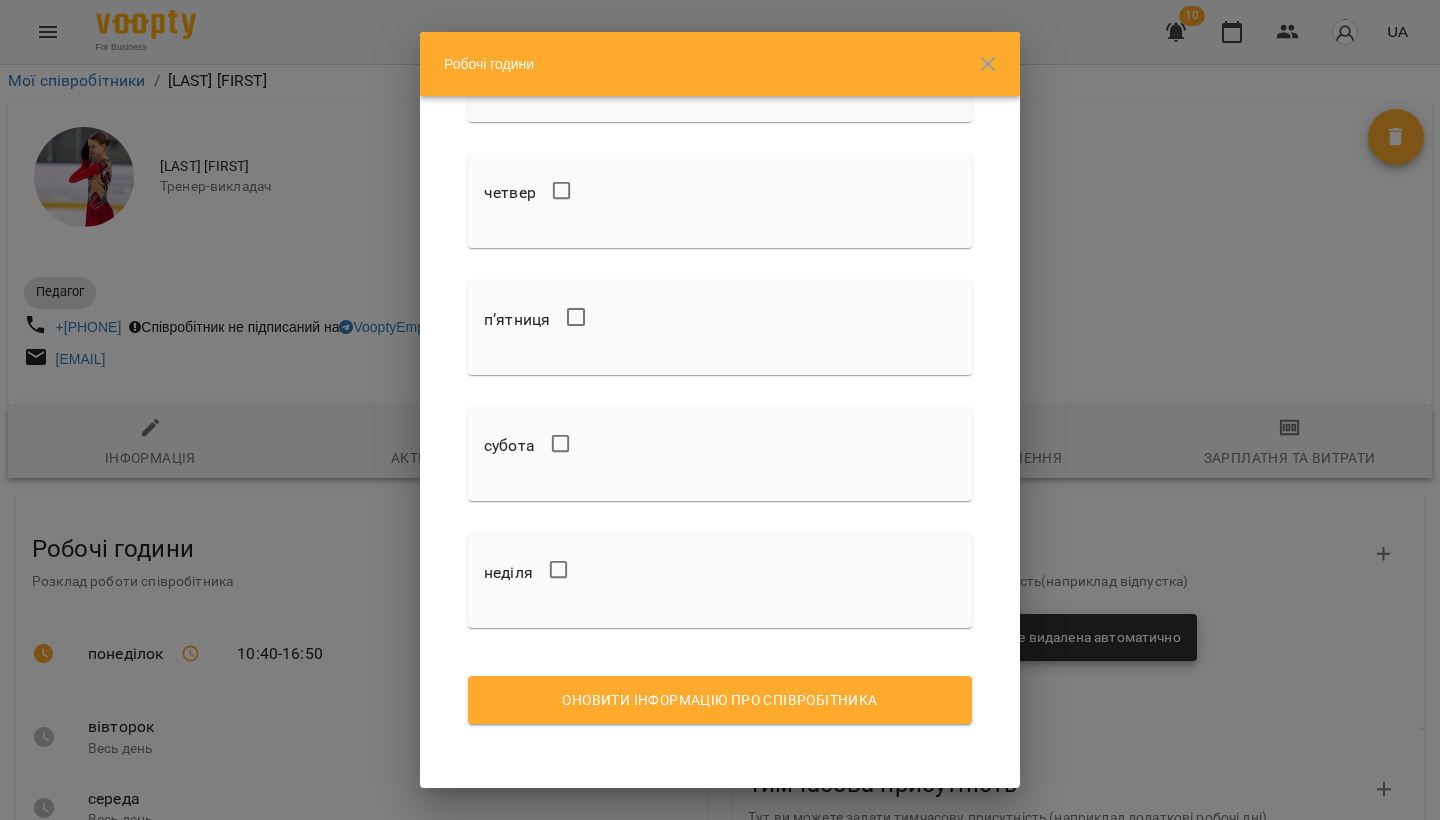 scroll, scrollTop: 354, scrollLeft: 0, axis: vertical 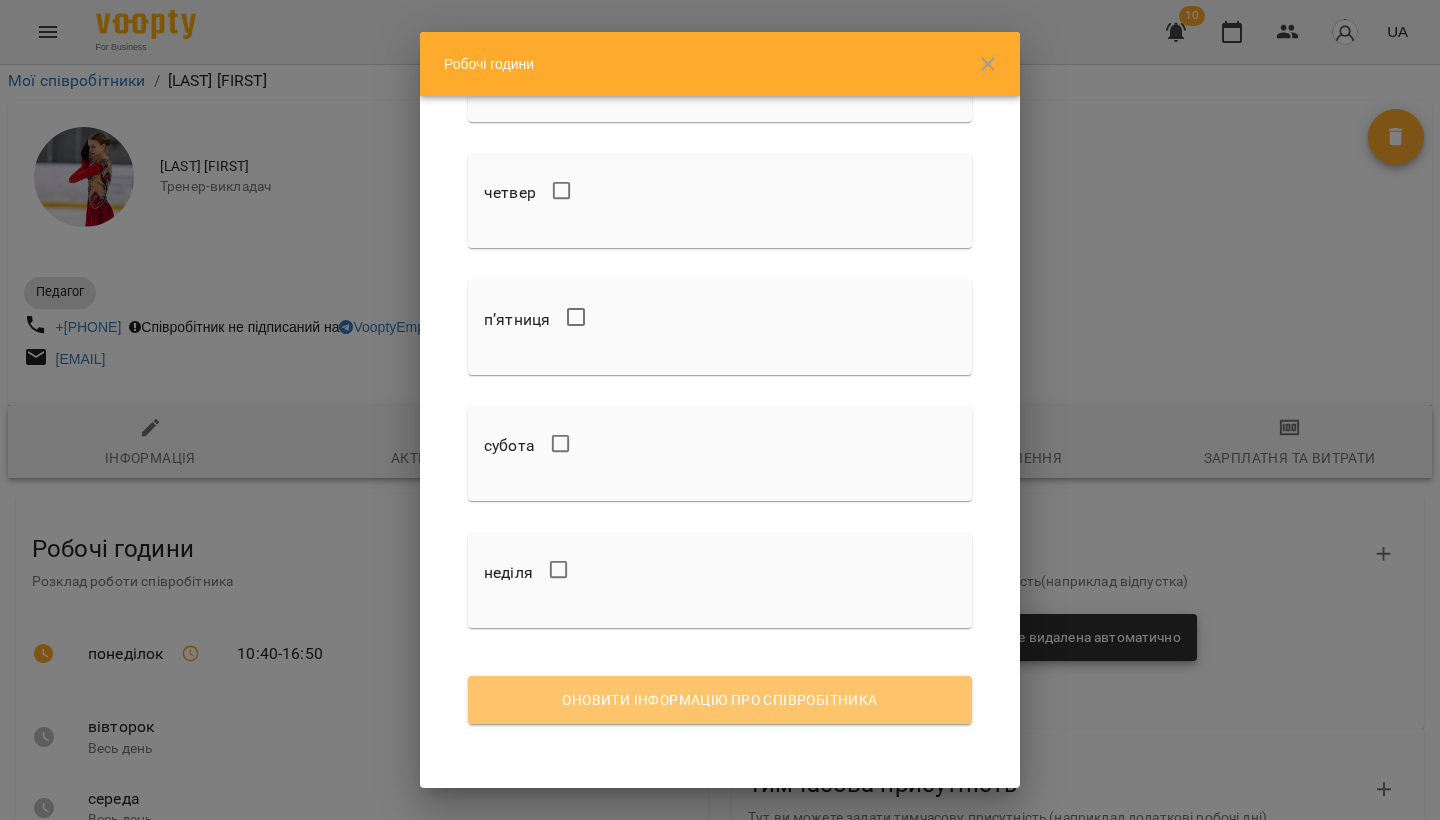 click on "Оновити інформацію про співробітника" at bounding box center (720, 700) 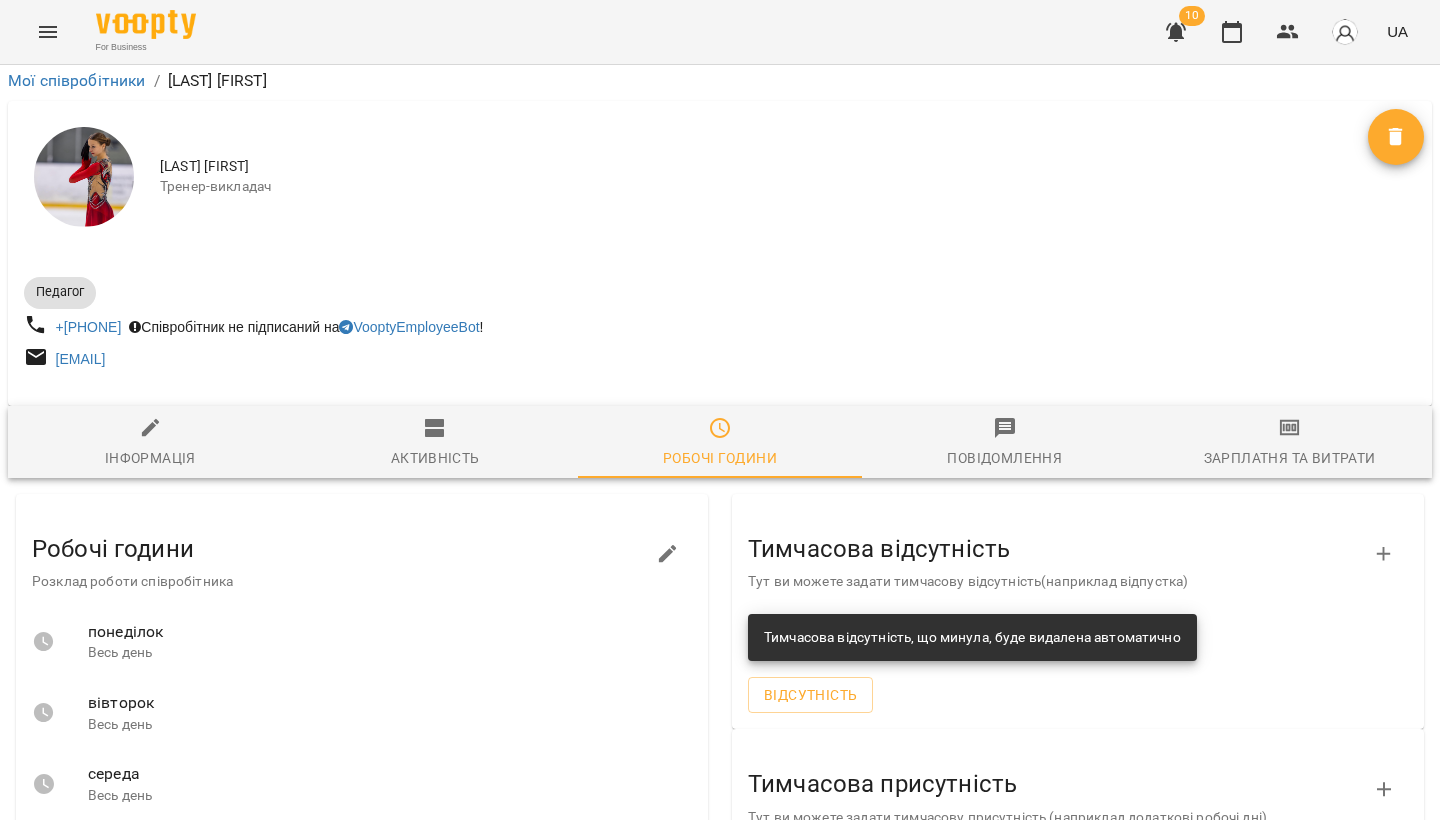 scroll, scrollTop: 349, scrollLeft: 0, axis: vertical 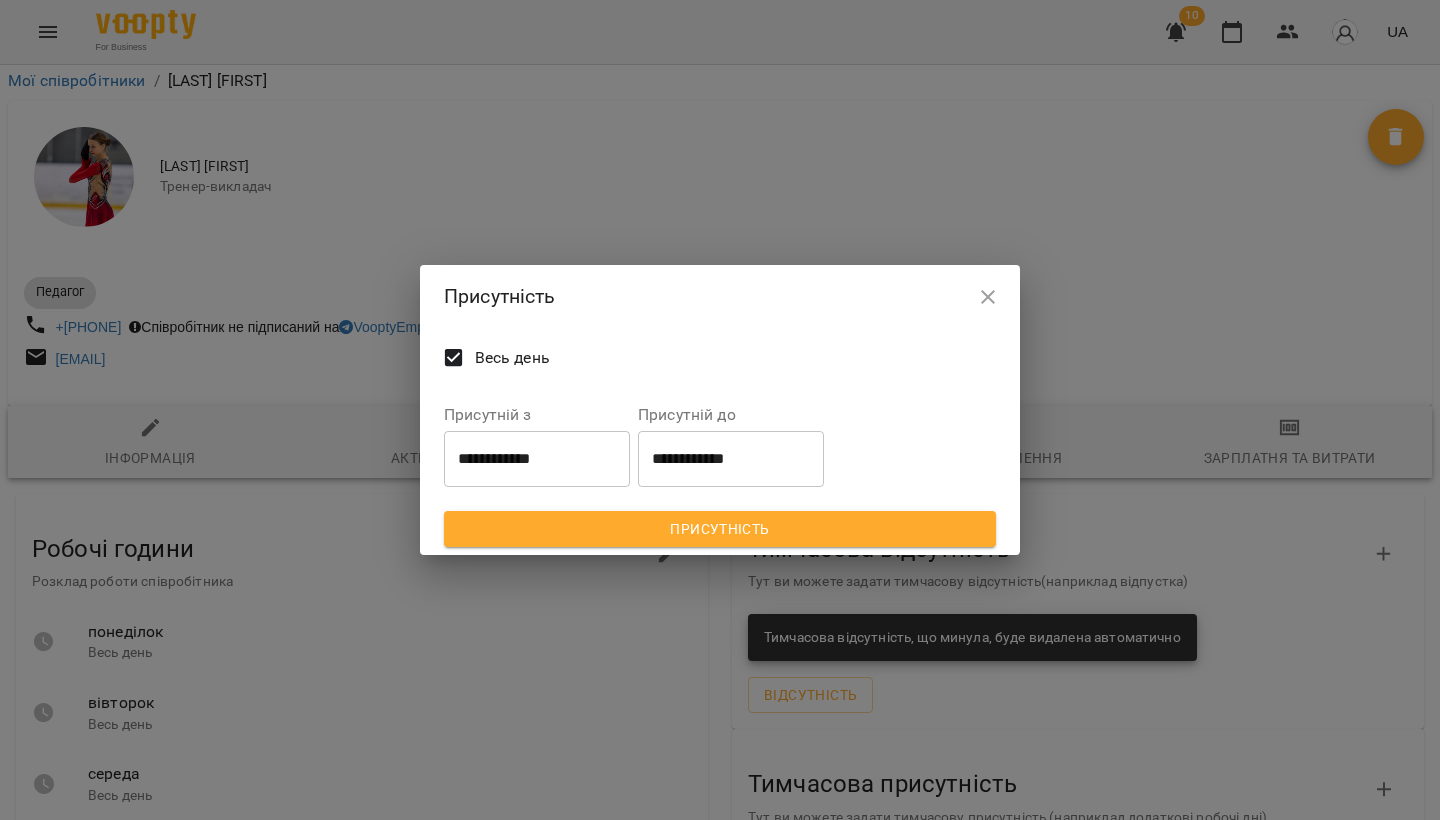click on "**********" at bounding box center (537, 459) 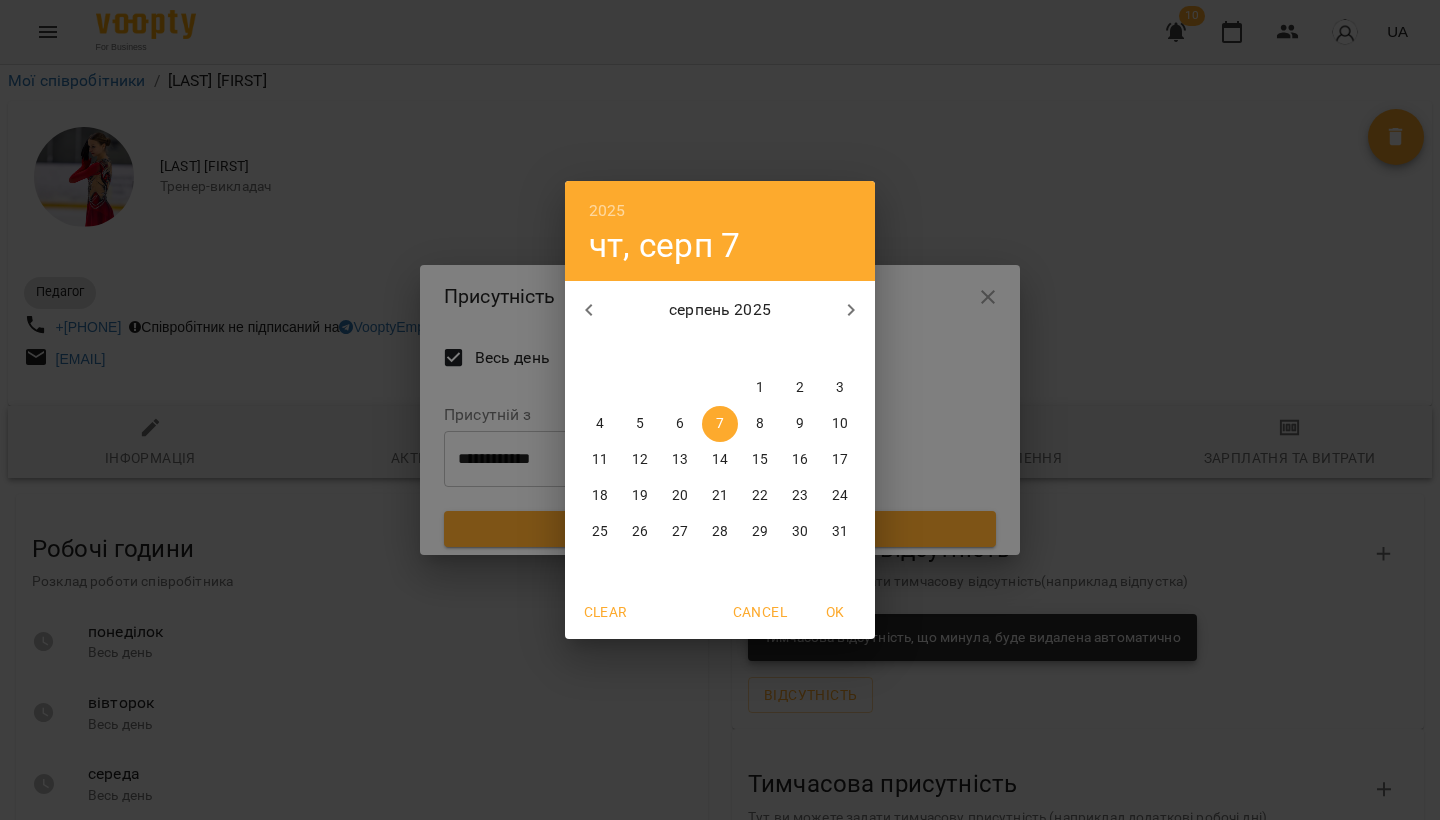 click on "11" at bounding box center (600, 460) 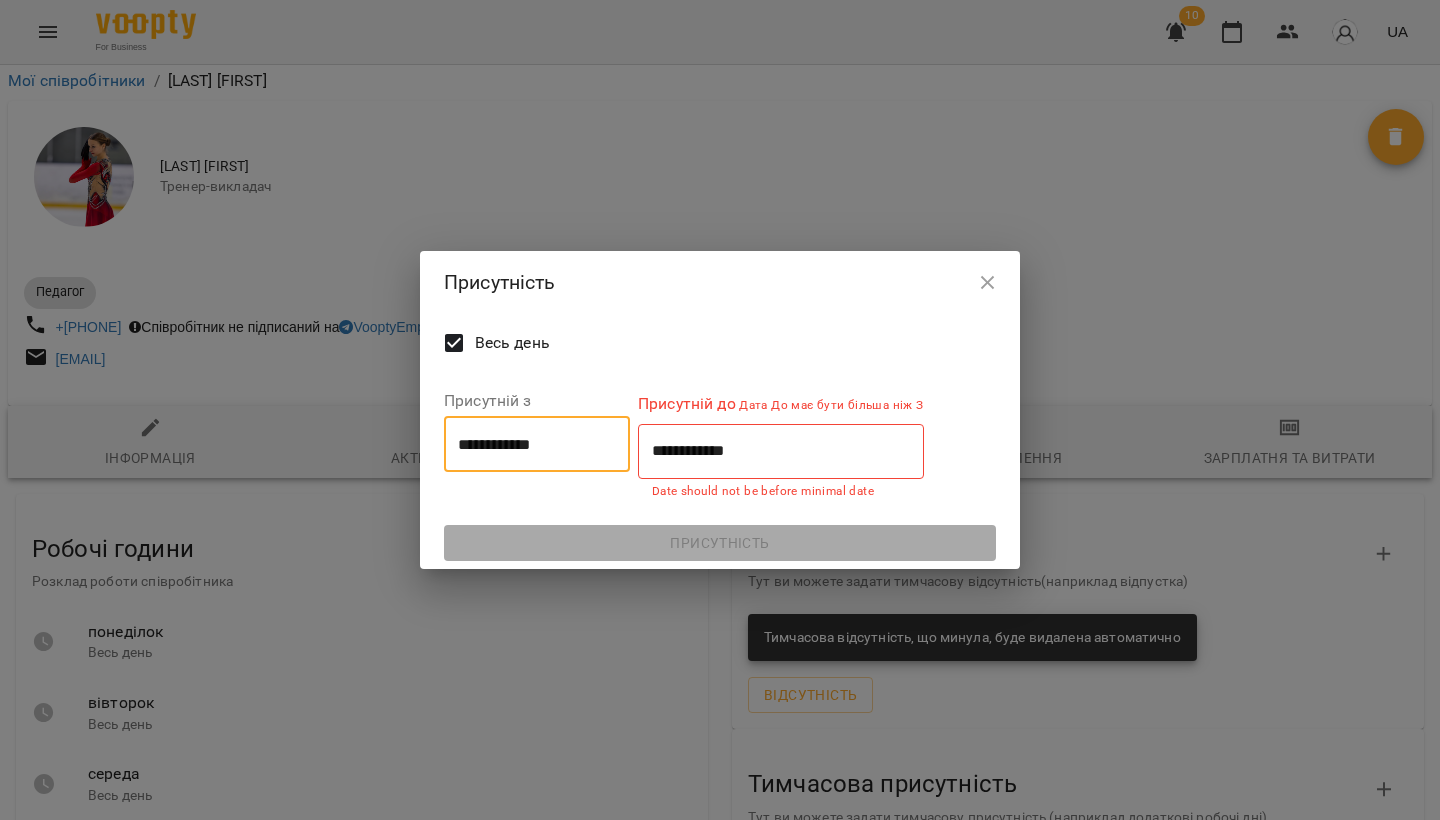 click on "**********" at bounding box center (781, 451) 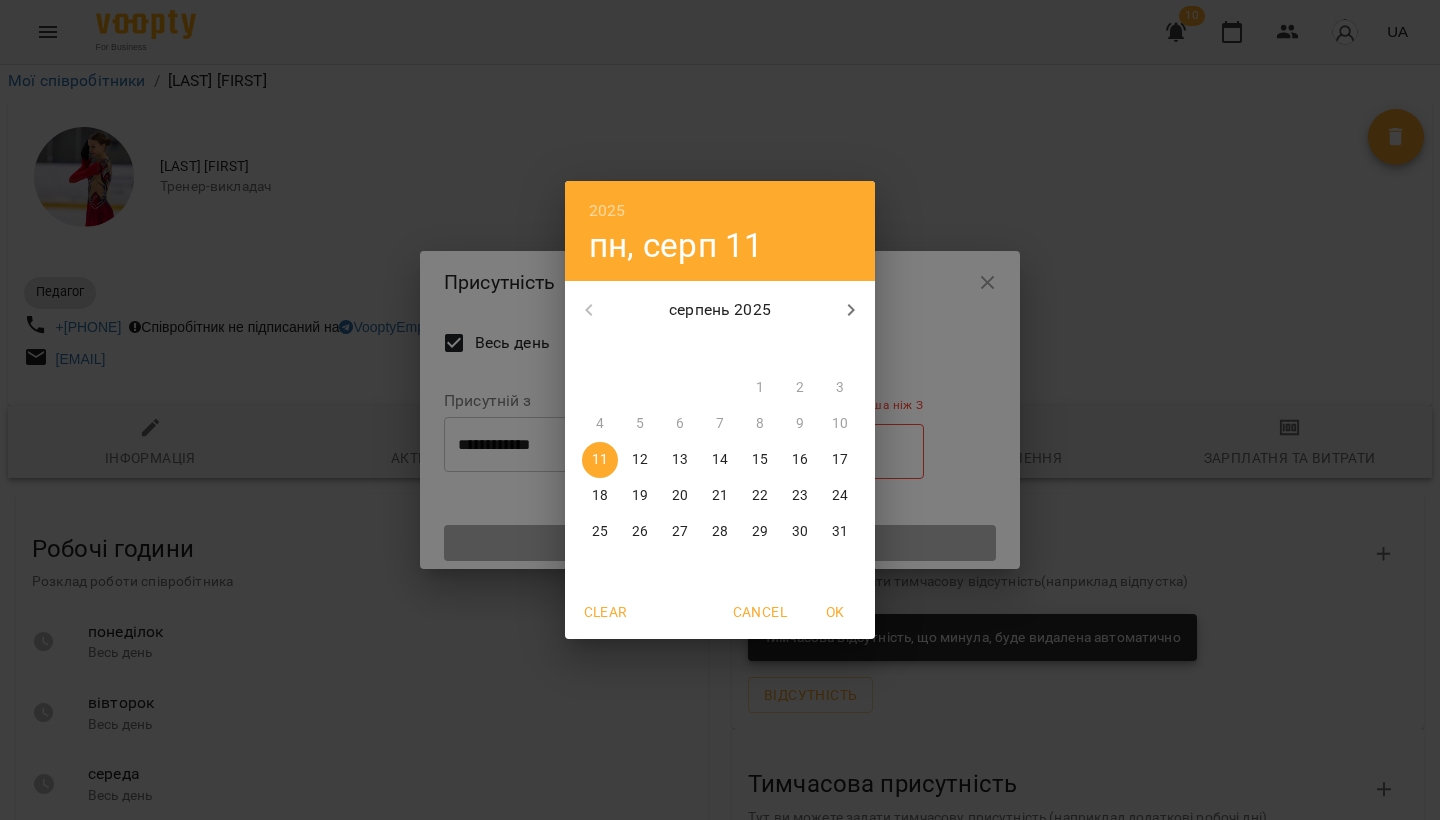 click on "17" at bounding box center [840, 460] 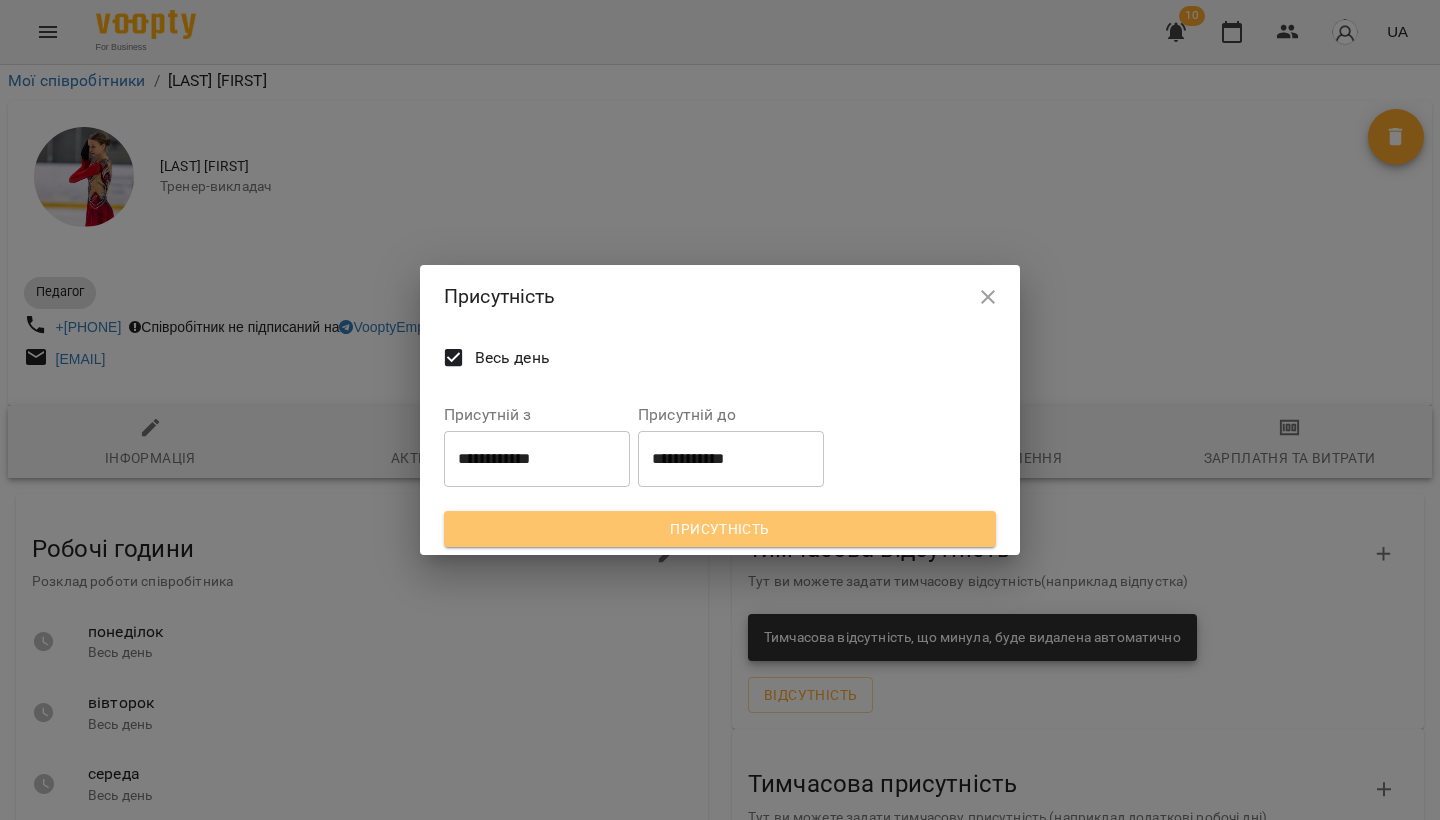 click on "Присутність" at bounding box center (720, 529) 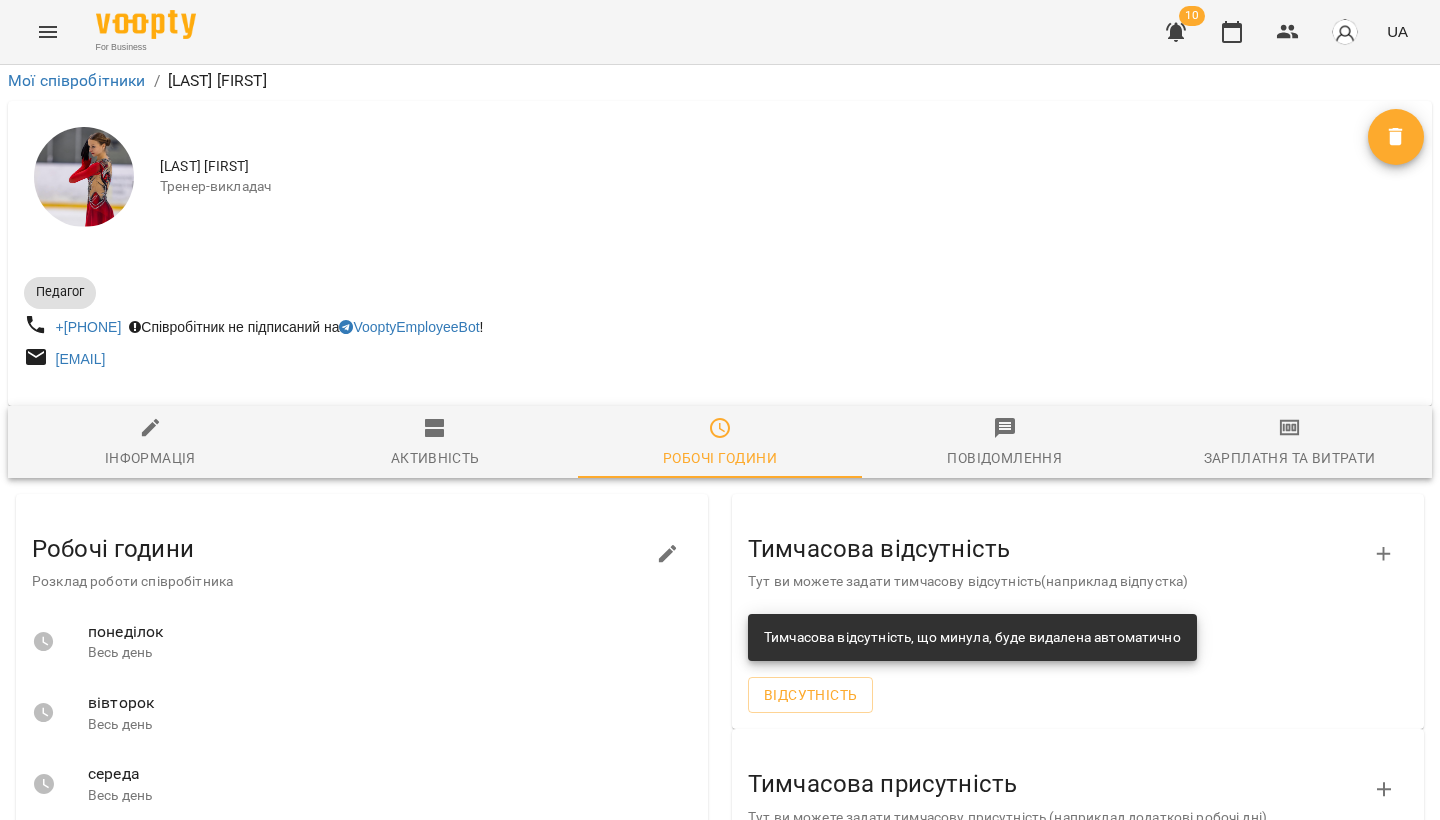 click at bounding box center [1380, 941] 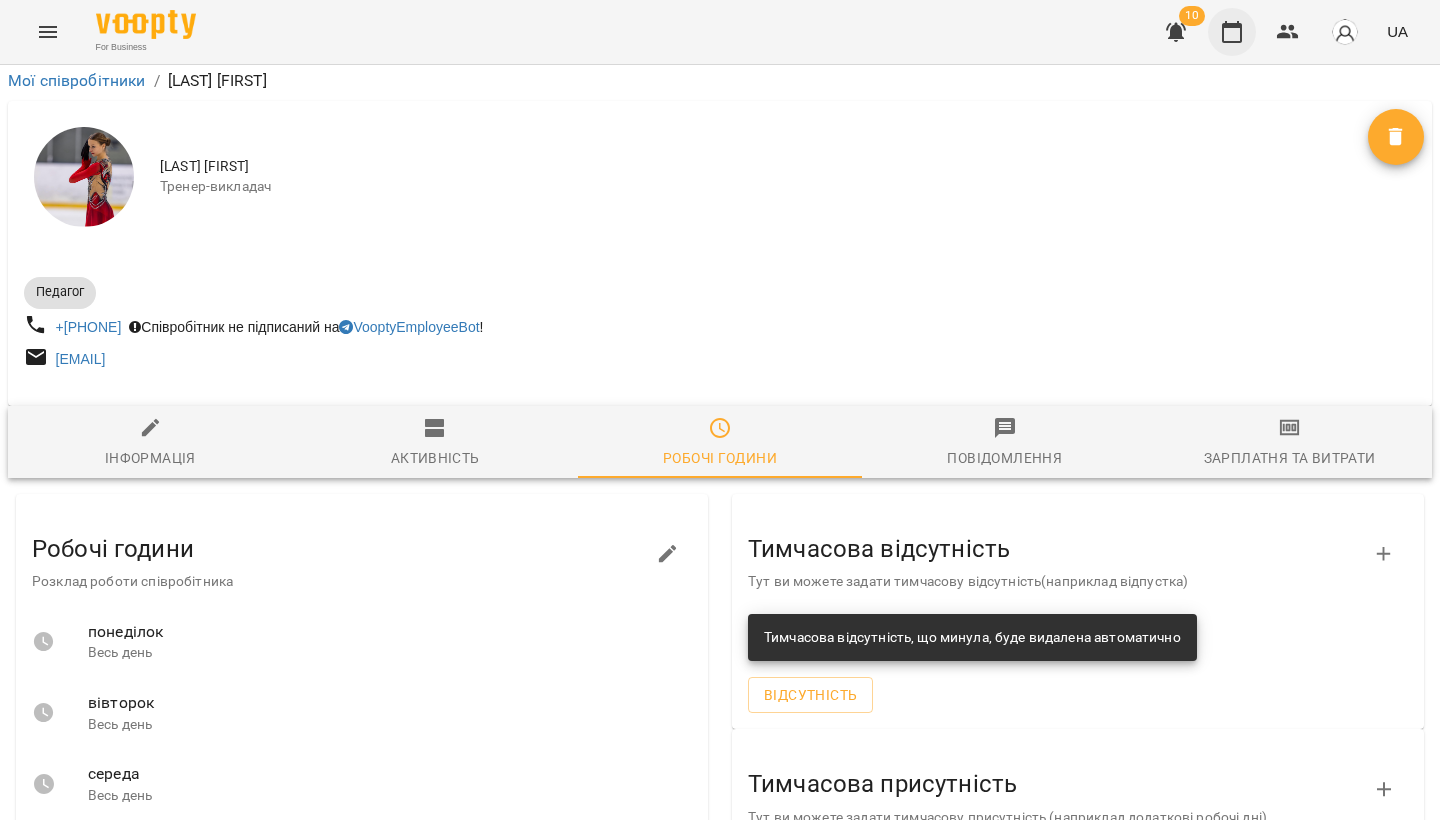 click 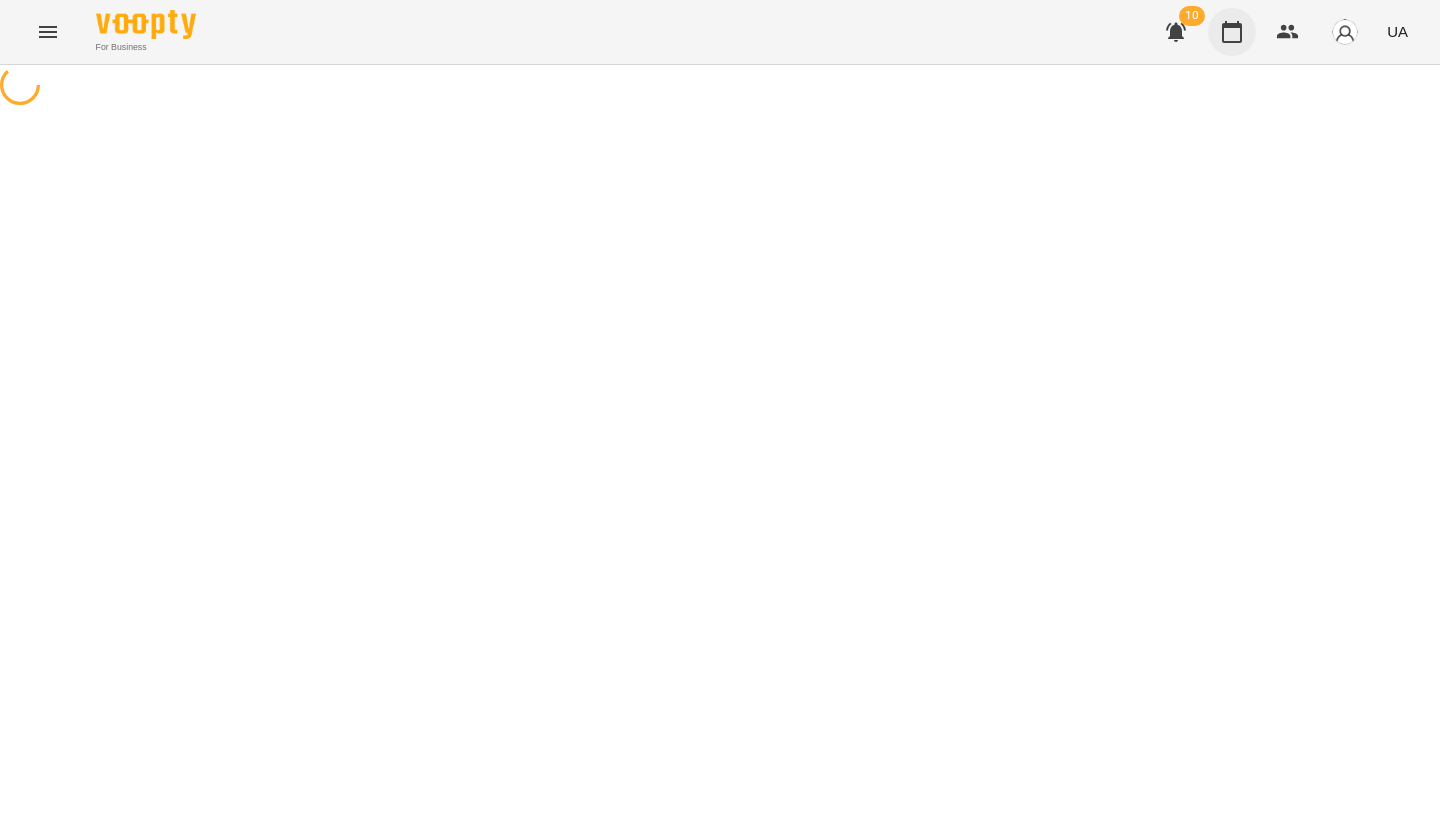 scroll, scrollTop: 0, scrollLeft: 0, axis: both 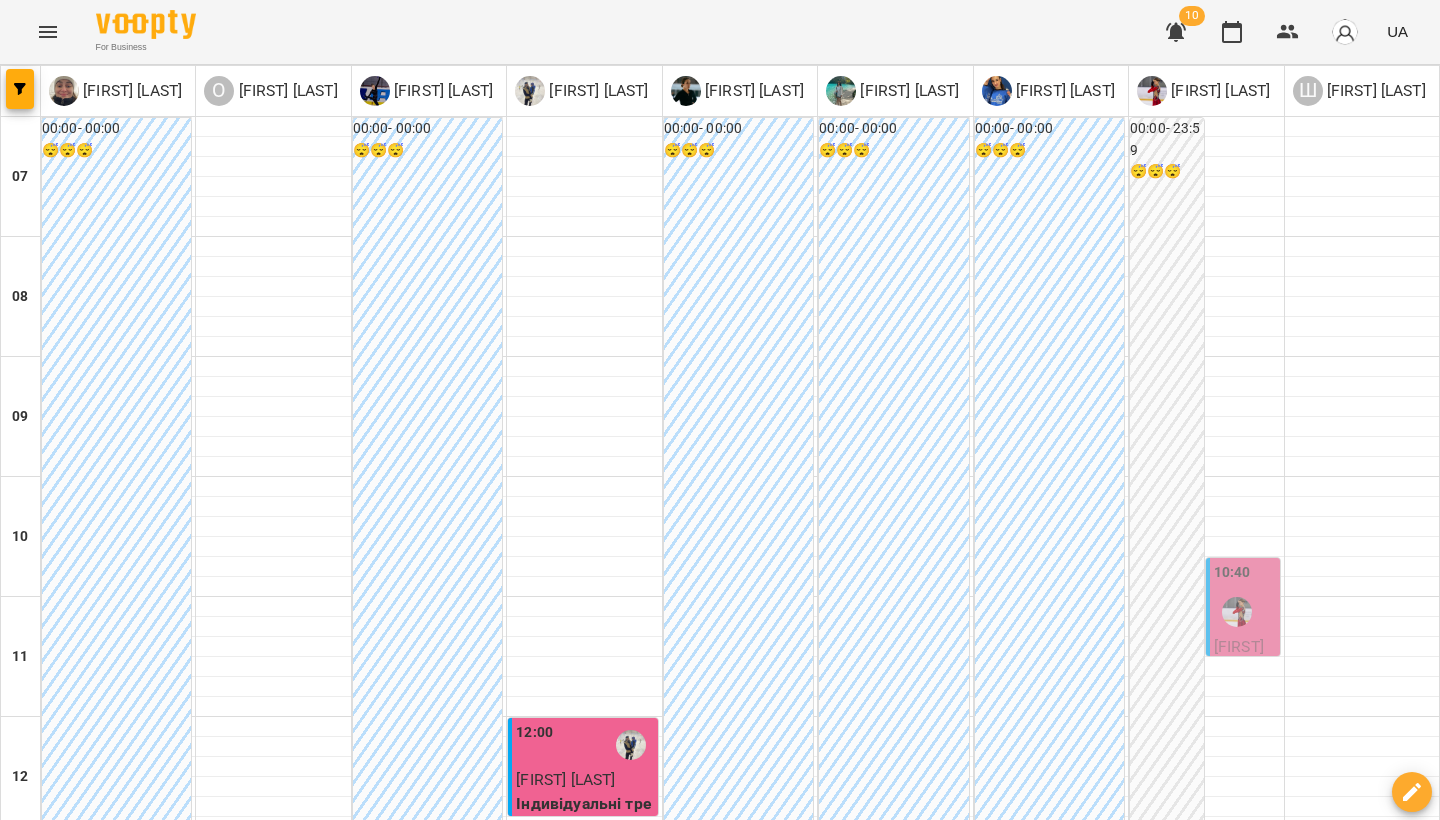 drag, startPoint x: 1213, startPoint y: 77, endPoint x: 1209, endPoint y: 100, distance: 23.345236 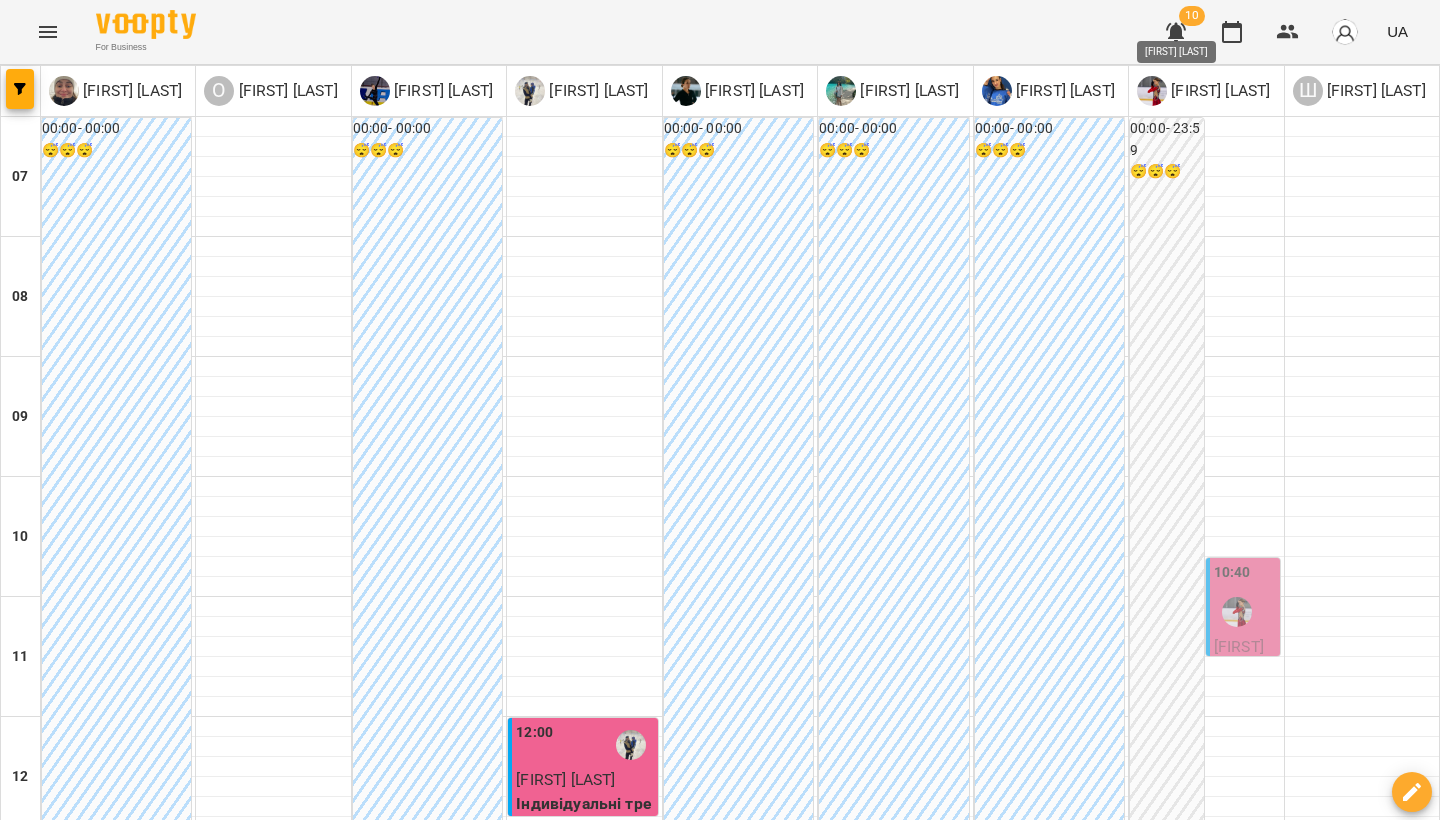 click on "[LAST] [FIRST]" at bounding box center (1218, 91) 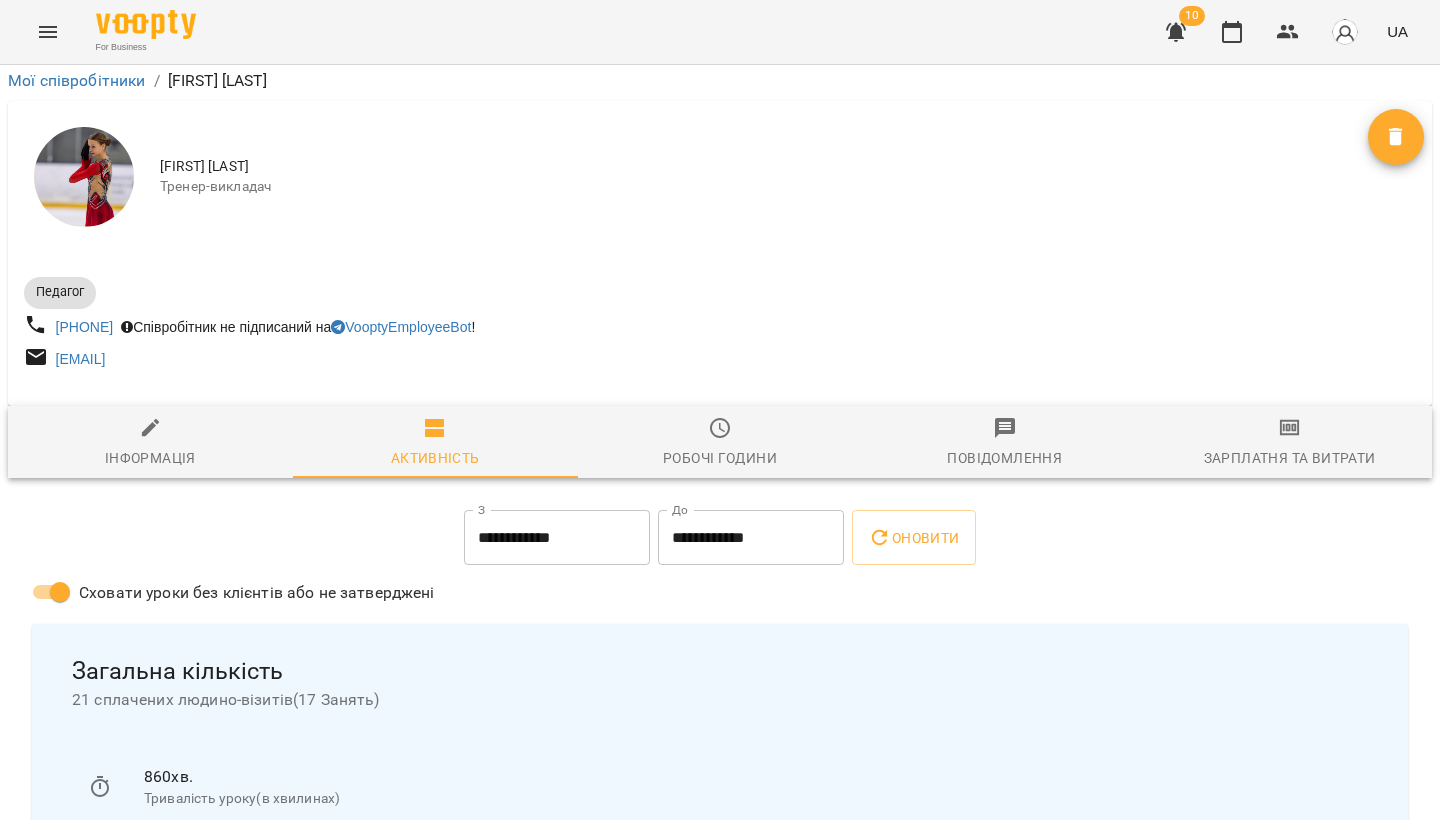 scroll, scrollTop: 217, scrollLeft: 0, axis: vertical 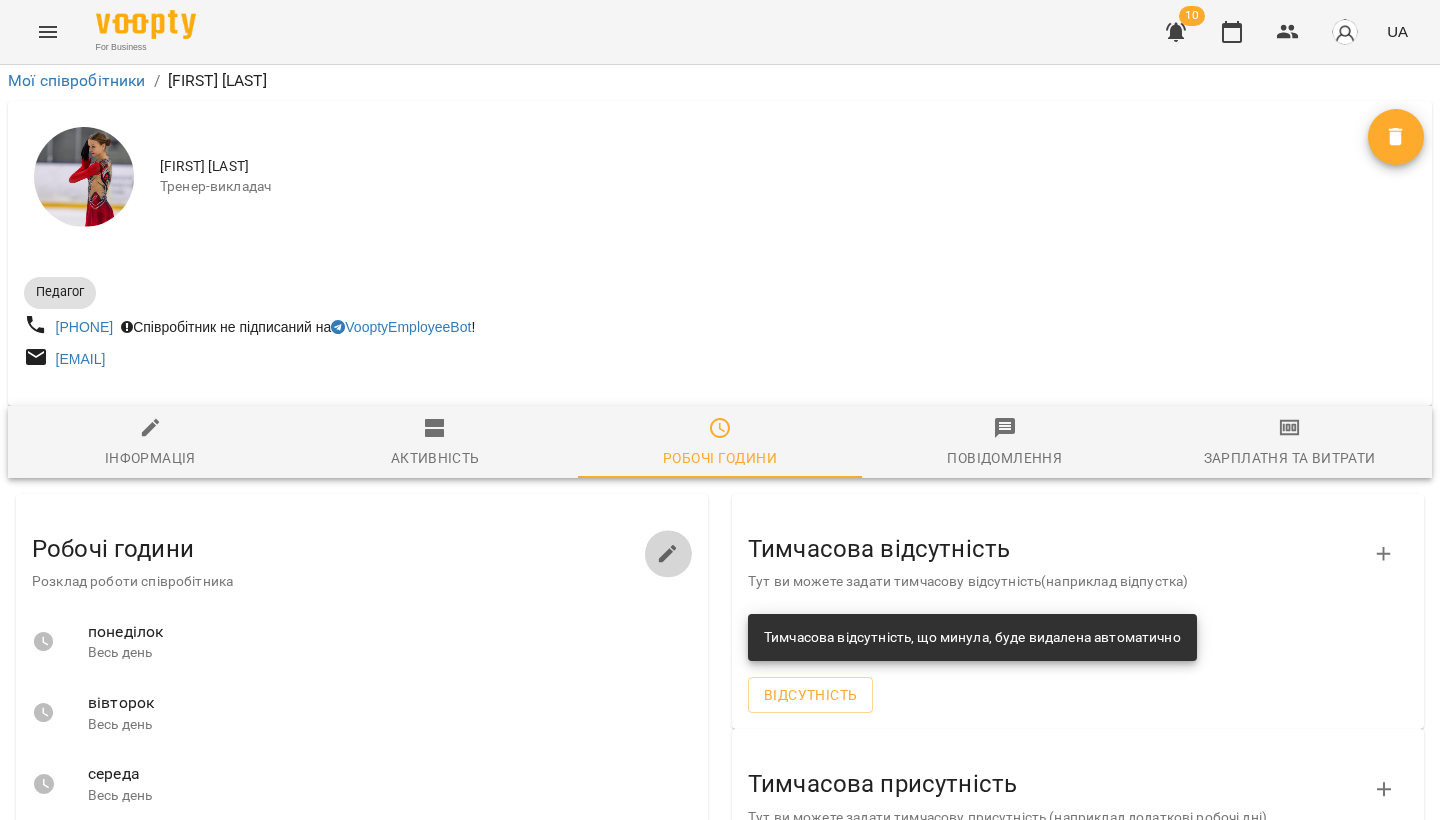 click 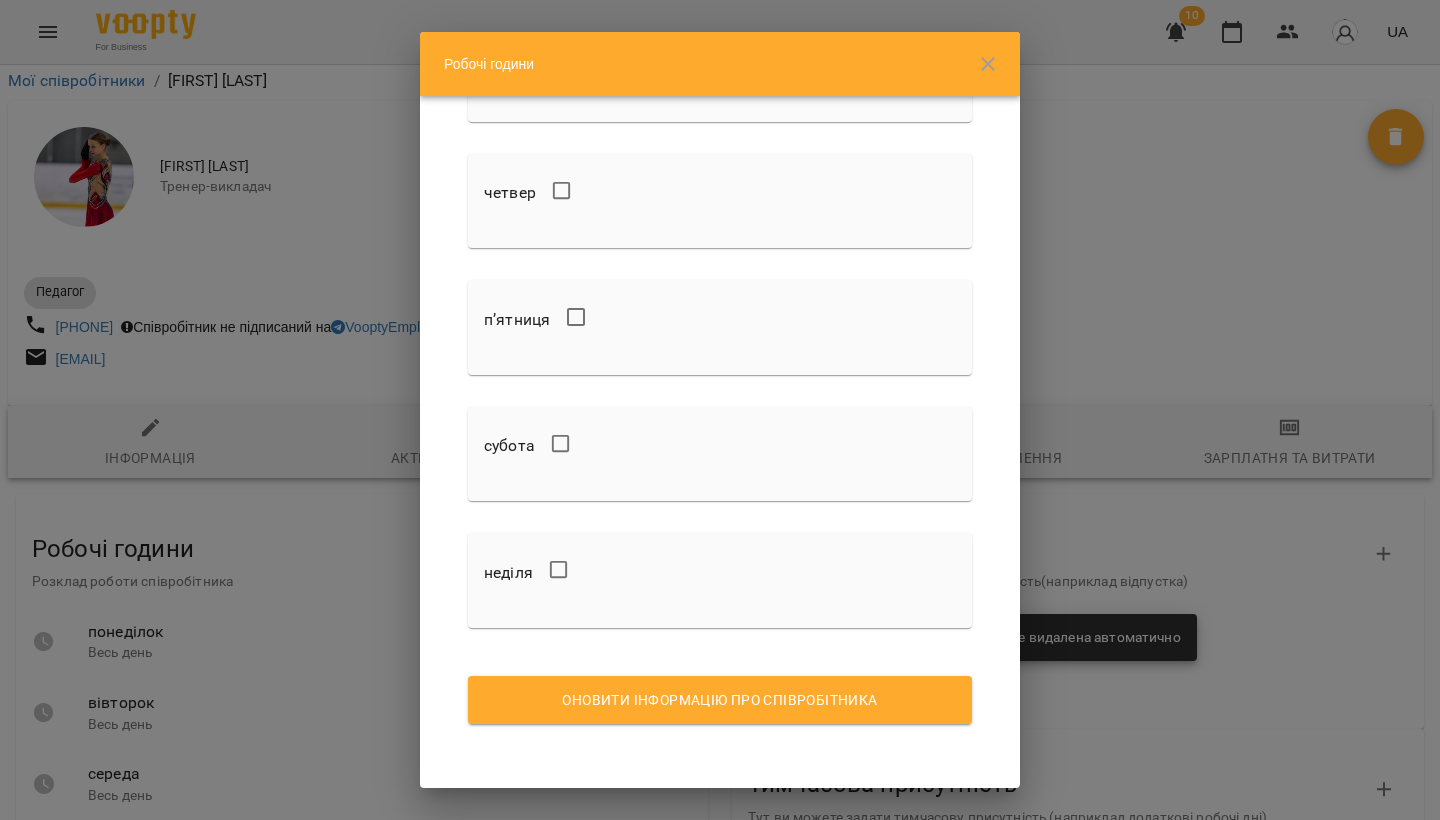 scroll, scrollTop: 354, scrollLeft: 0, axis: vertical 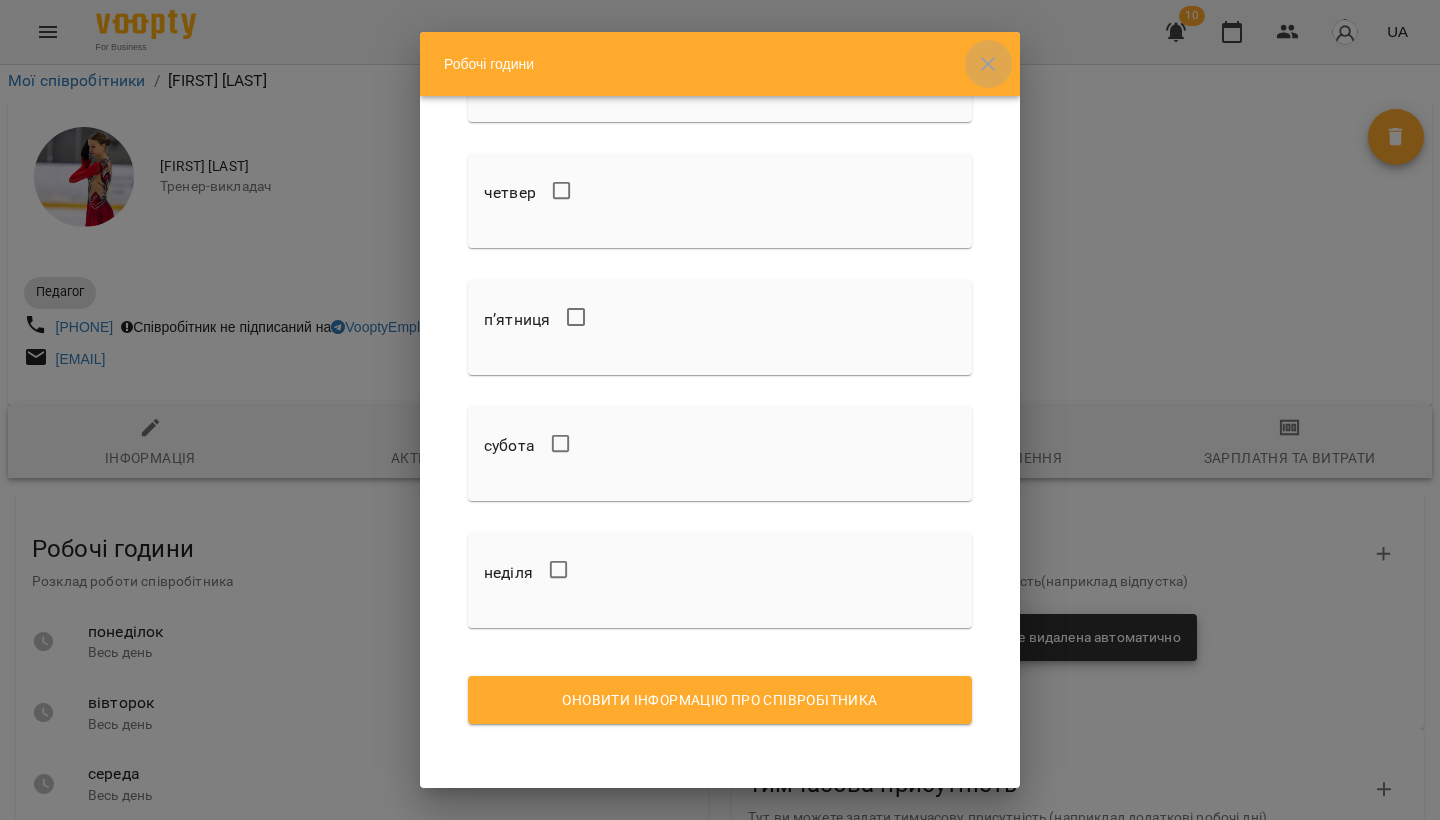 click 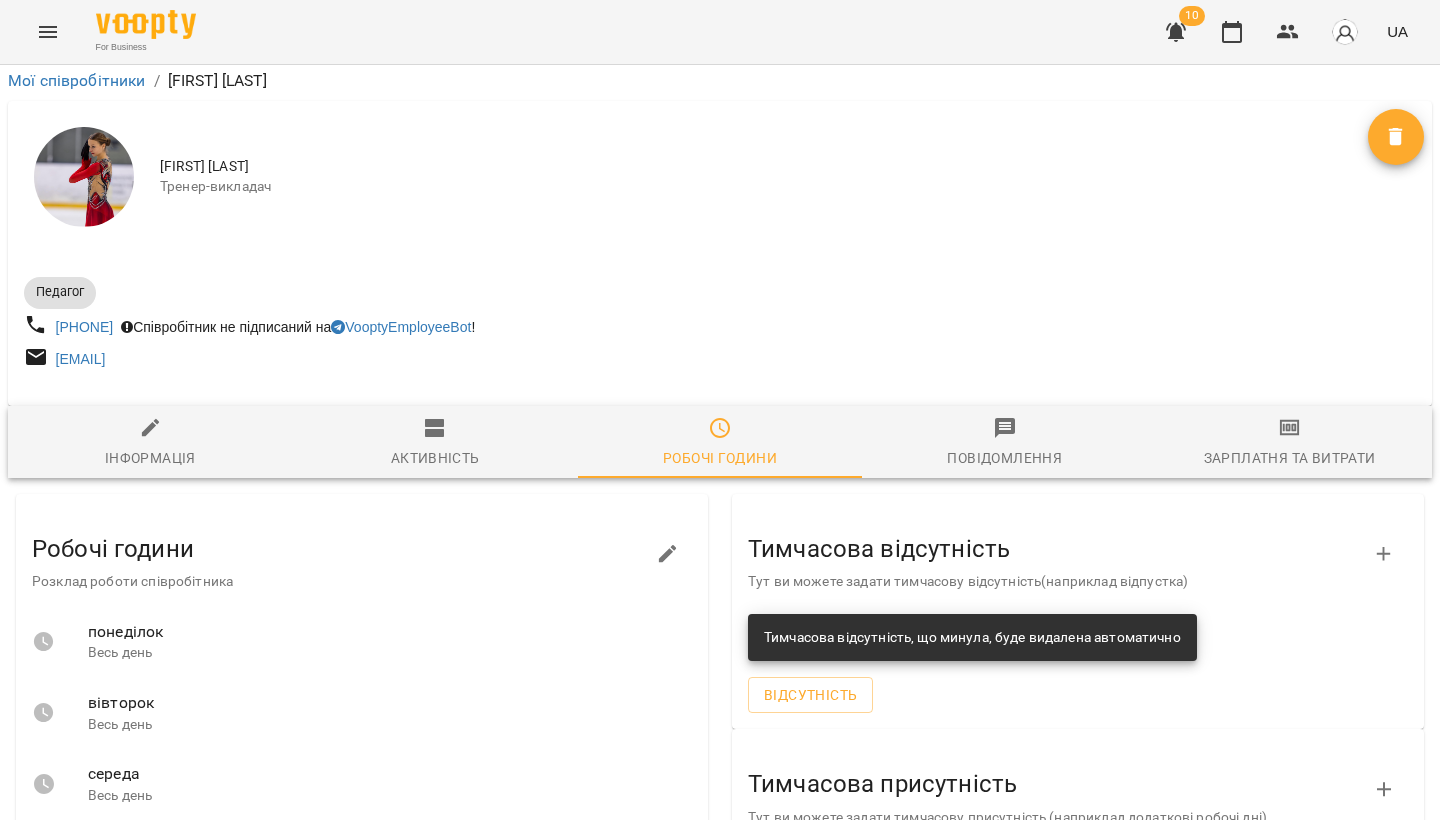 scroll, scrollTop: 107, scrollLeft: 0, axis: vertical 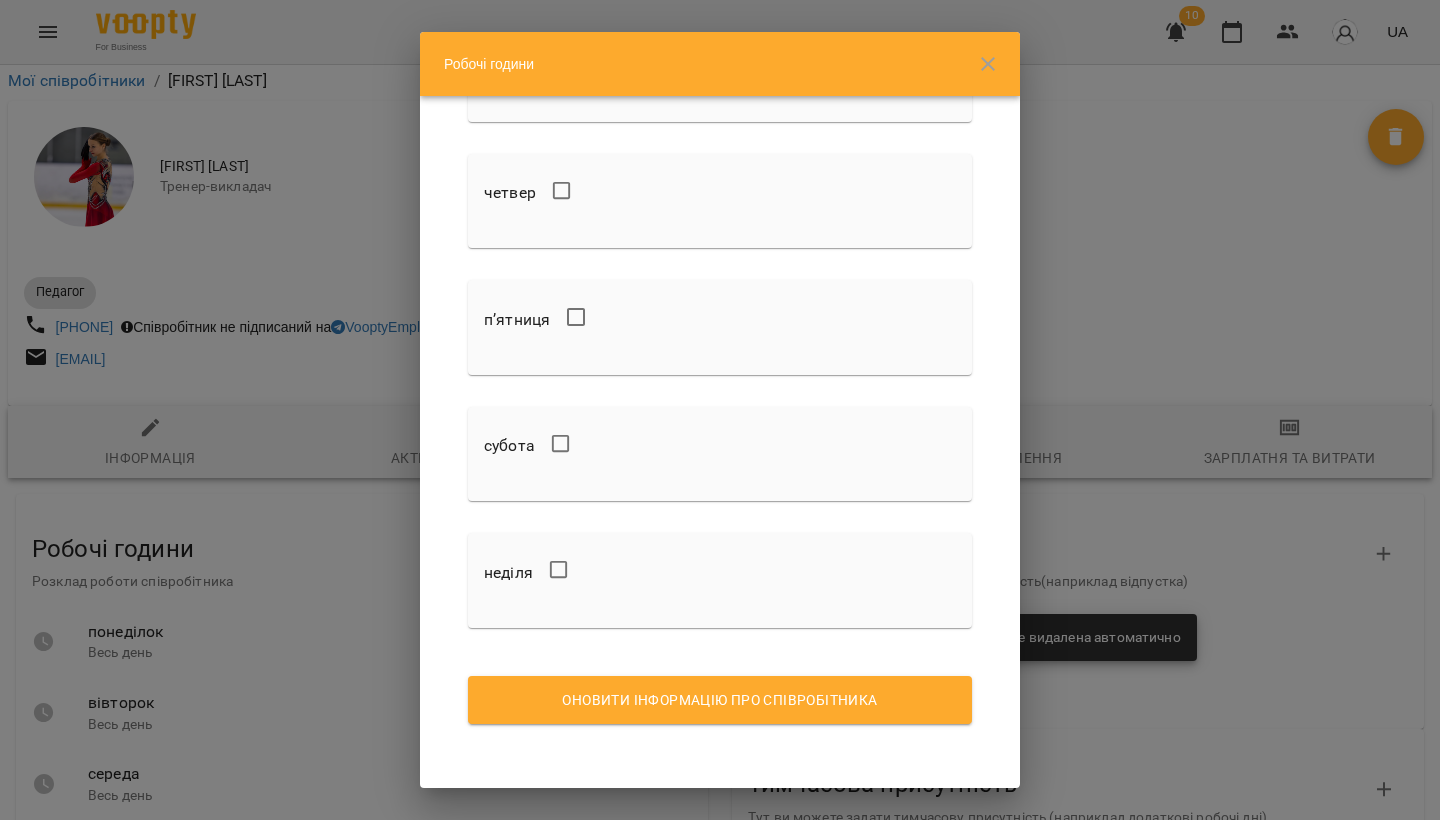 click on "Оновити інформацію про співробітника" at bounding box center [720, 700] 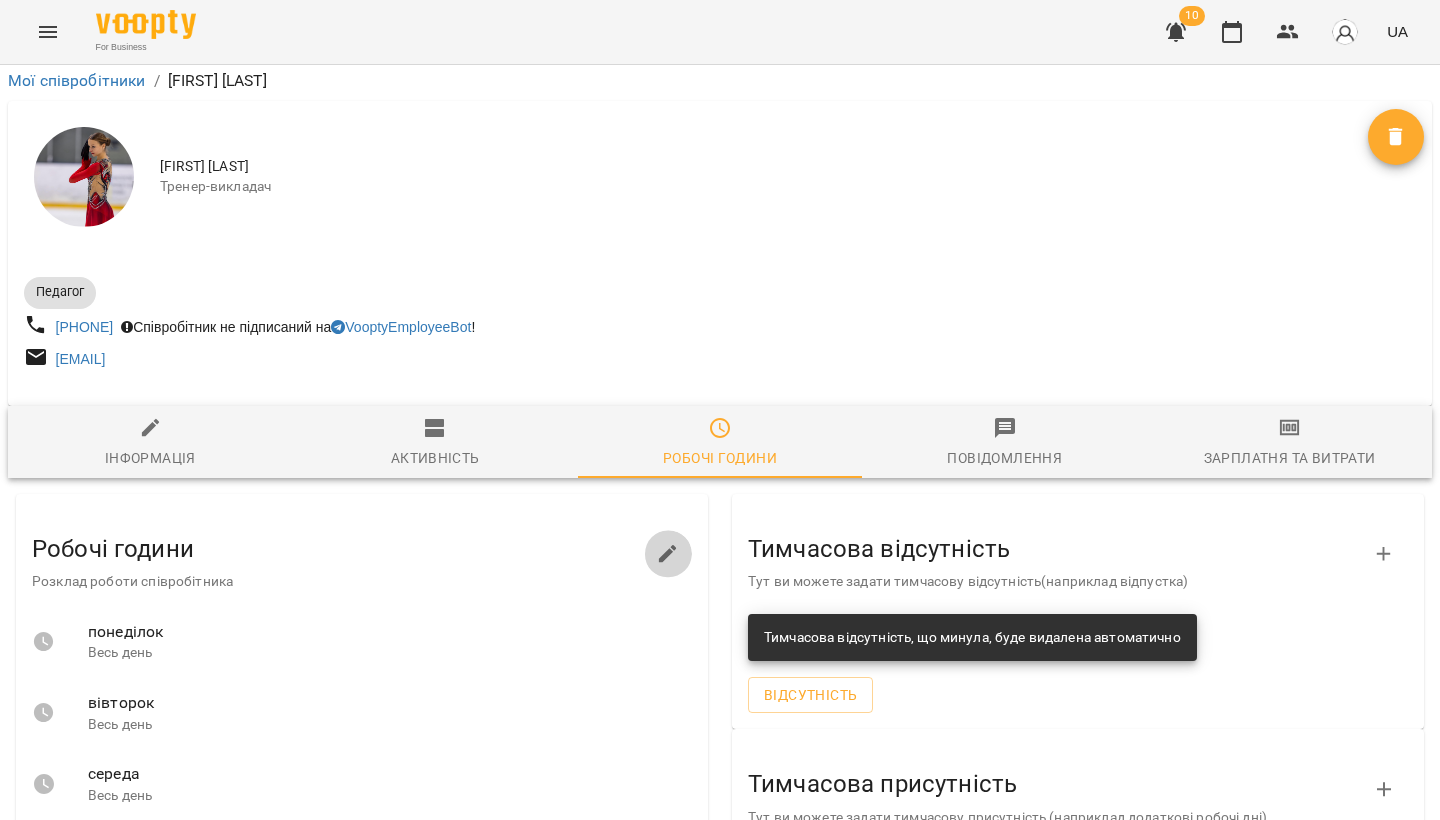 click 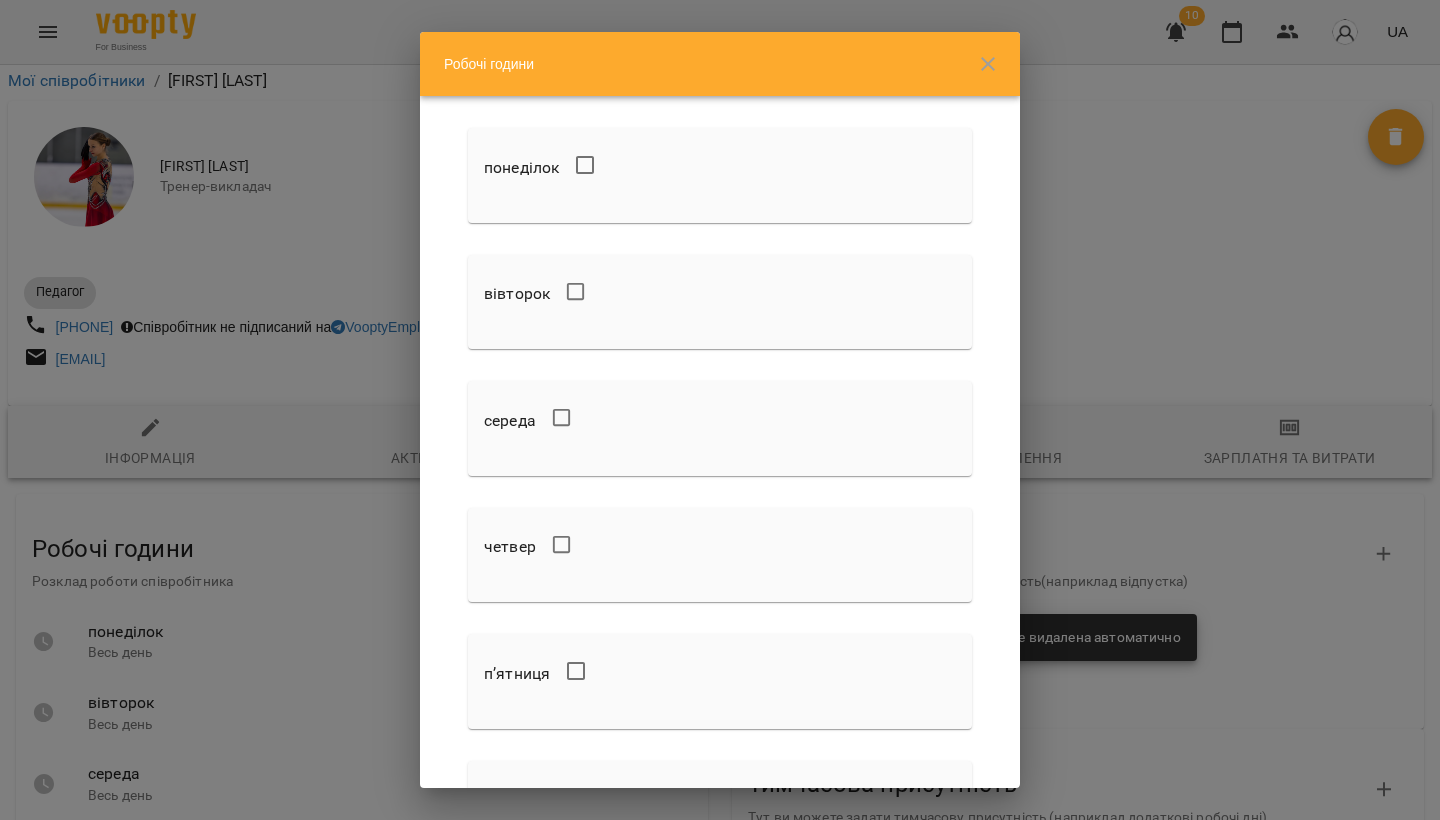 scroll, scrollTop: 0, scrollLeft: 0, axis: both 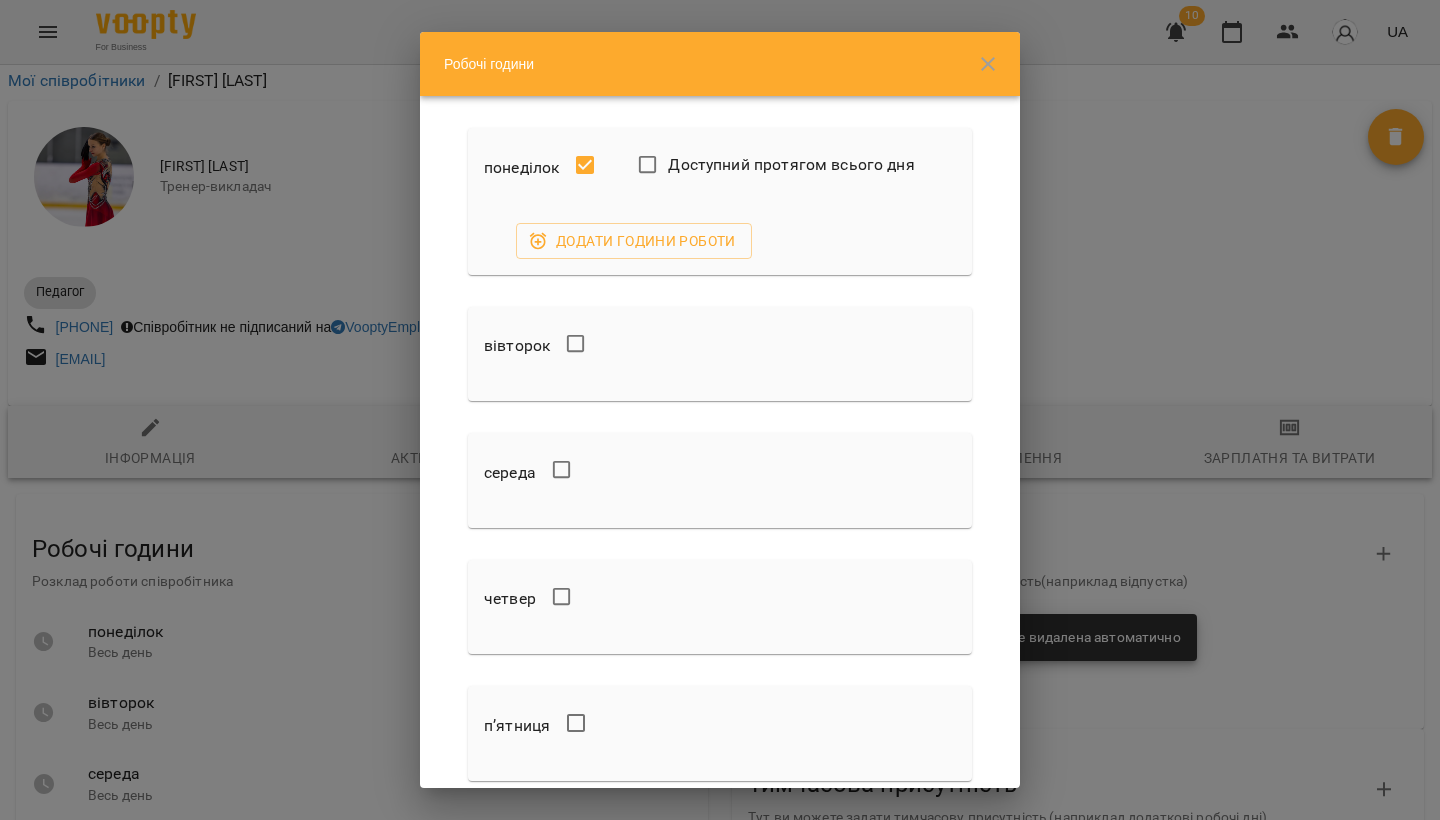 click on "Доступний протягом всього дня" at bounding box center (791, 165) 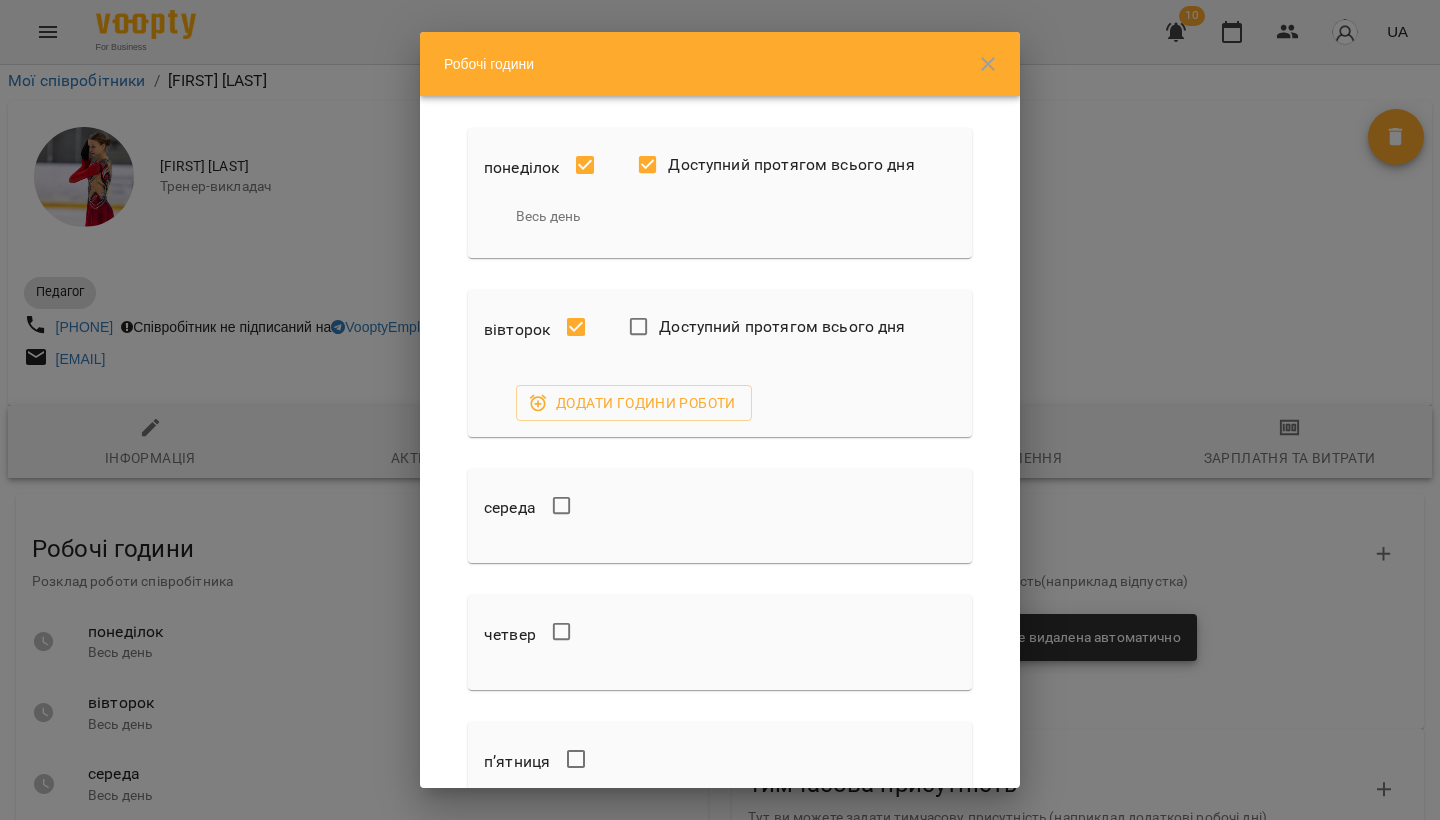 drag, startPoint x: 732, startPoint y: 326, endPoint x: 704, endPoint y: 355, distance: 40.311287 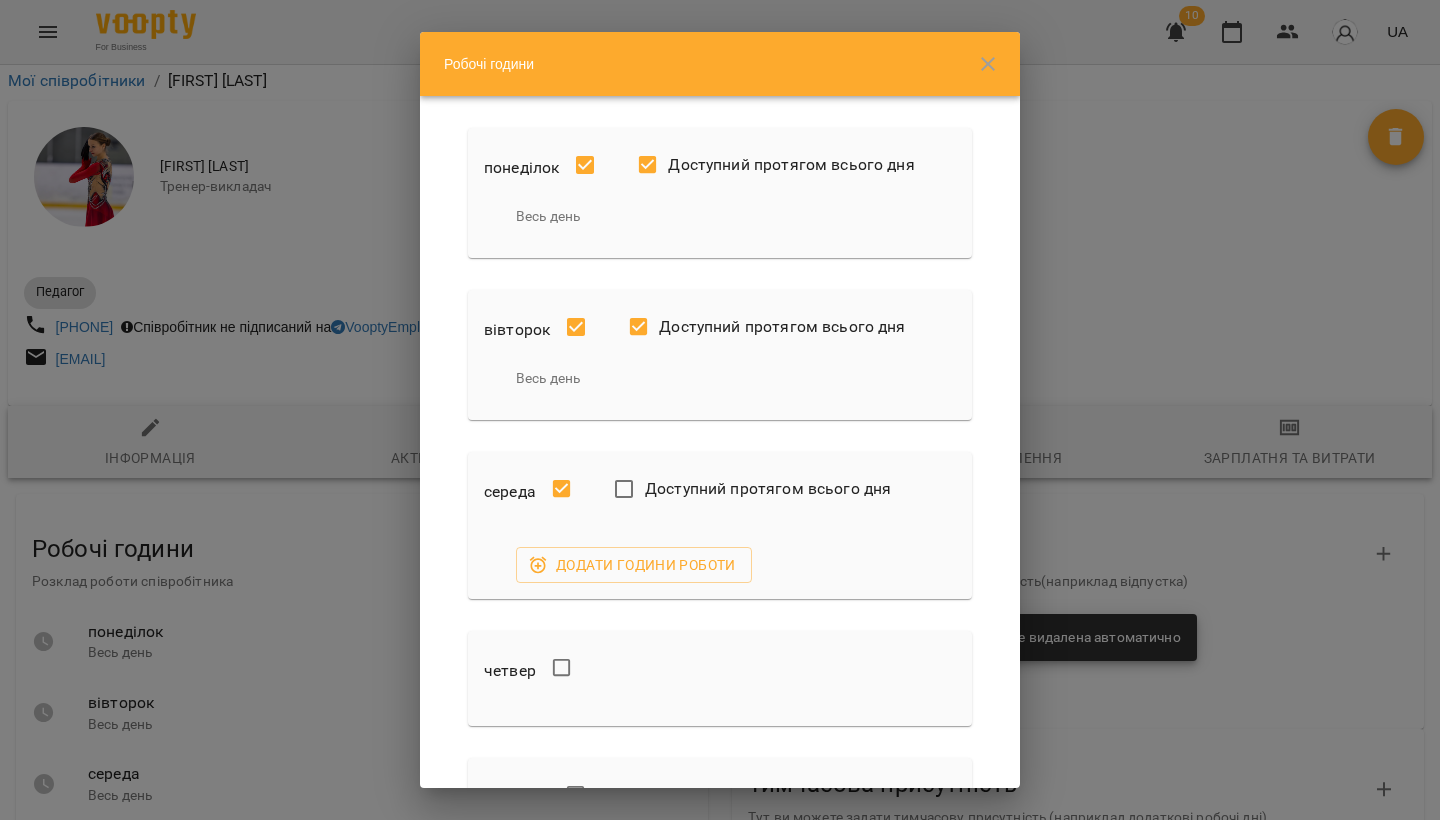 click on "Доступний протягом всього дня" at bounding box center [768, 489] 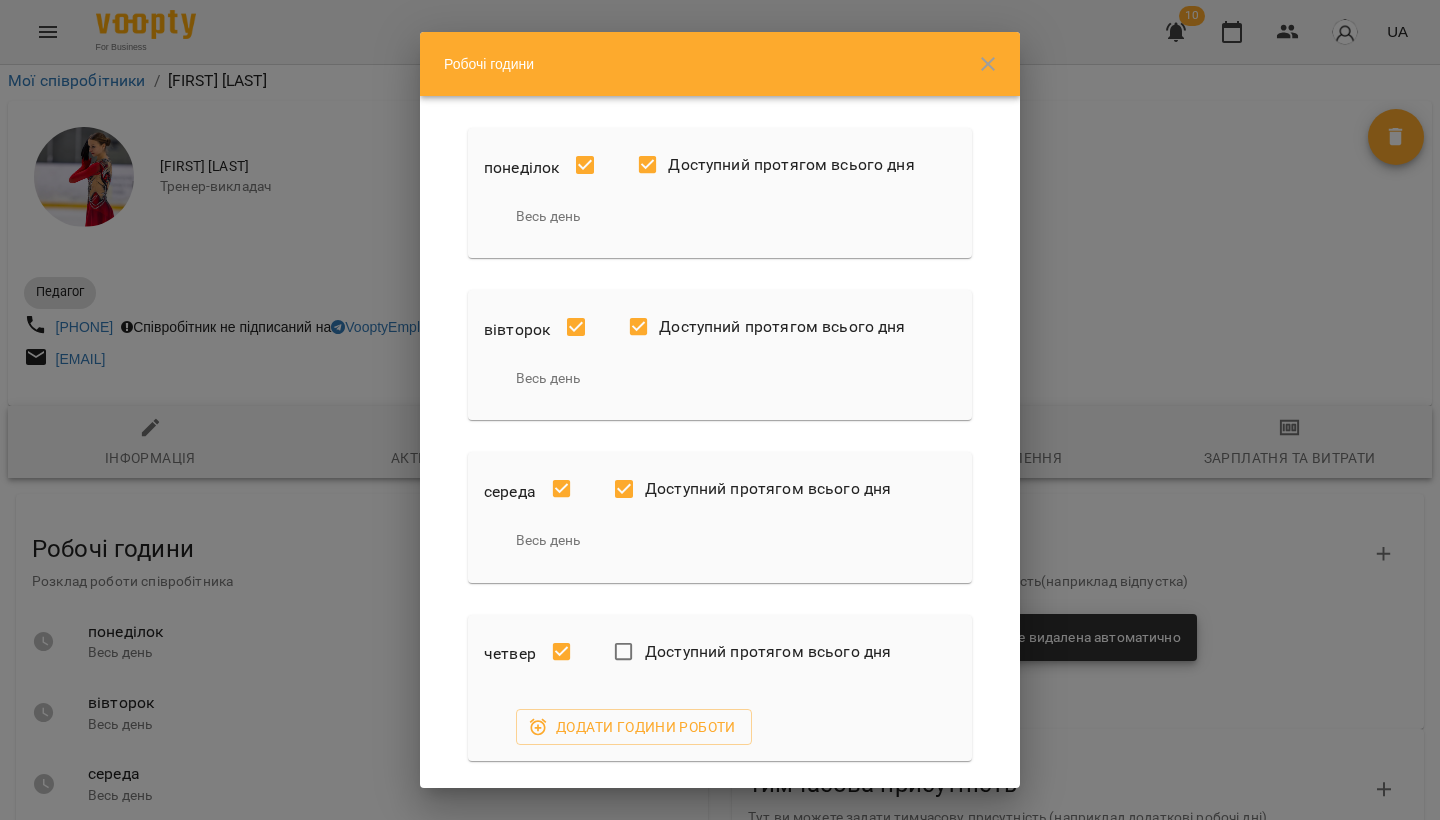 click on "Доступний протягом всього дня" at bounding box center [768, 652] 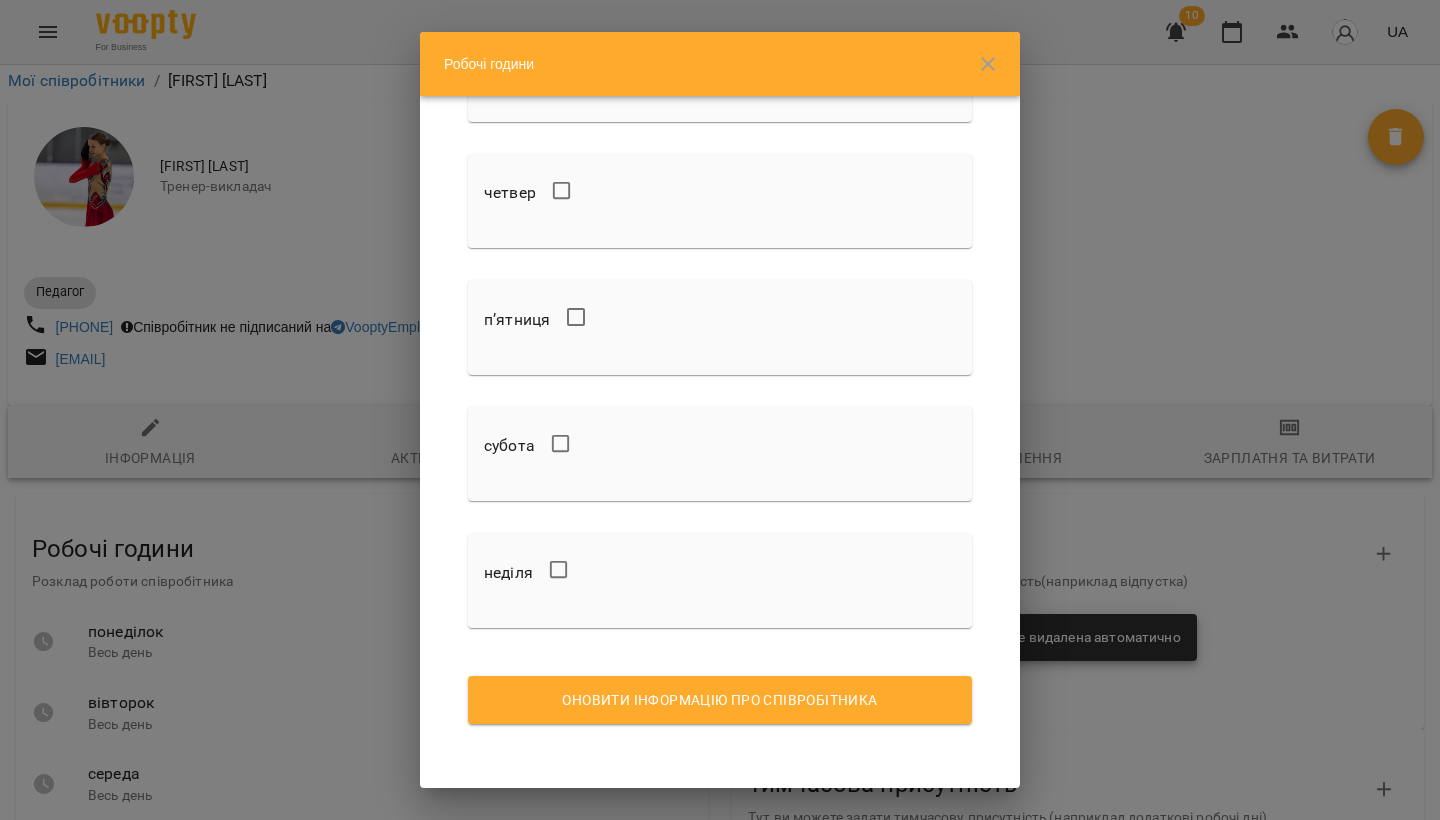 scroll, scrollTop: 354, scrollLeft: 0, axis: vertical 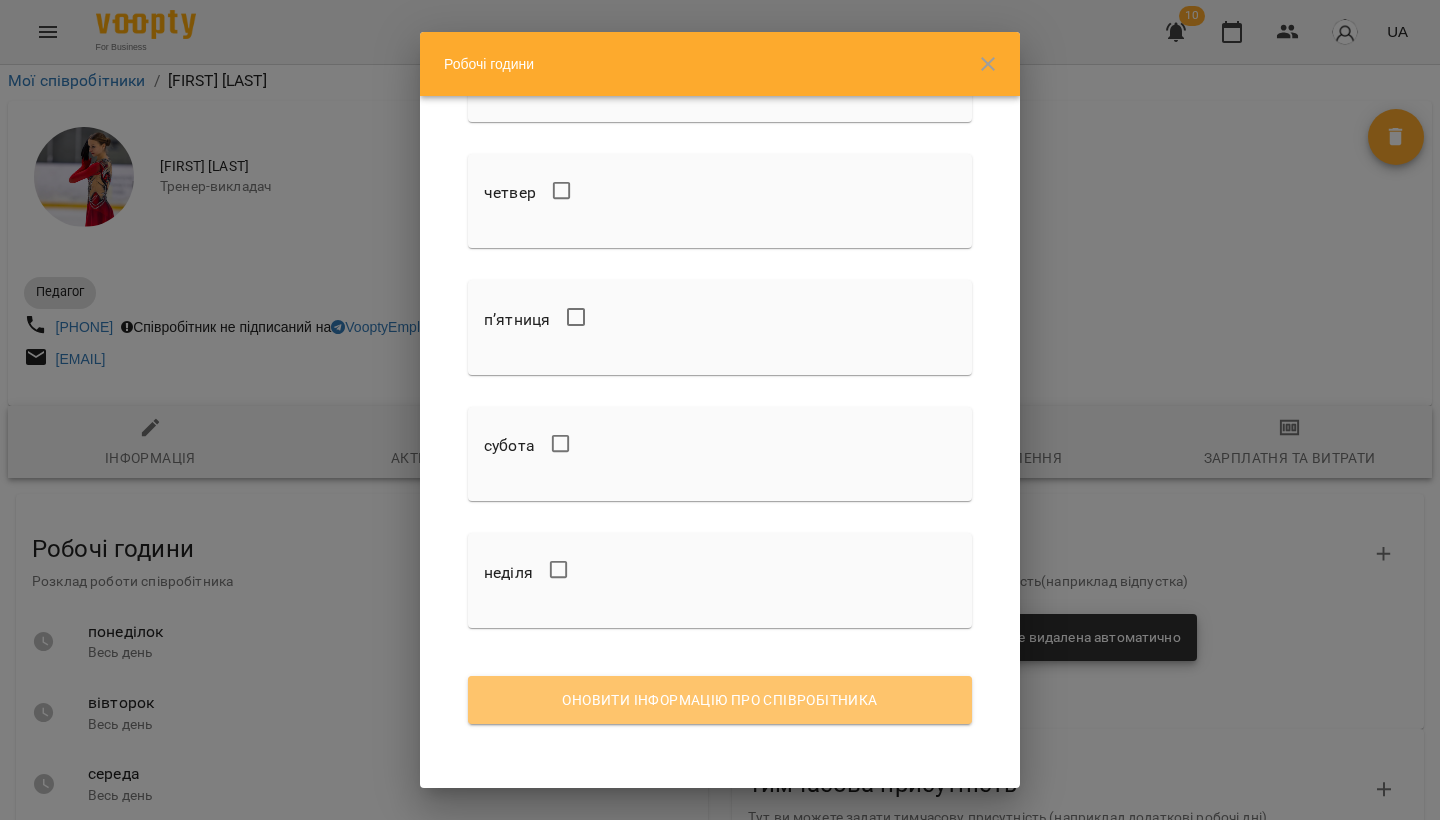 click on "Оновити інформацію про співробітника" at bounding box center [720, 700] 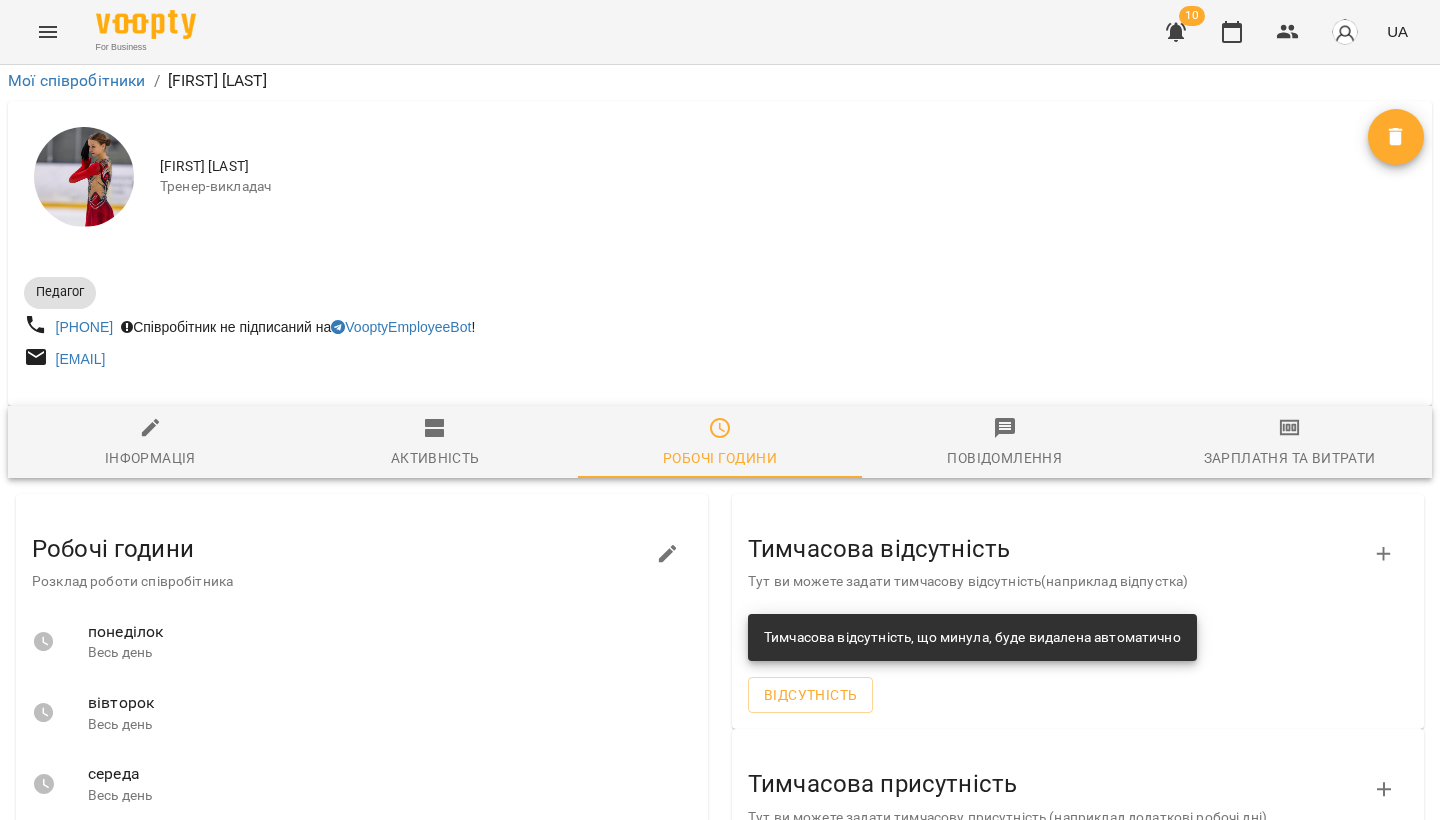 scroll, scrollTop: 349, scrollLeft: 1, axis: both 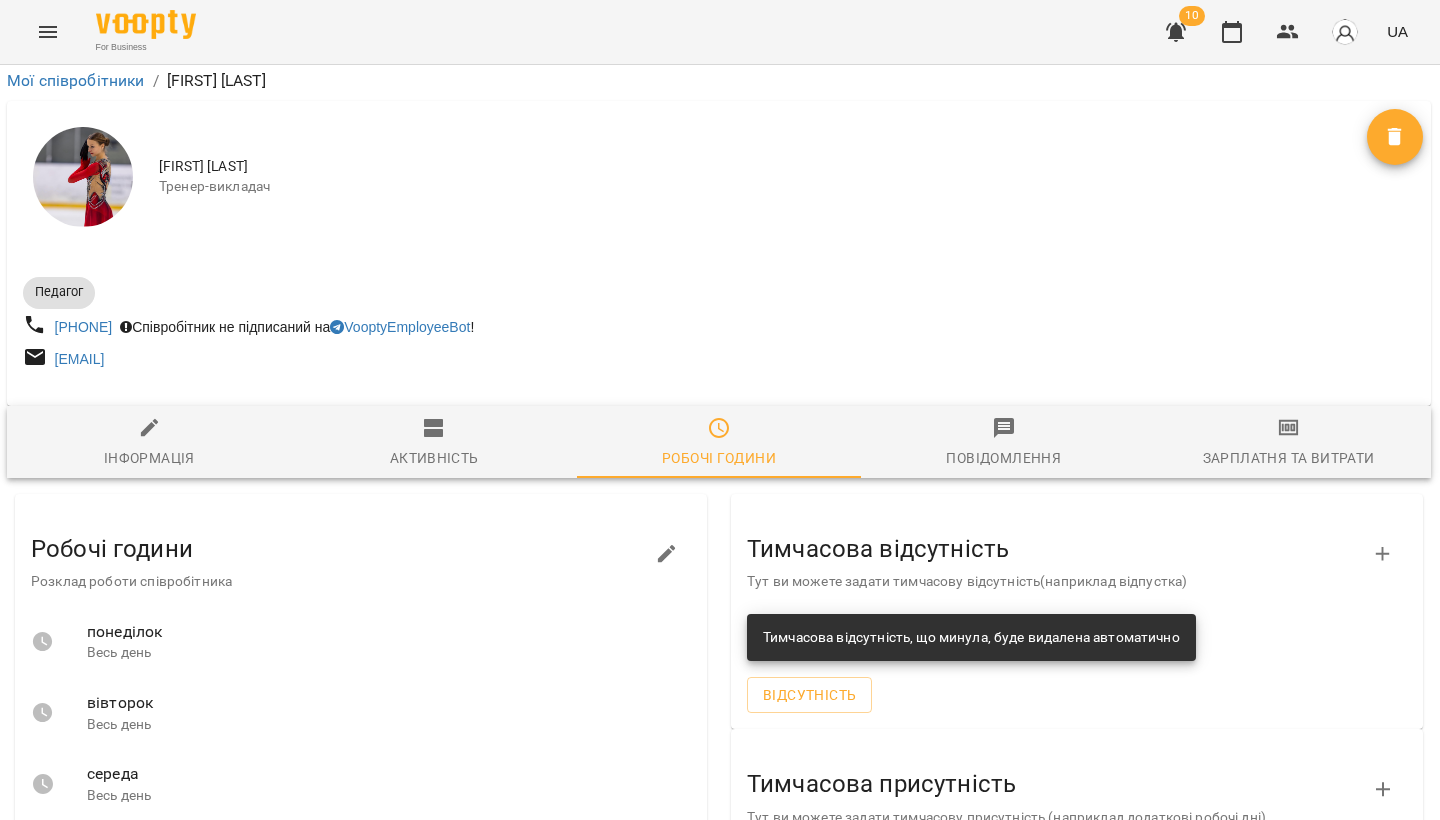 click on "Робочі години" at bounding box center (104, 1130) 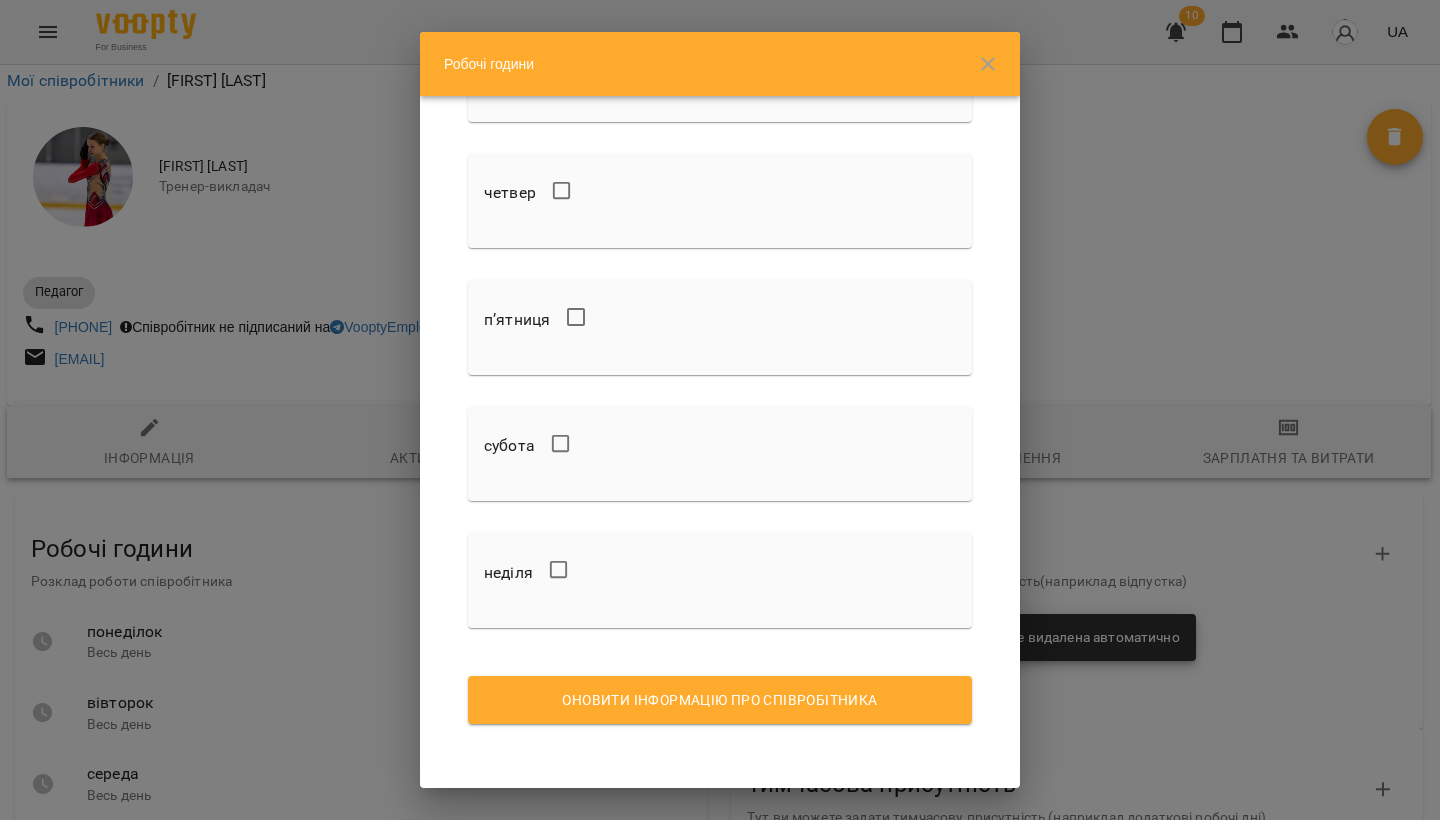 scroll, scrollTop: 354, scrollLeft: 0, axis: vertical 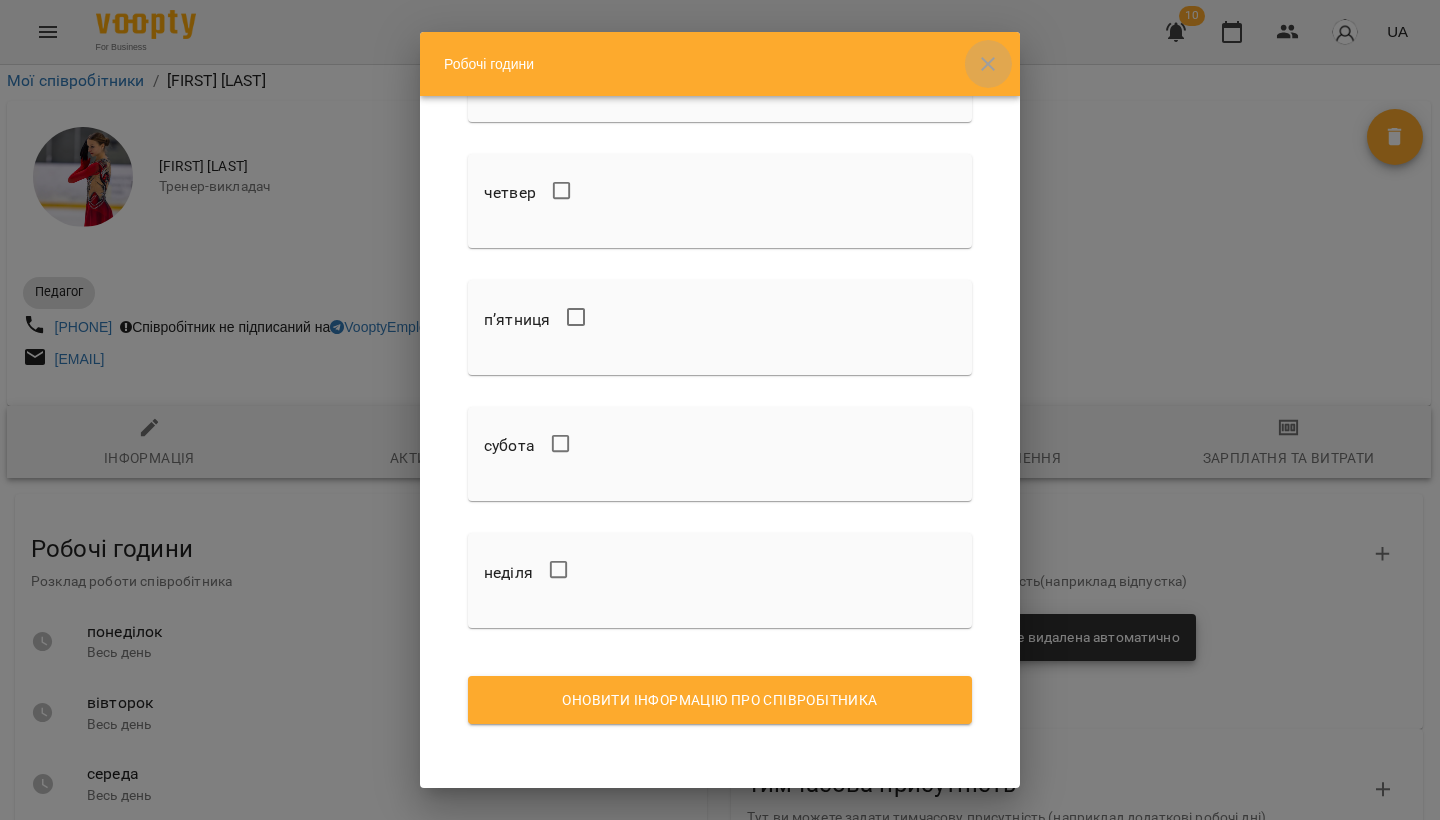 click 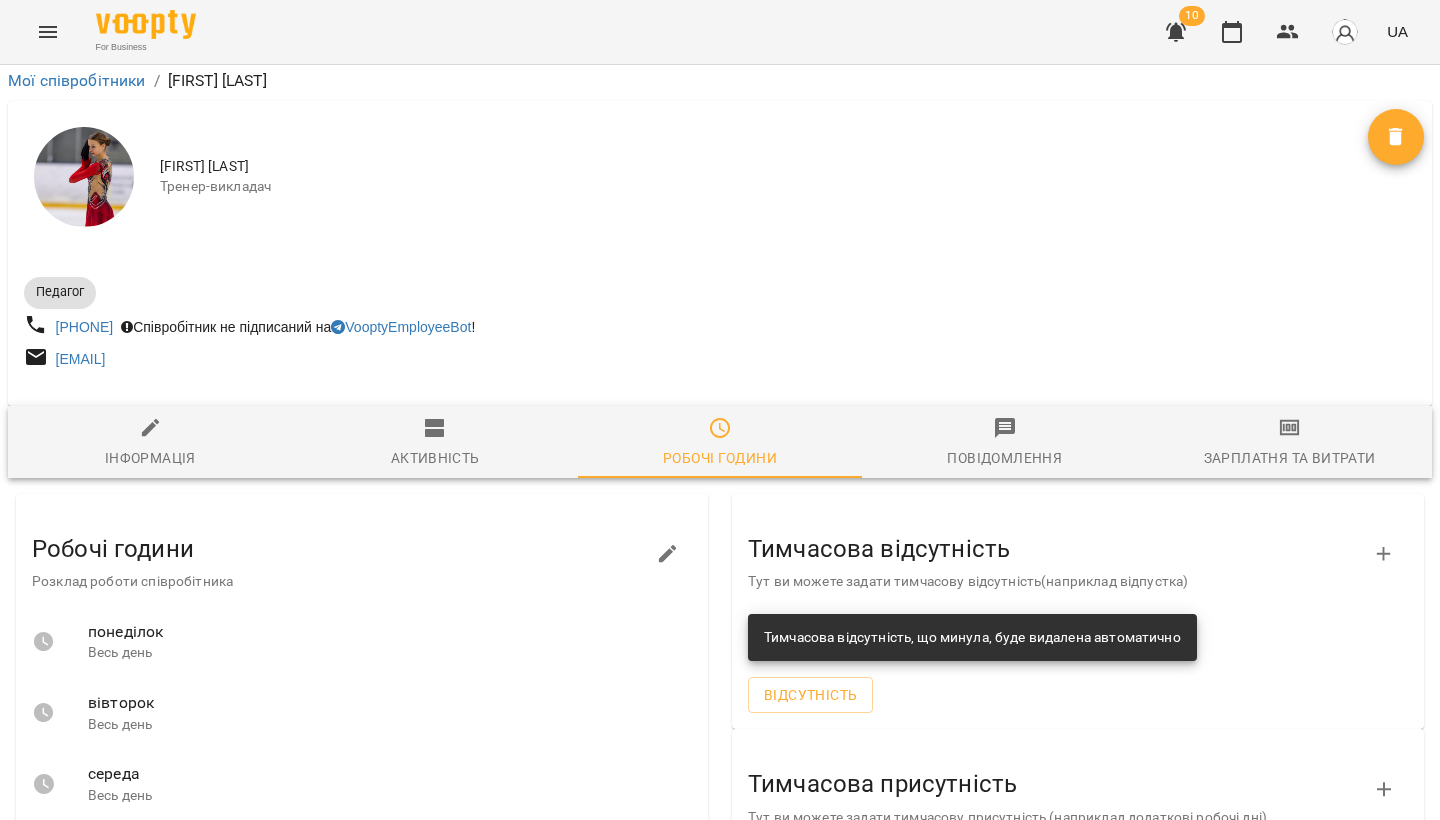 scroll, scrollTop: 349, scrollLeft: 0, axis: vertical 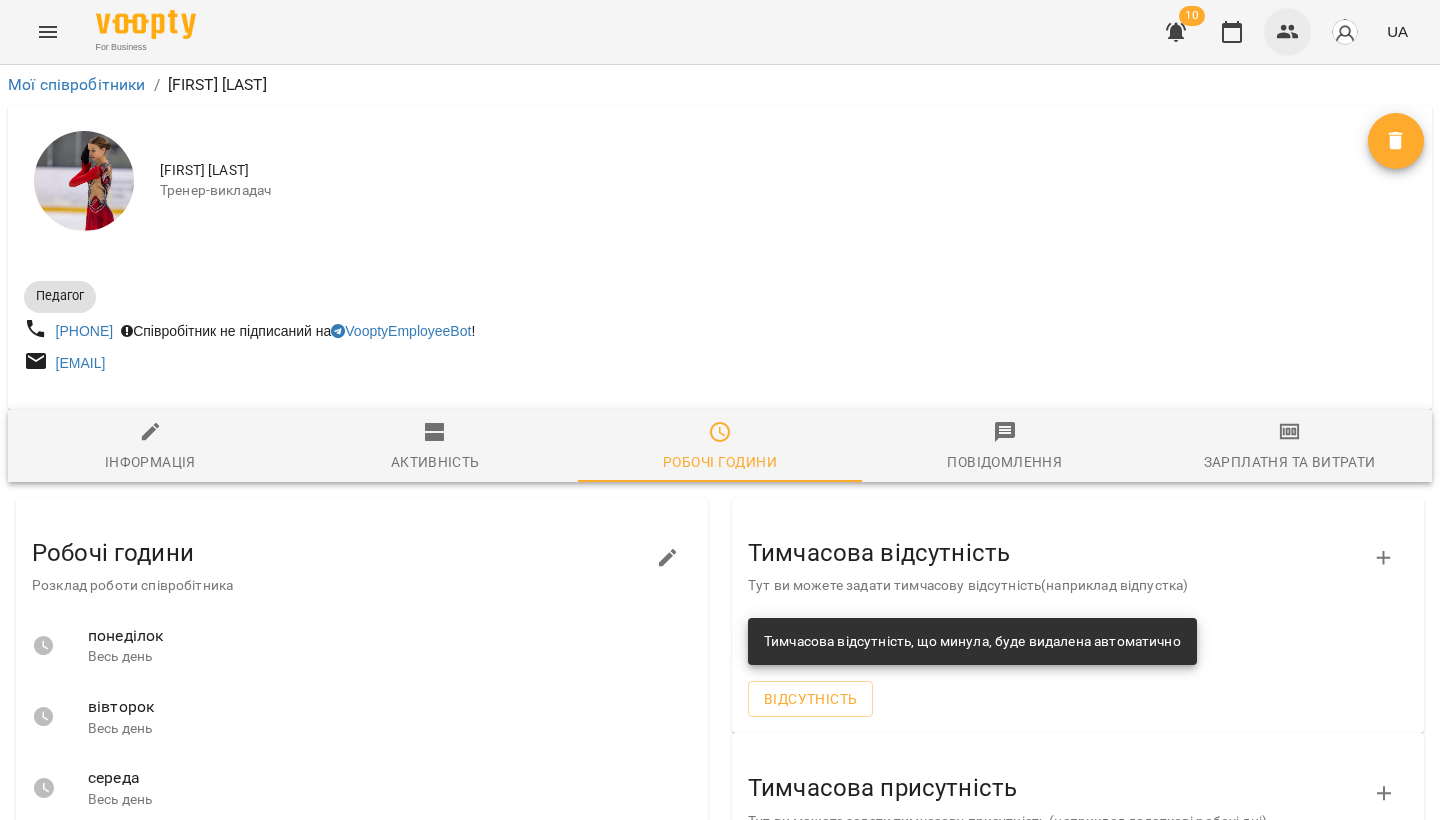 click 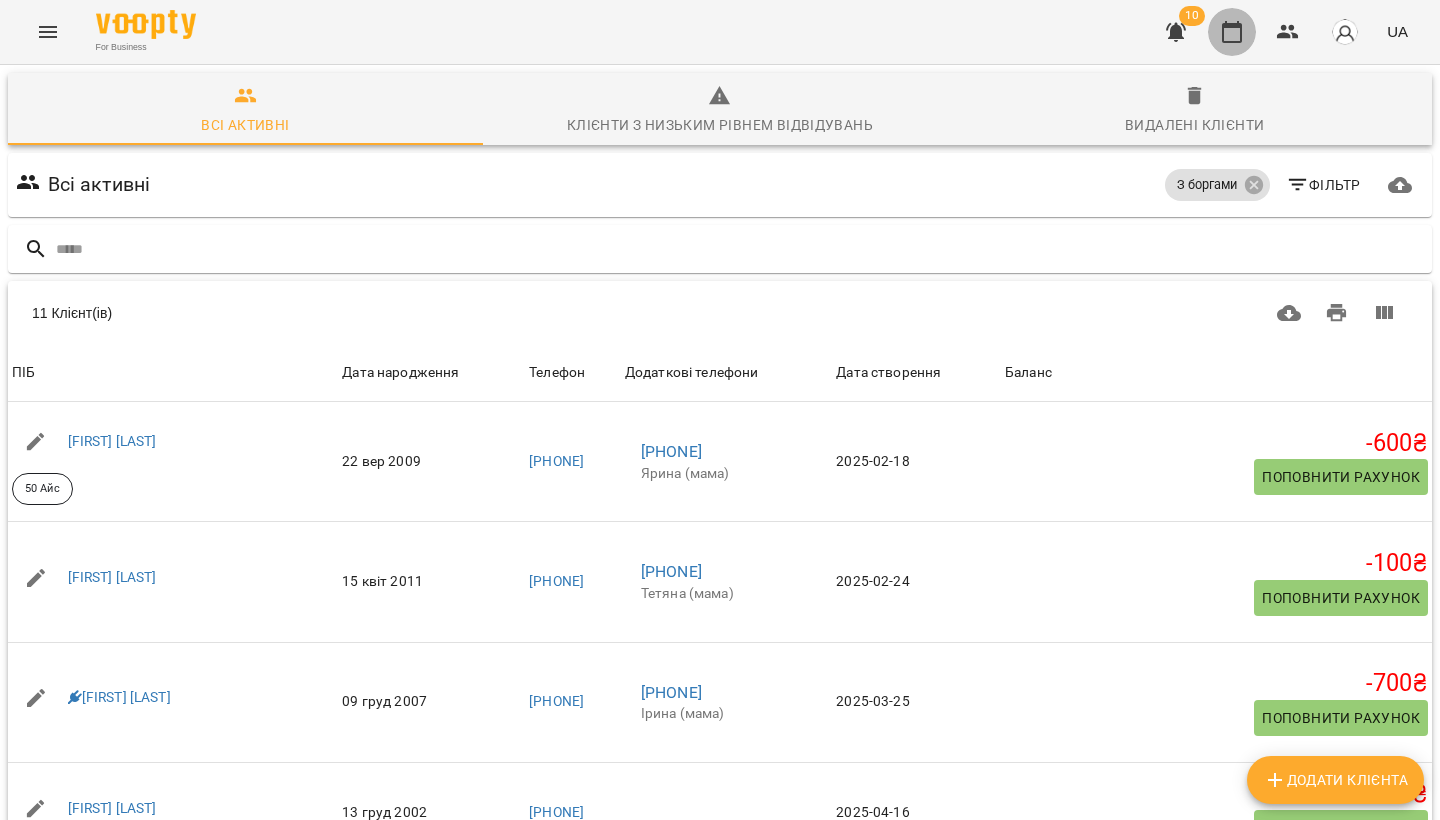click at bounding box center [1232, 32] 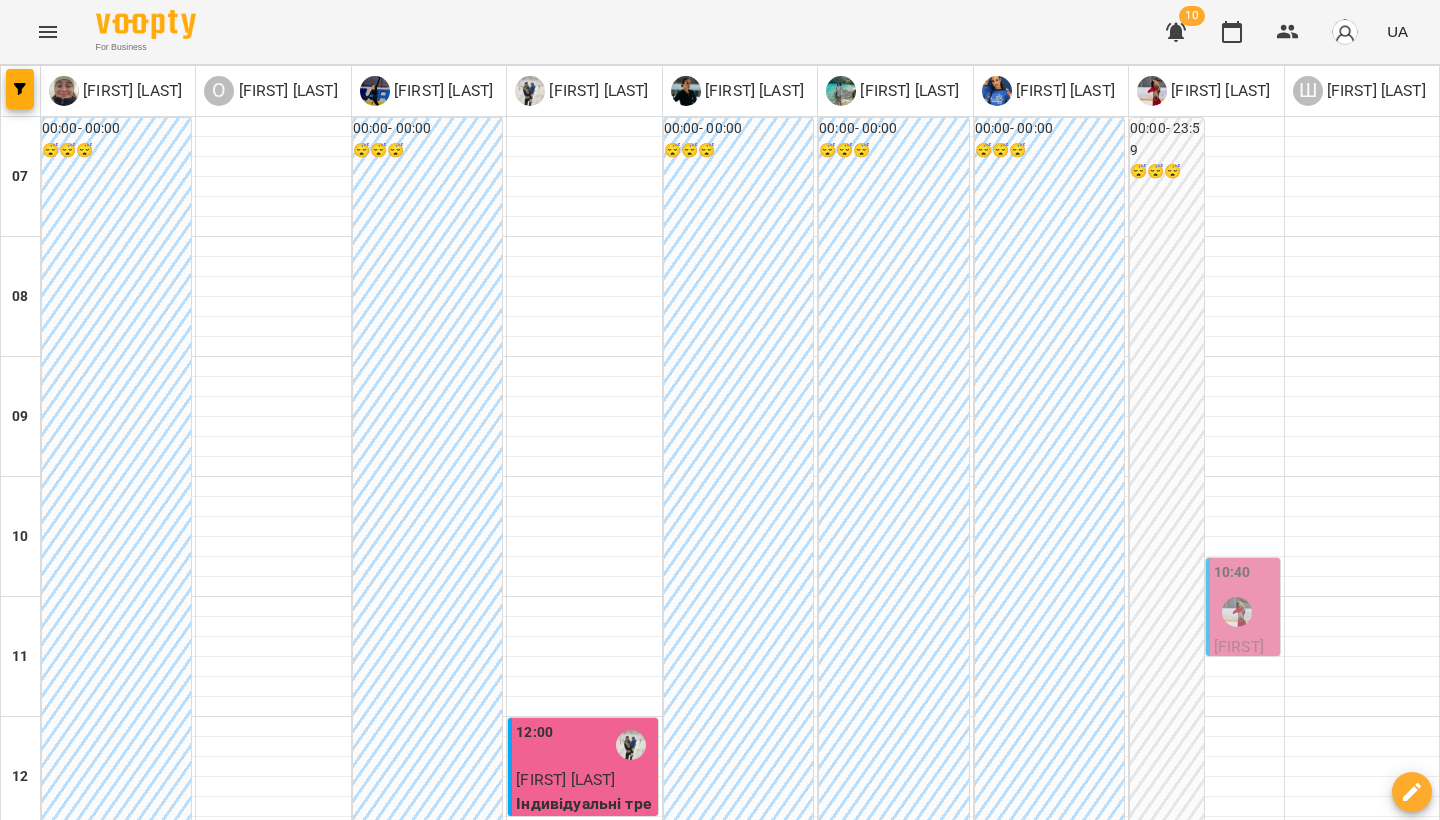 scroll, scrollTop: 0, scrollLeft: 0, axis: both 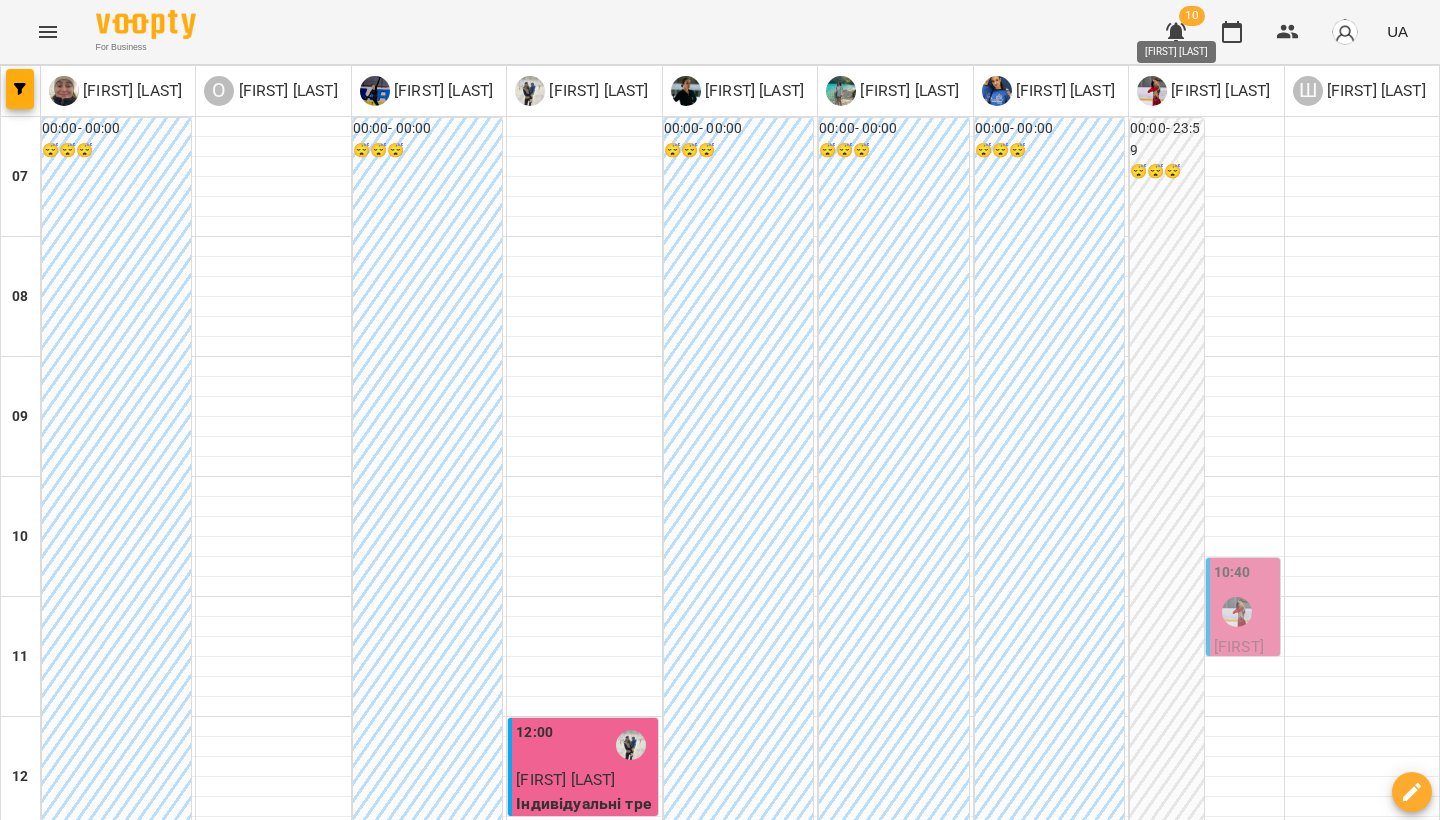 click on "[LAST] [FIRST]" at bounding box center [1218, 91] 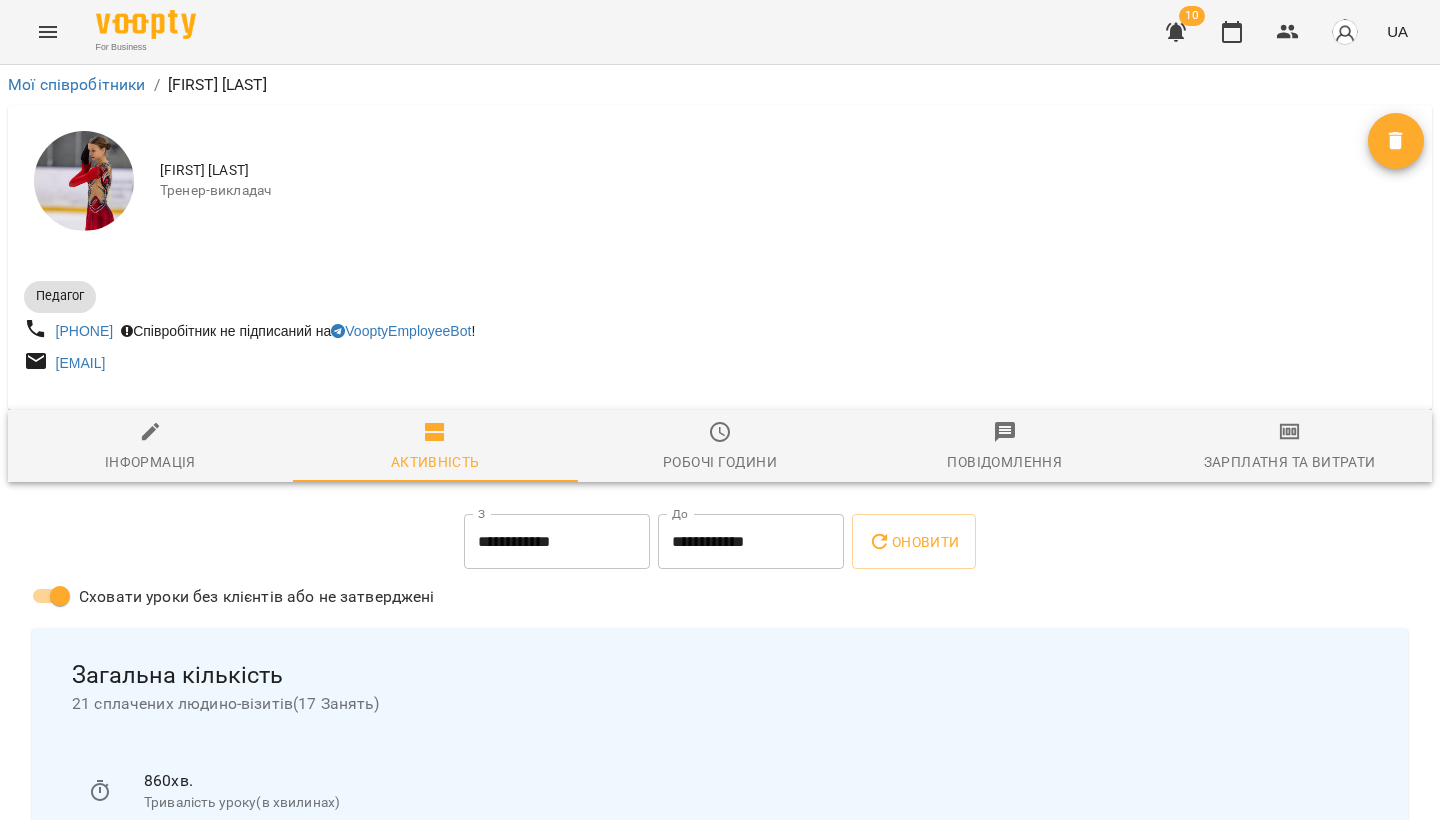 scroll, scrollTop: 0, scrollLeft: 0, axis: both 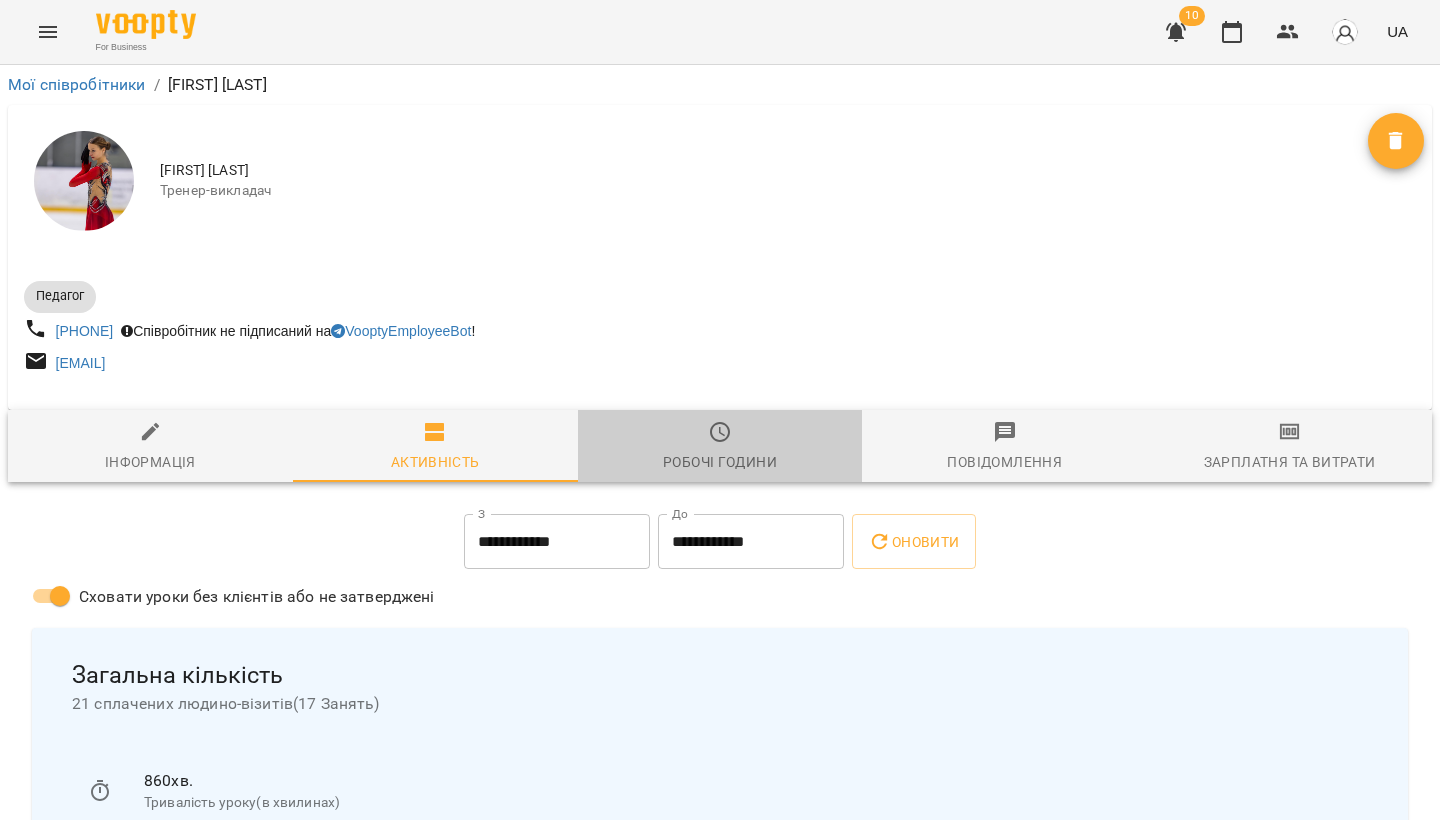 click on "Робочі години" at bounding box center (720, 447) 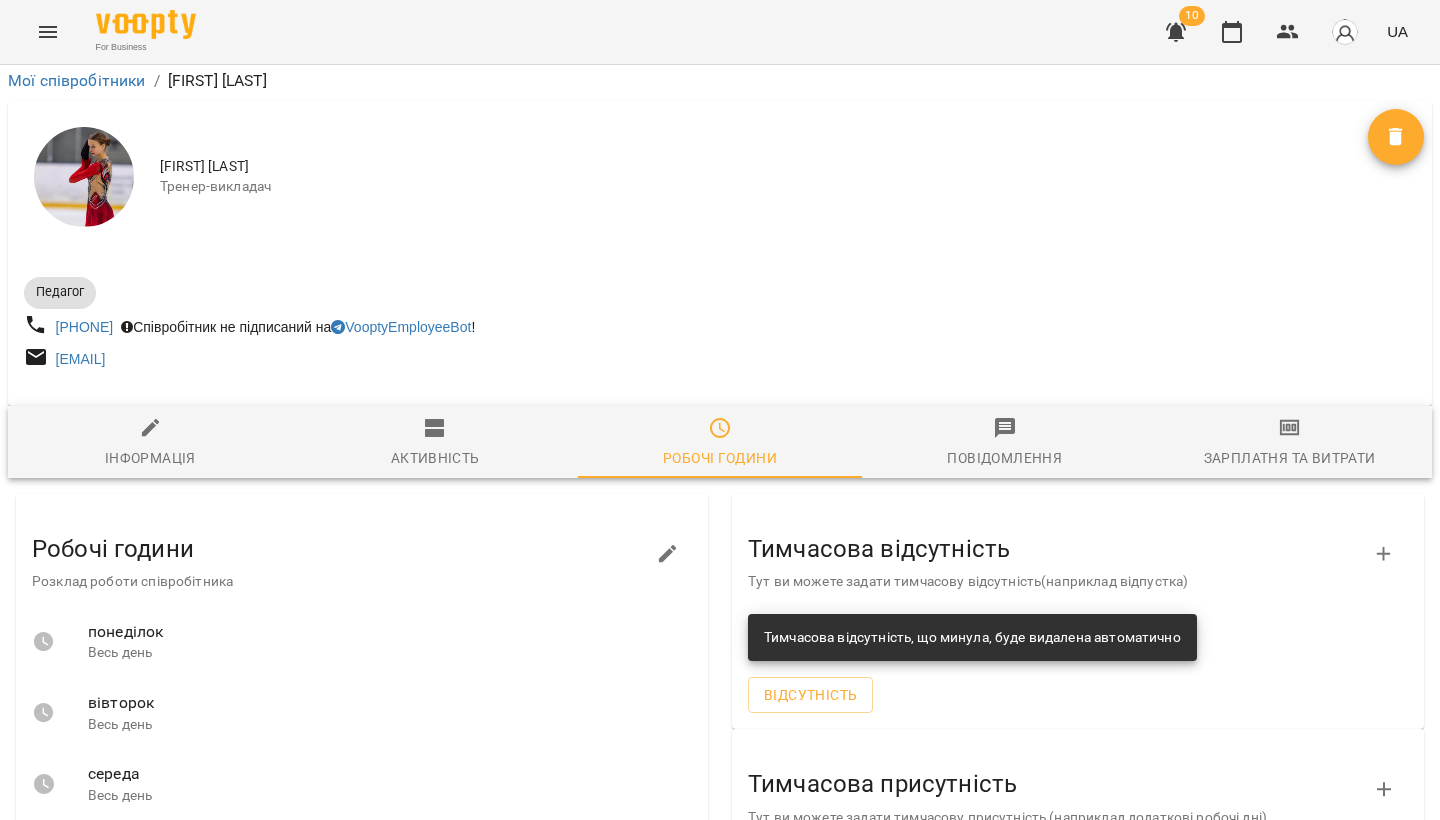 scroll, scrollTop: 349, scrollLeft: 0, axis: vertical 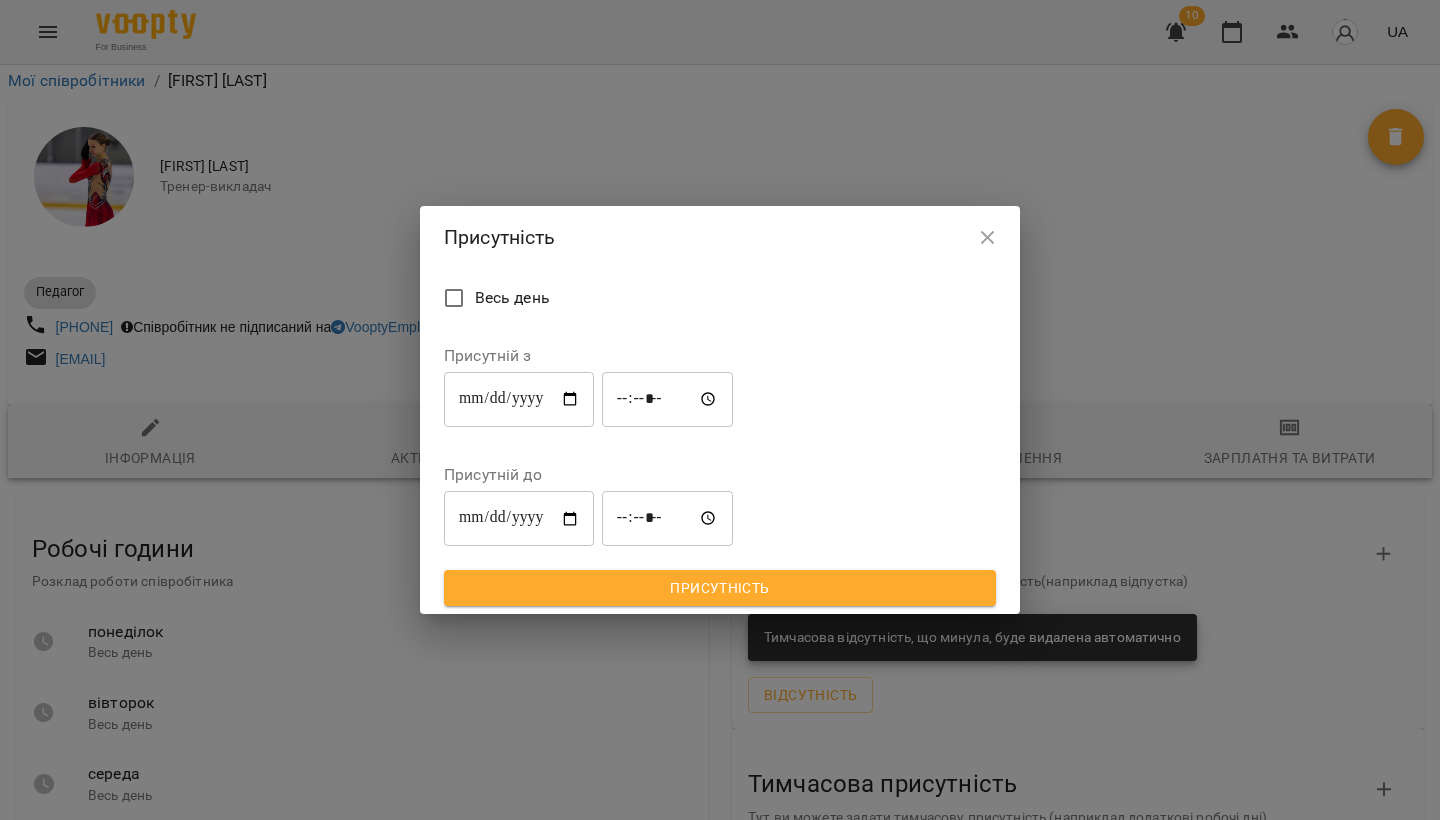 drag, startPoint x: 485, startPoint y: 457, endPoint x: 474, endPoint y: 454, distance: 11.401754 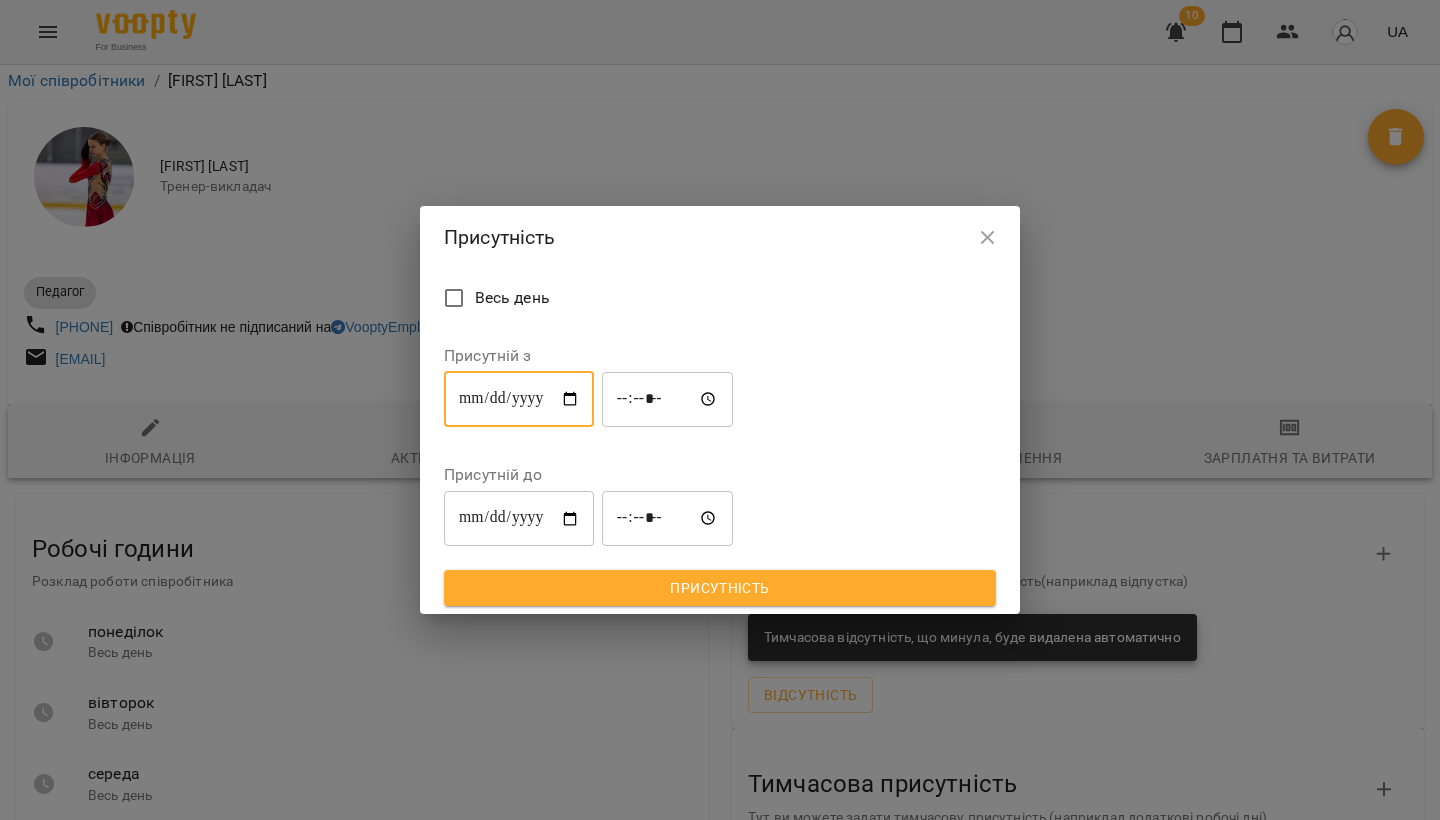 type on "**********" 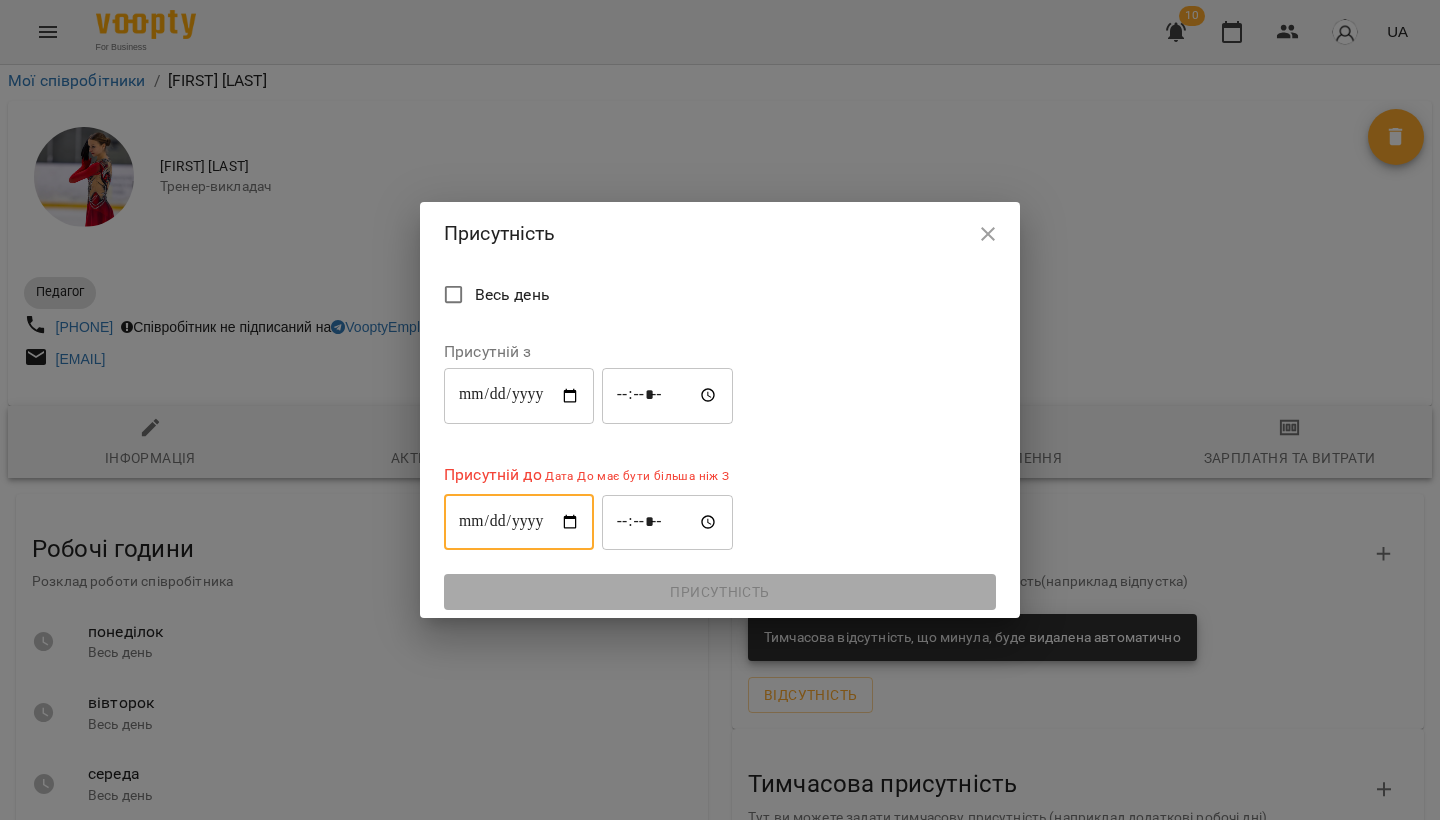 click on "**********" at bounding box center [519, 522] 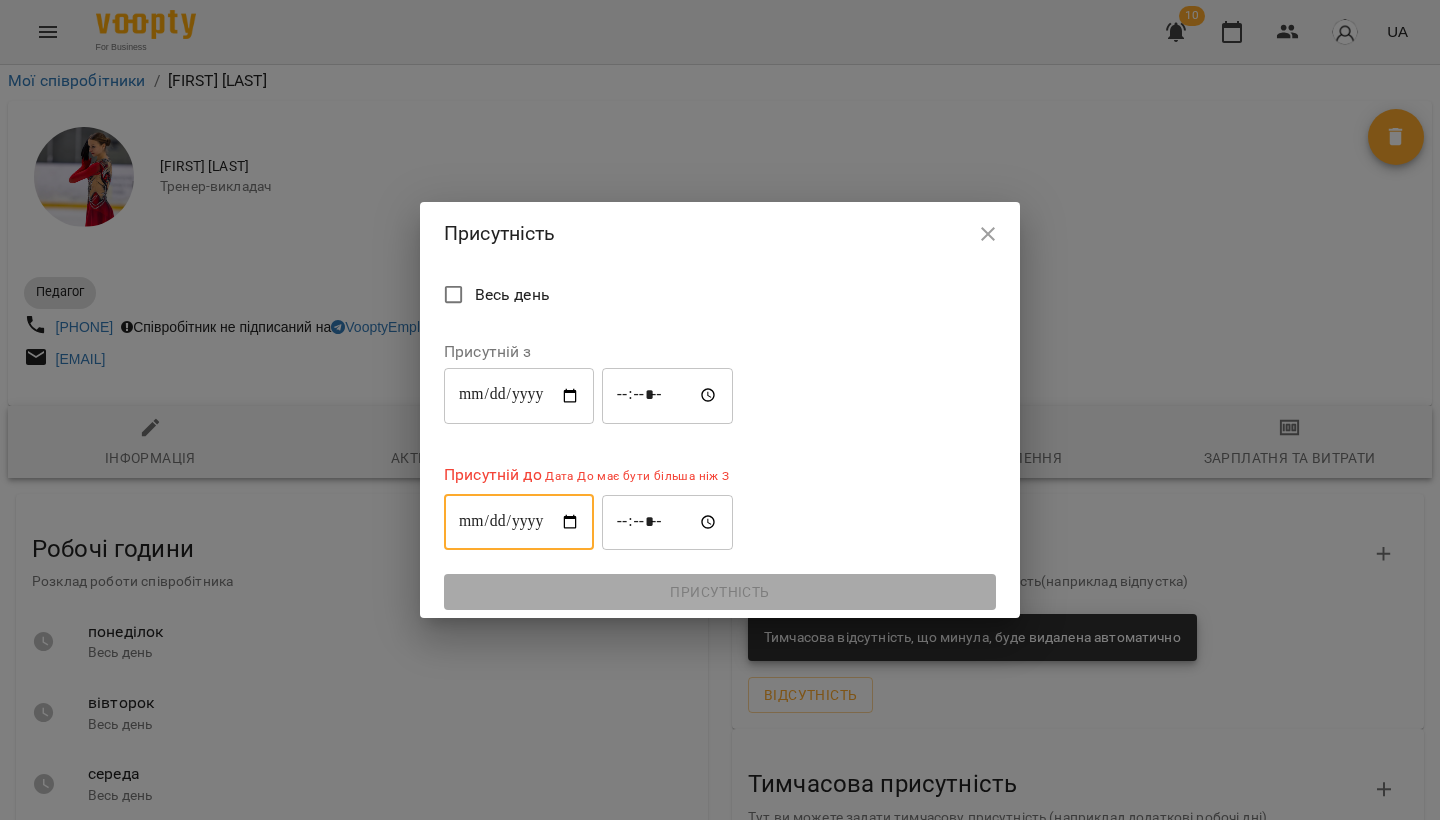 type on "**********" 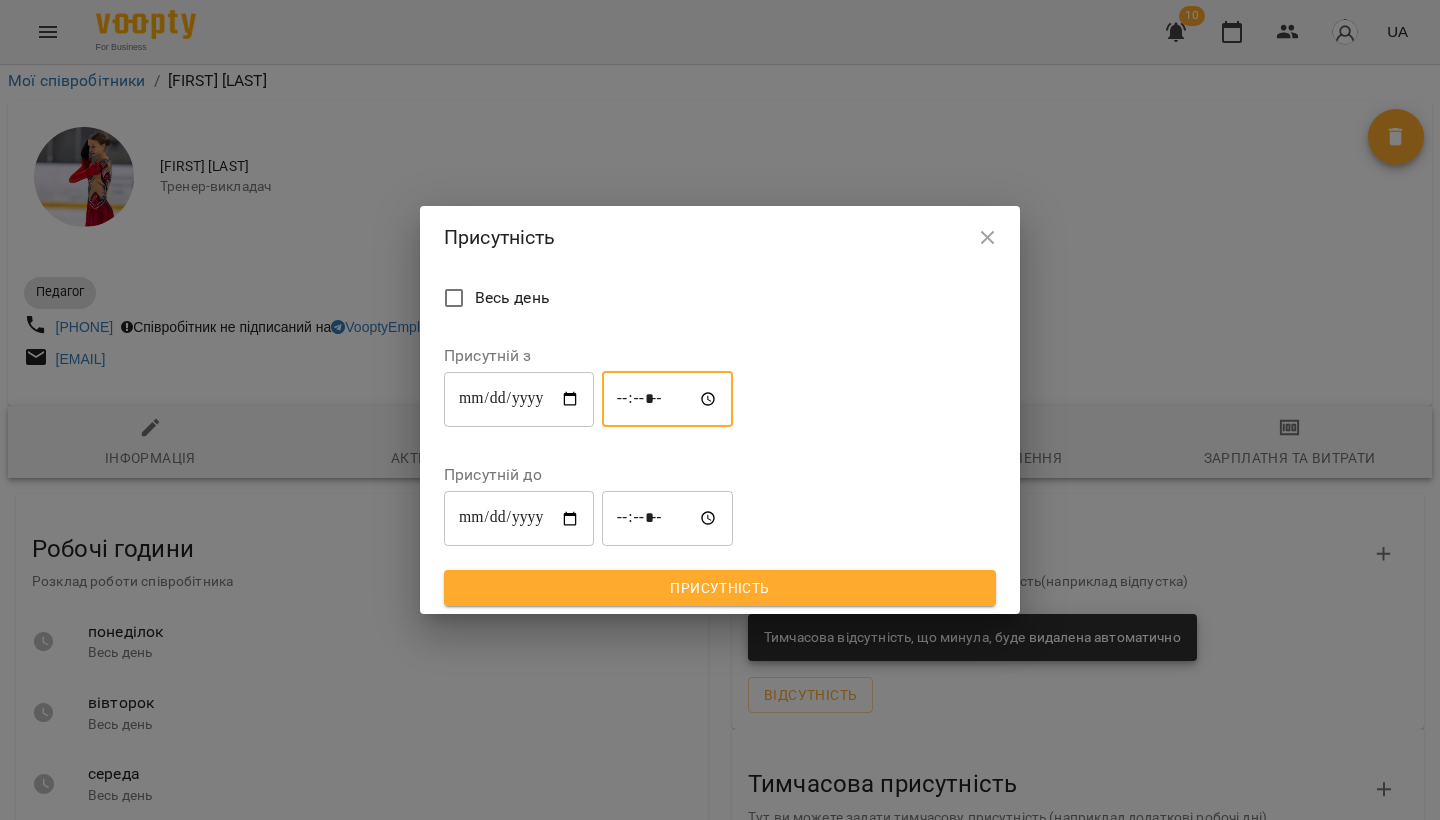 click on "*****" at bounding box center [668, 399] 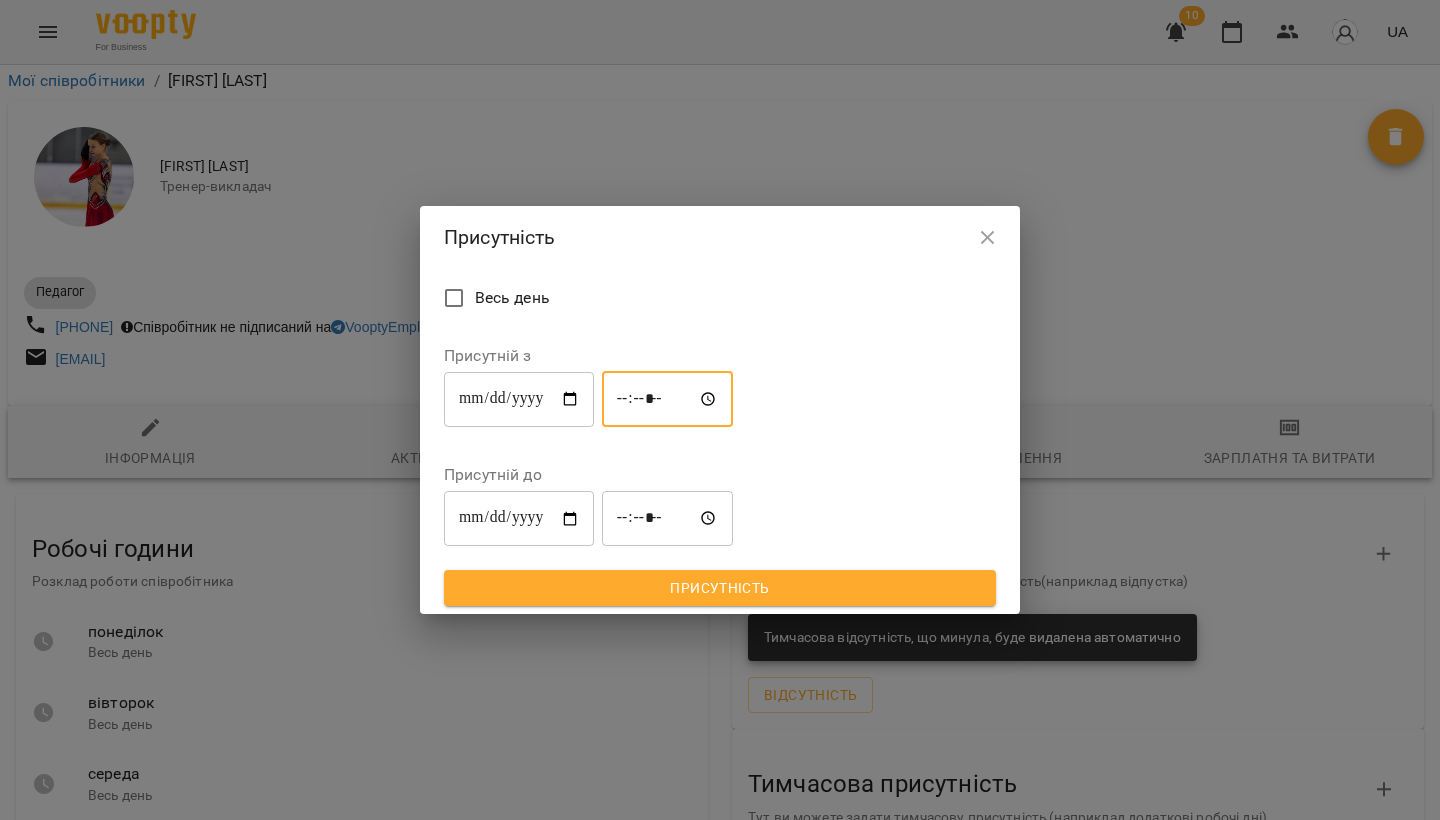 type on "*****" 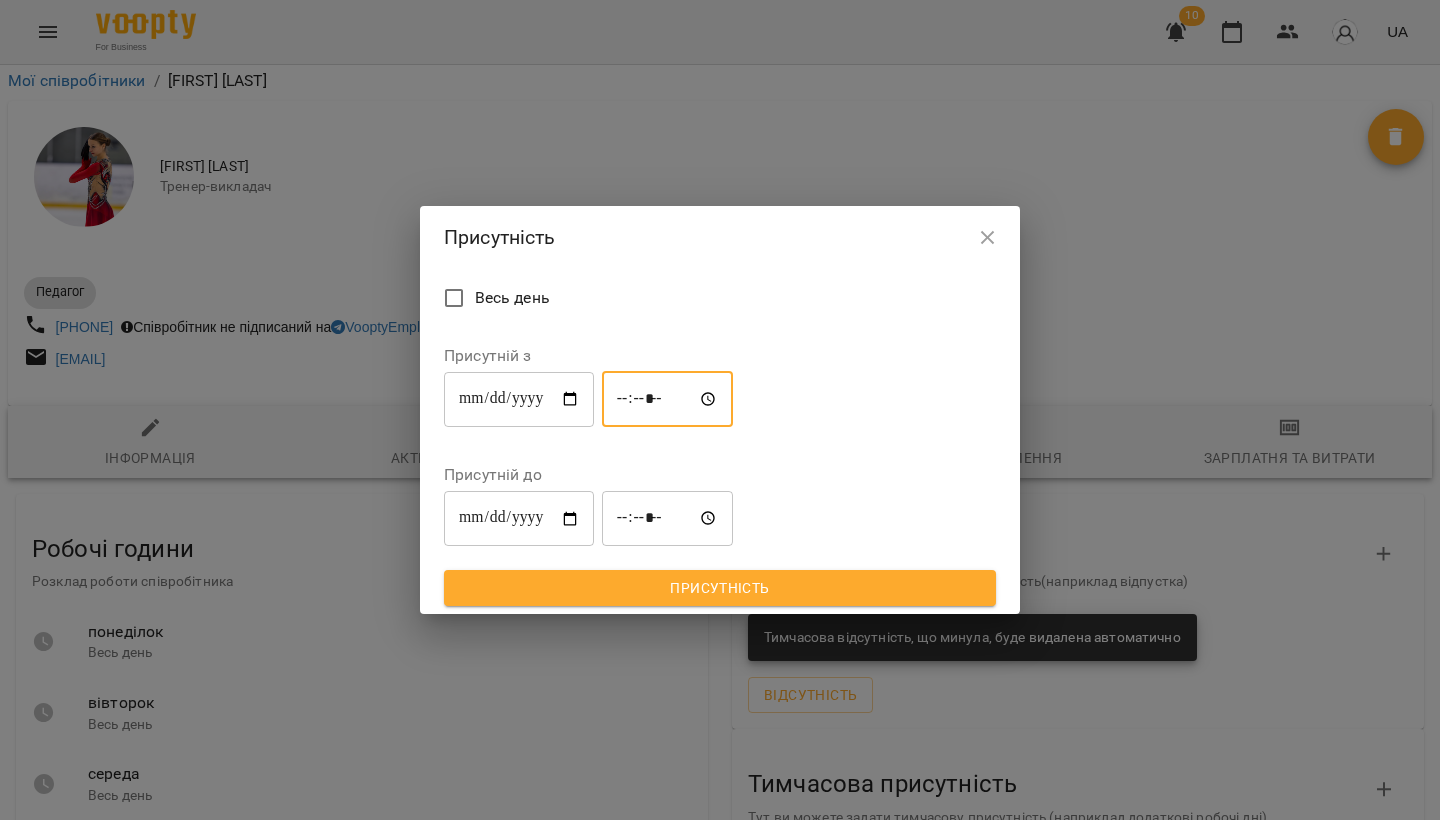 type on "*****" 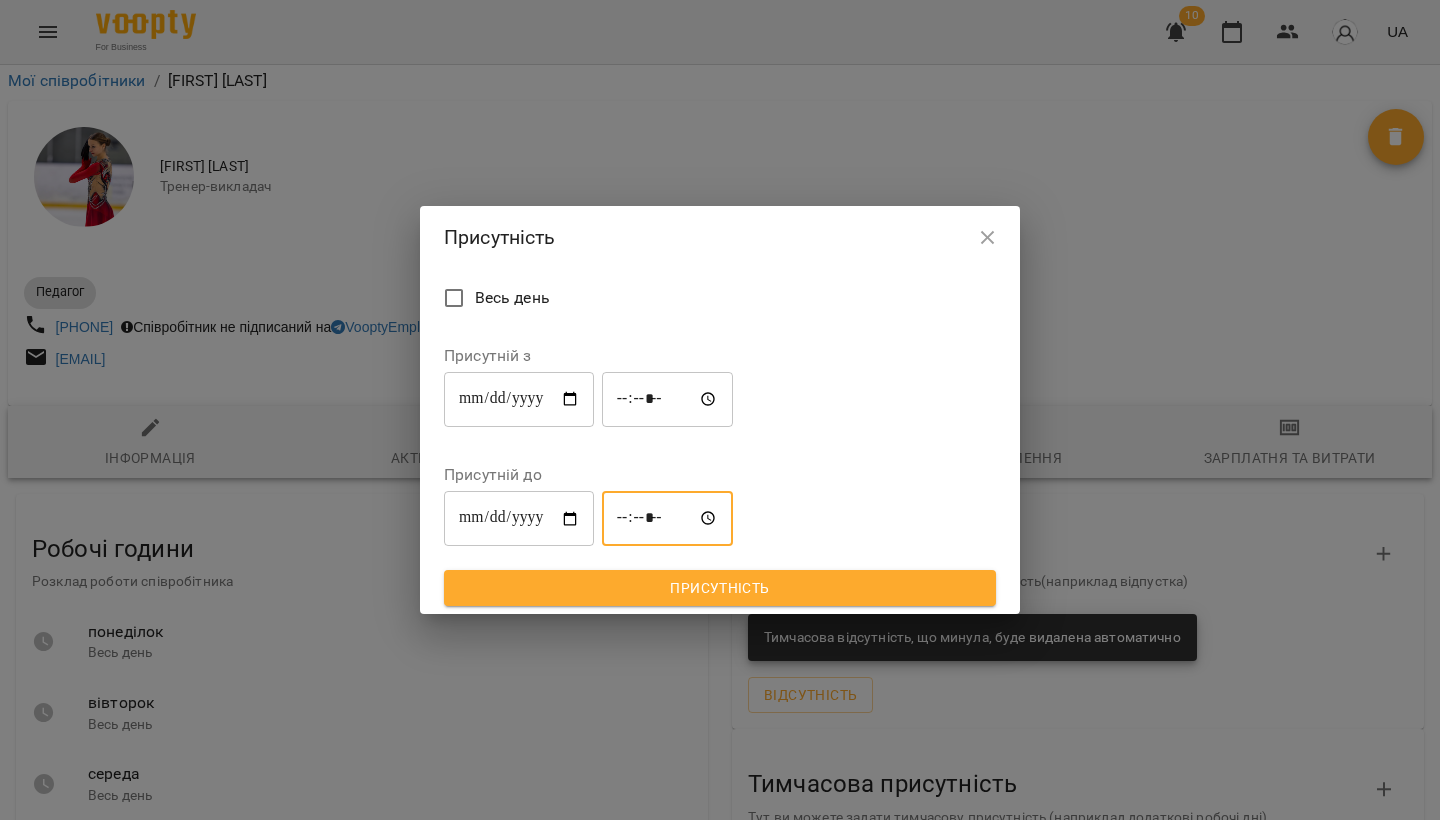 click on "*****" at bounding box center [668, 519] 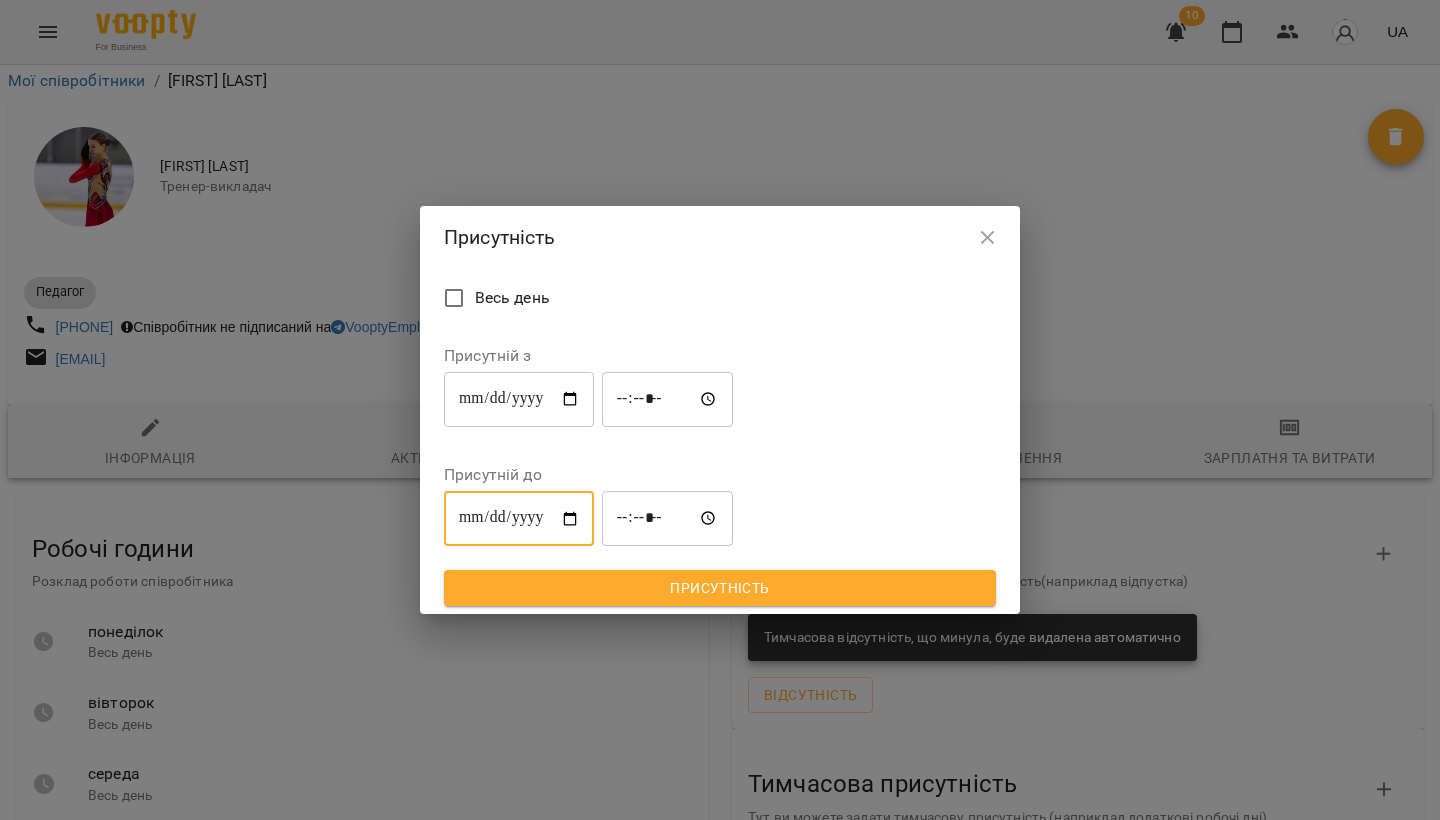 click on "Весь день" at bounding box center (720, 300) 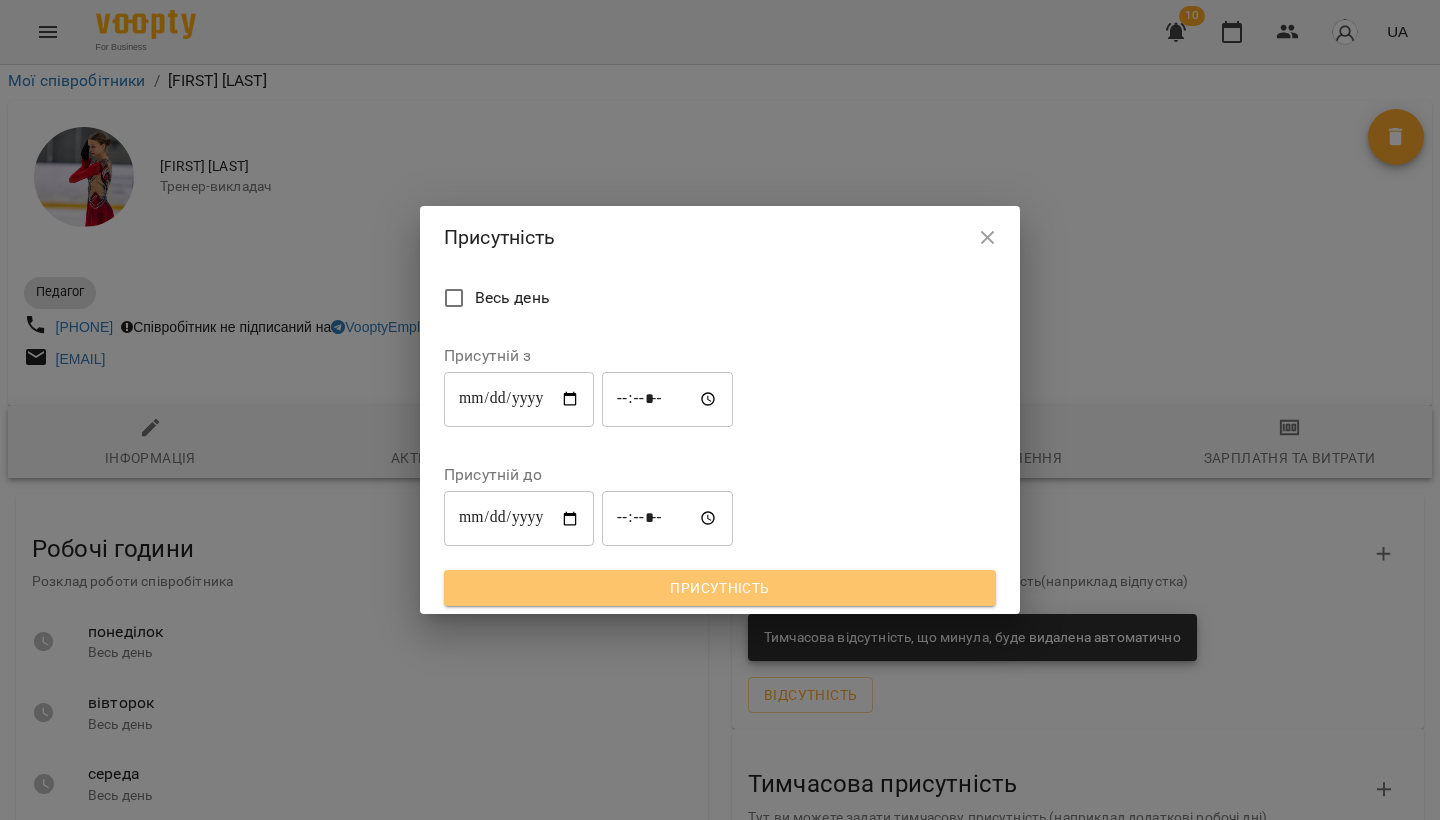 click on "Присутність" at bounding box center (720, 588) 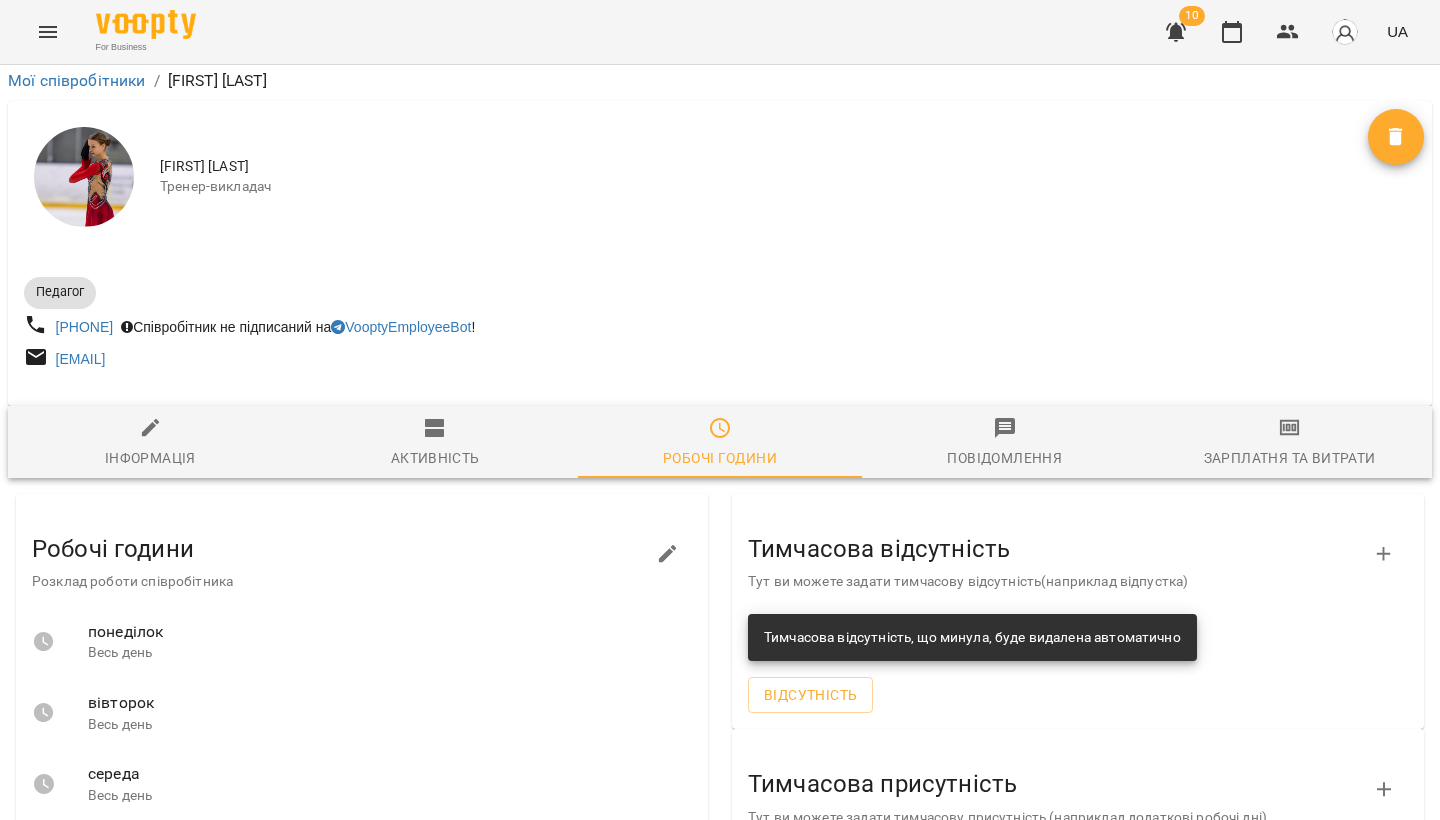 click on "Присутність" at bounding box center [813, 1003] 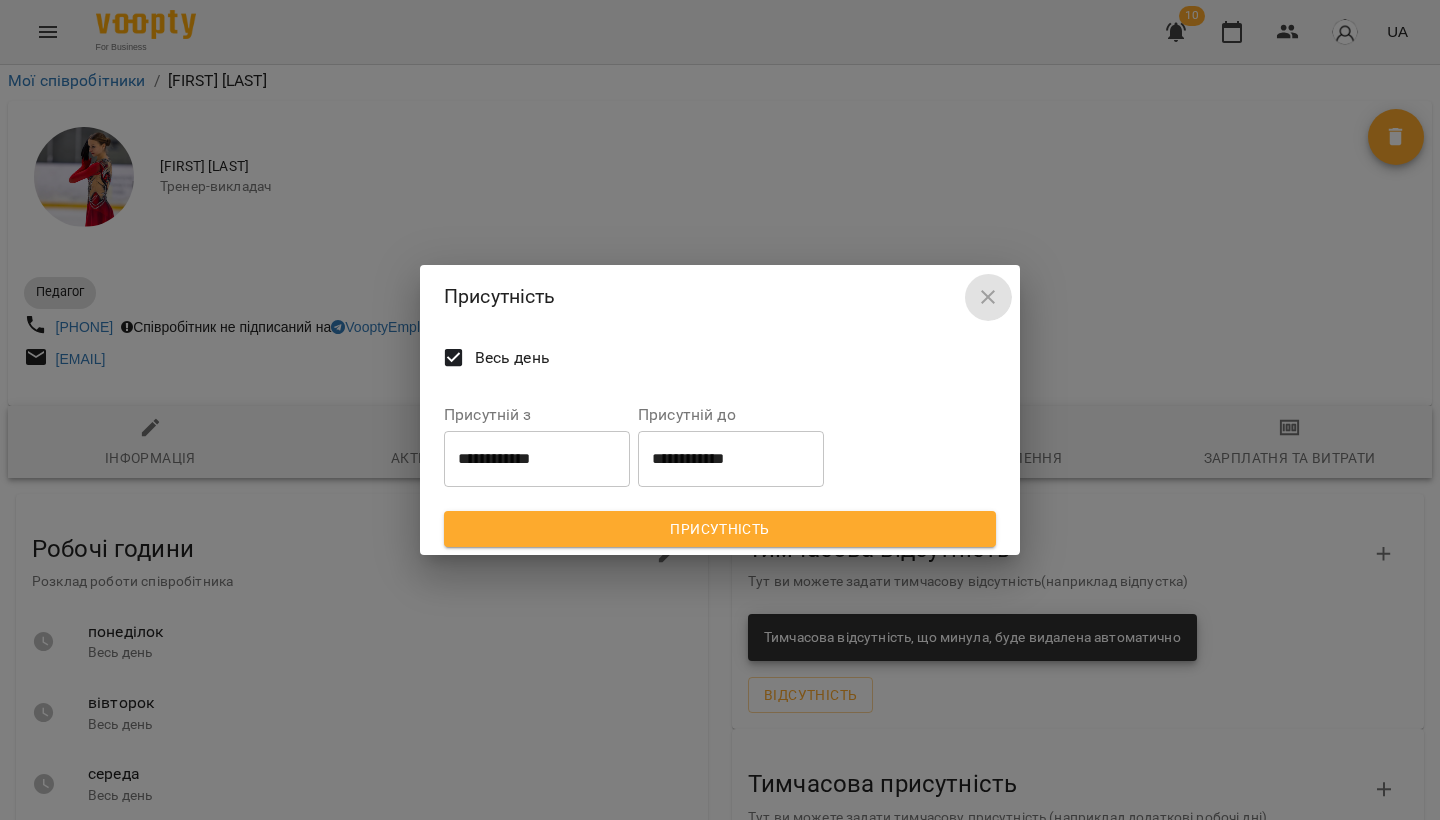 click 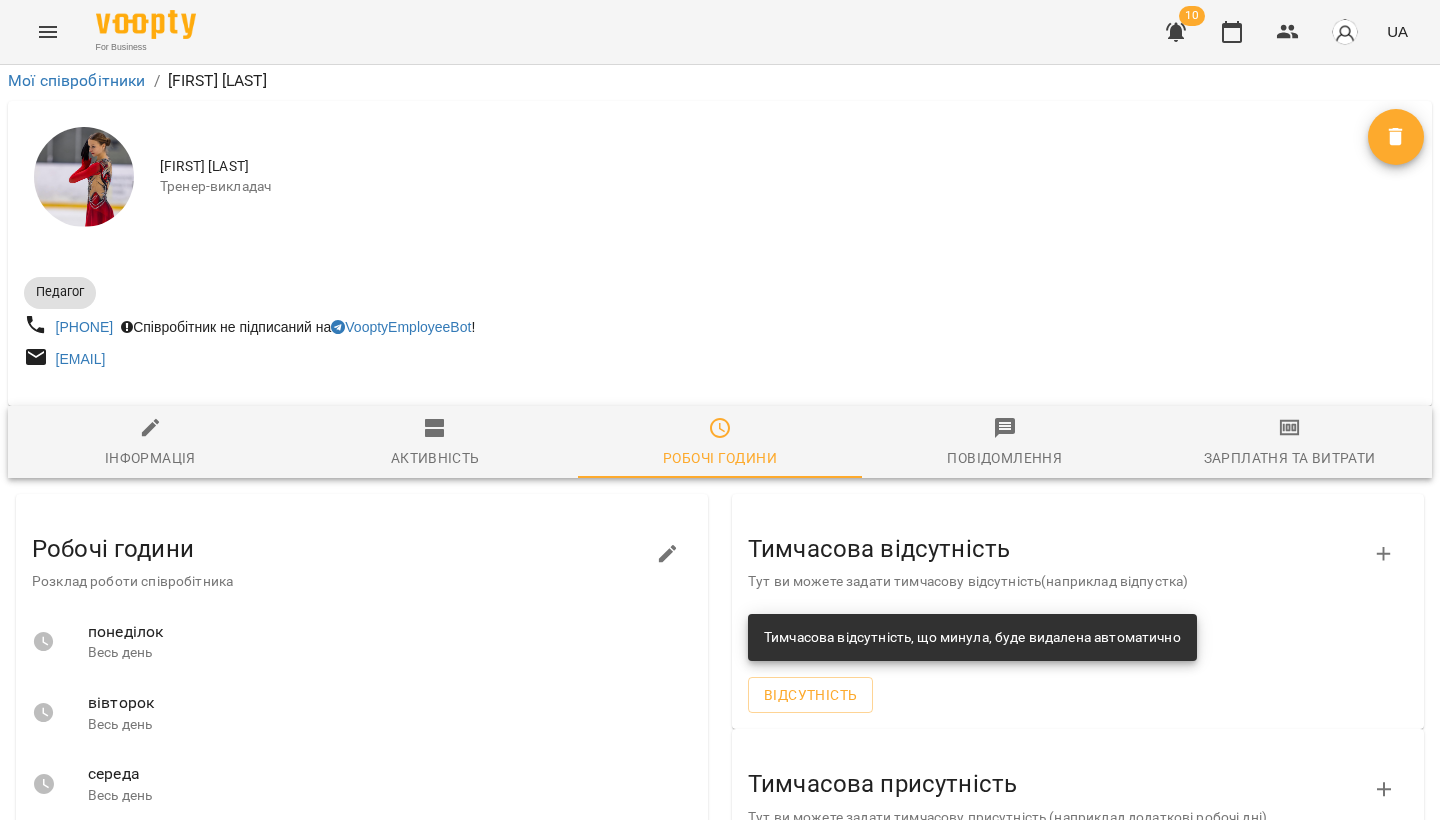 click on "11-08-2025 10:00 -   17-08-2025 16:59" at bounding box center [919, 931] 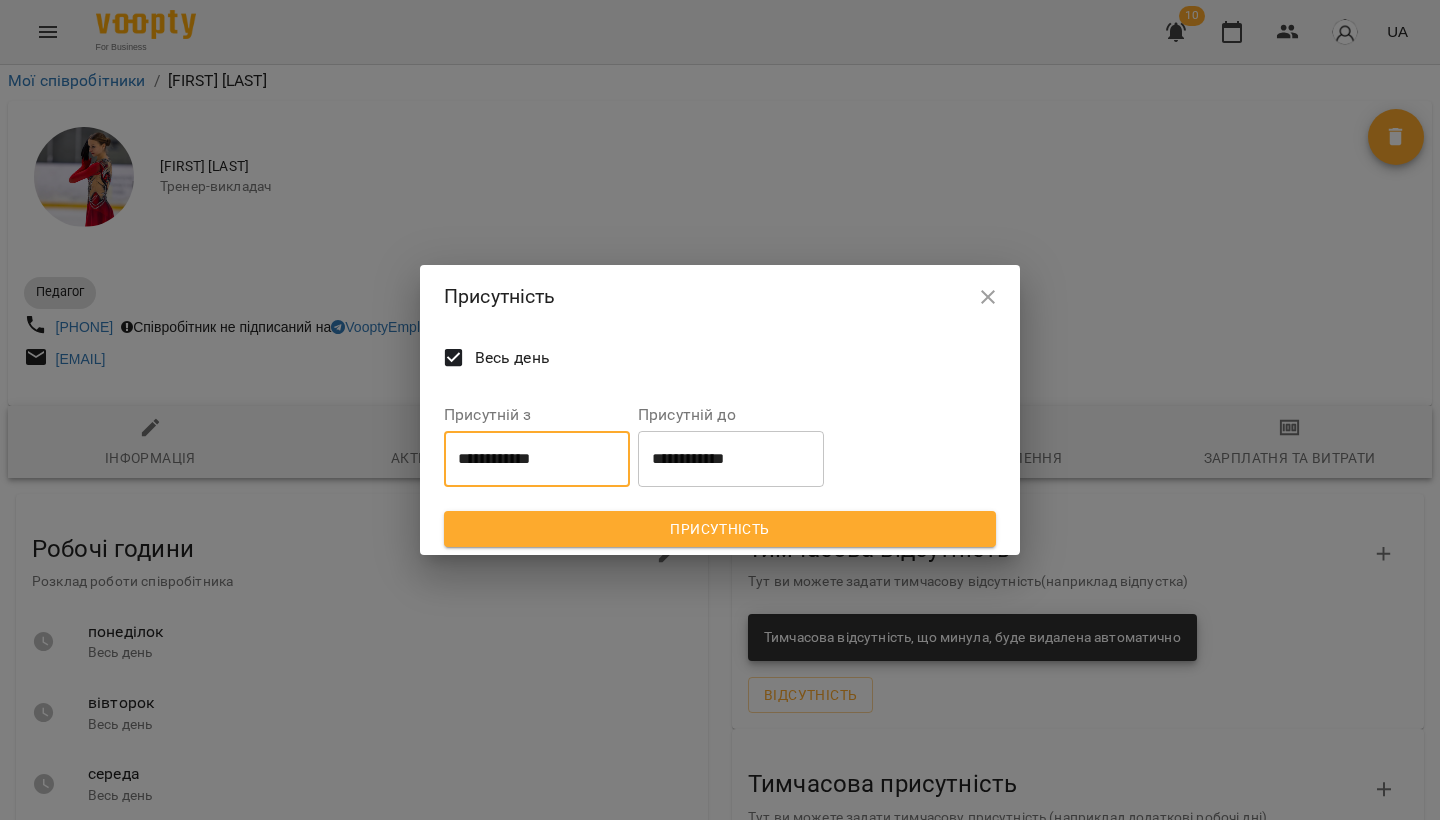 click on "**********" at bounding box center [537, 459] 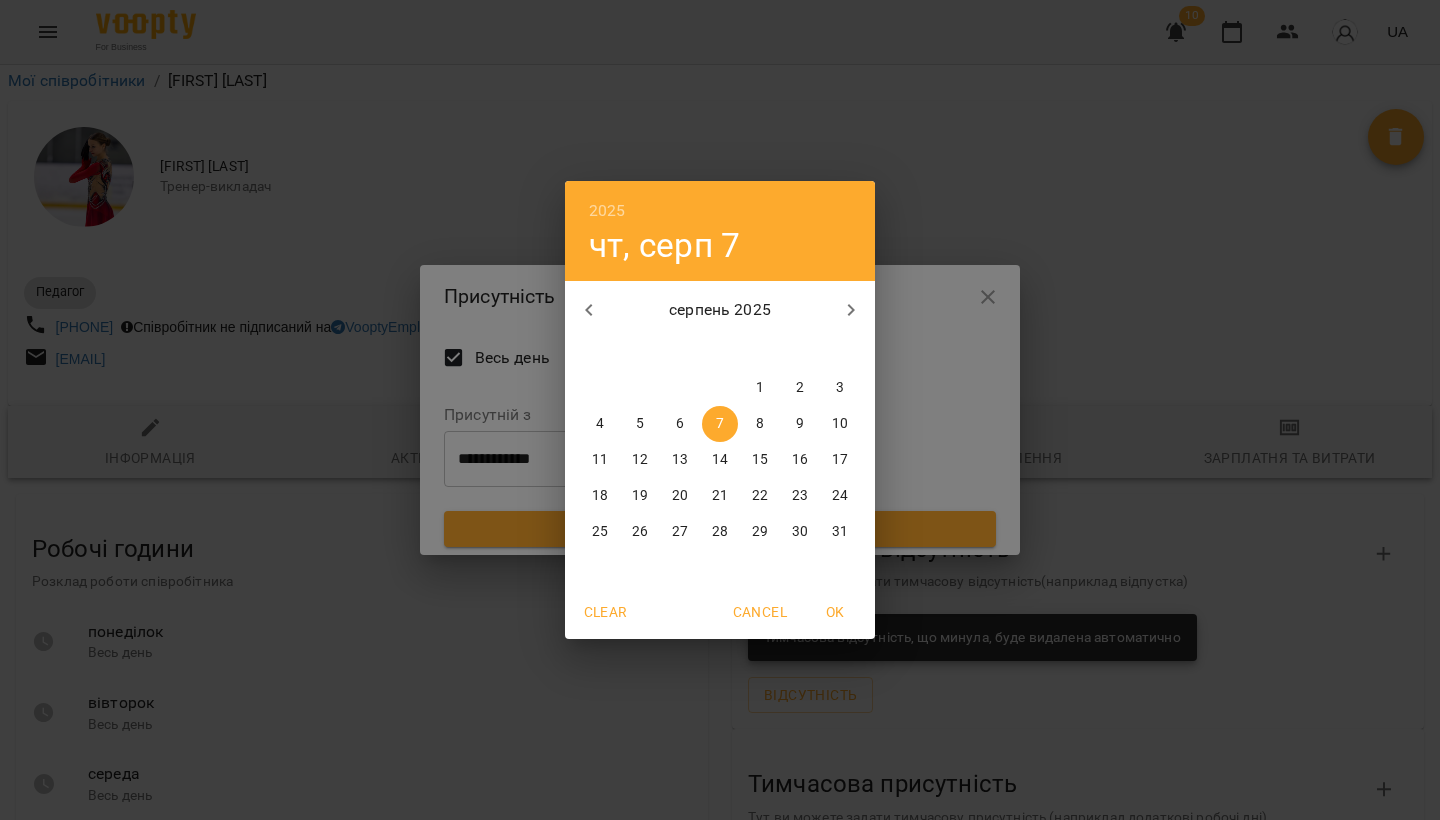 click on "Cancel" at bounding box center (760, 612) 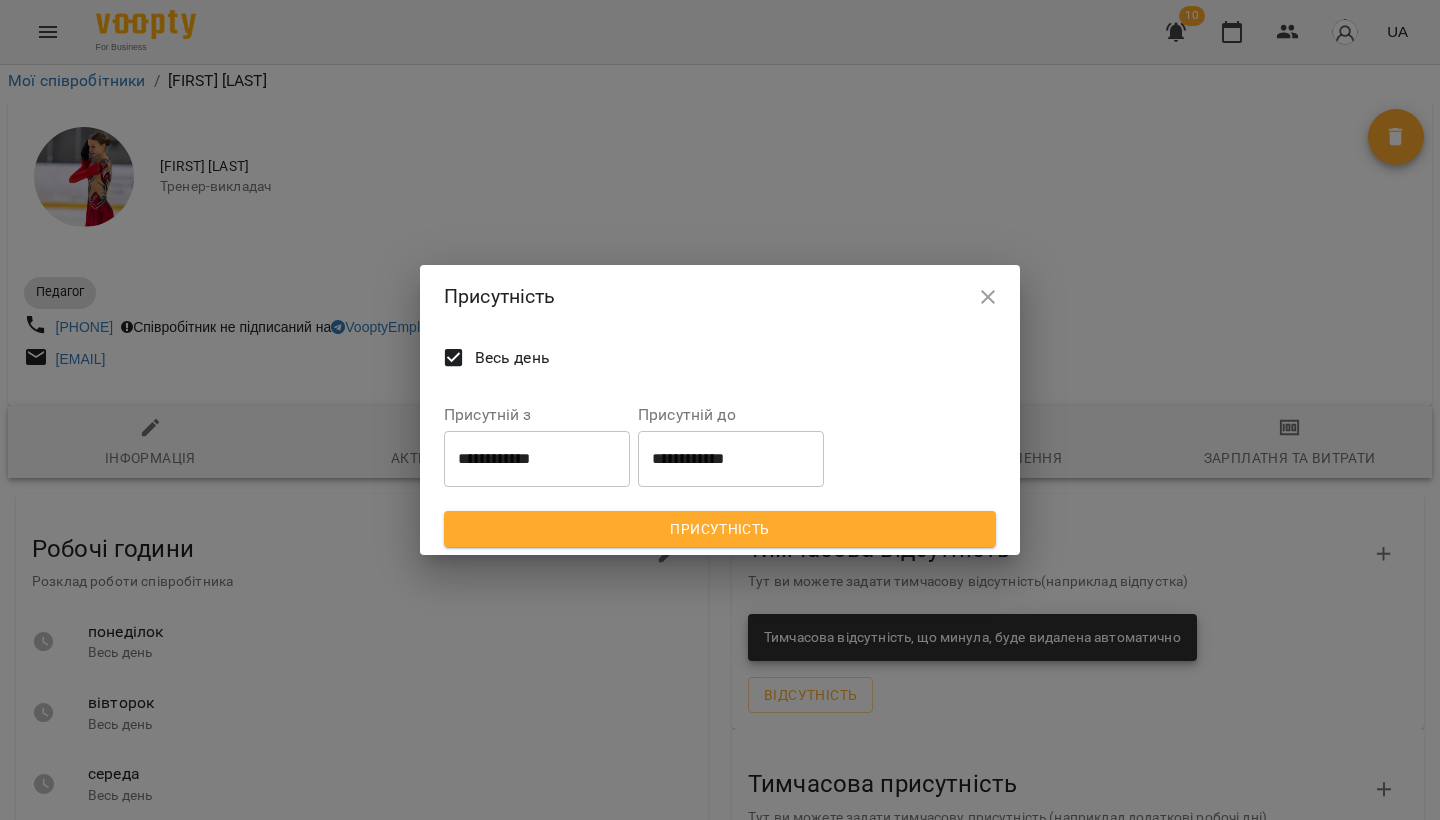 click on "Весь день" at bounding box center (512, 358) 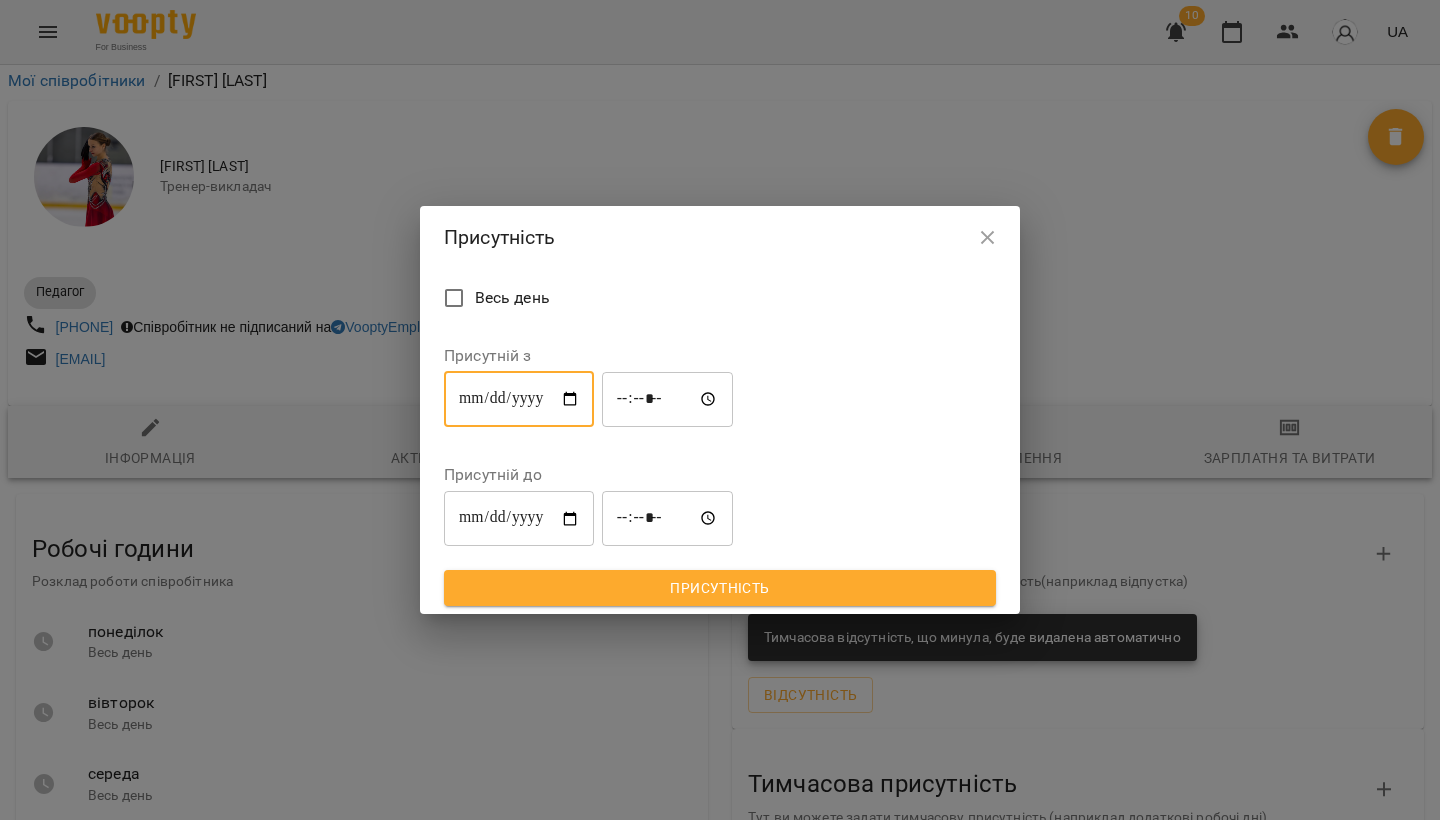 click on "**********" at bounding box center [519, 399] 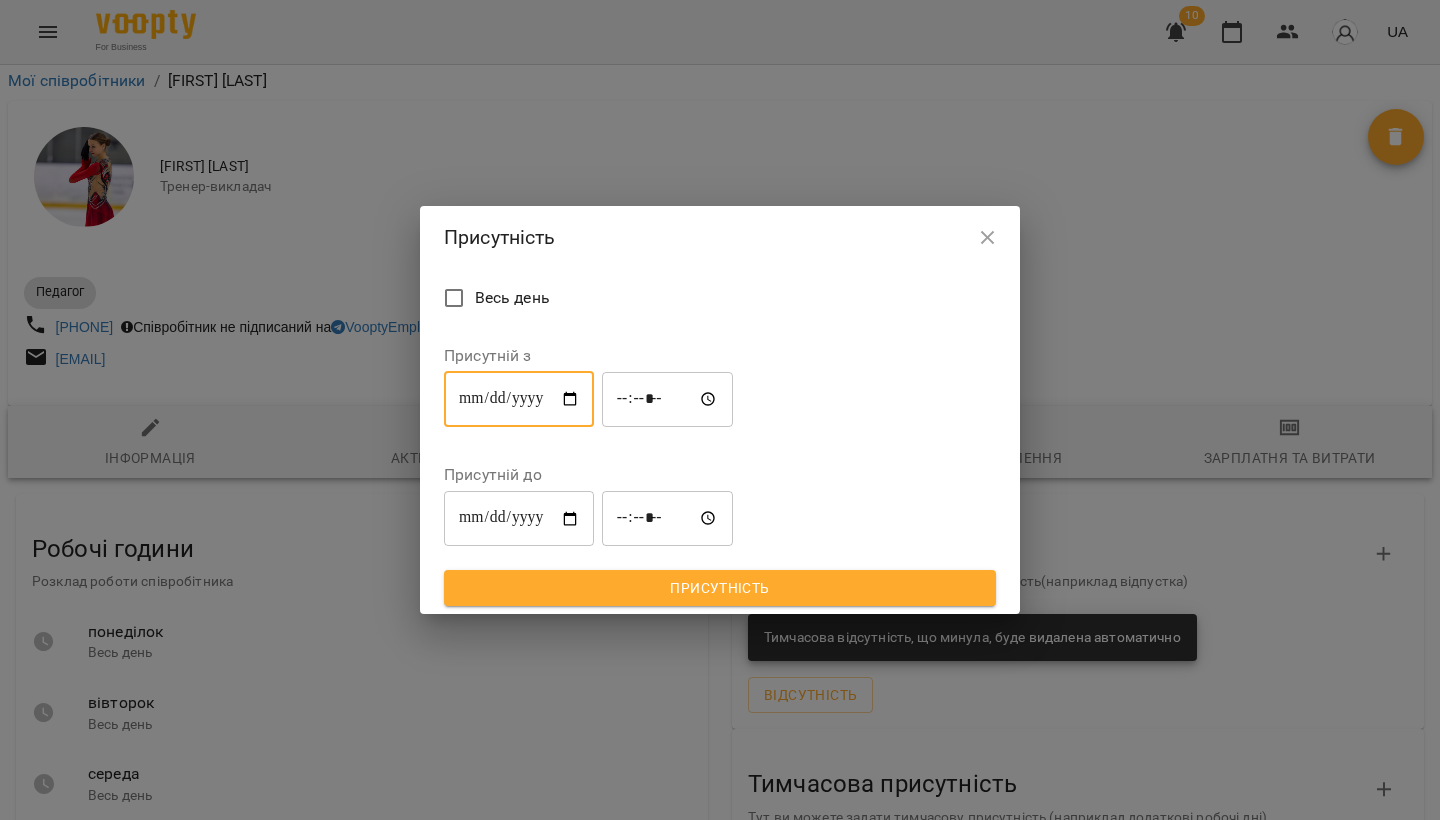 type on "**********" 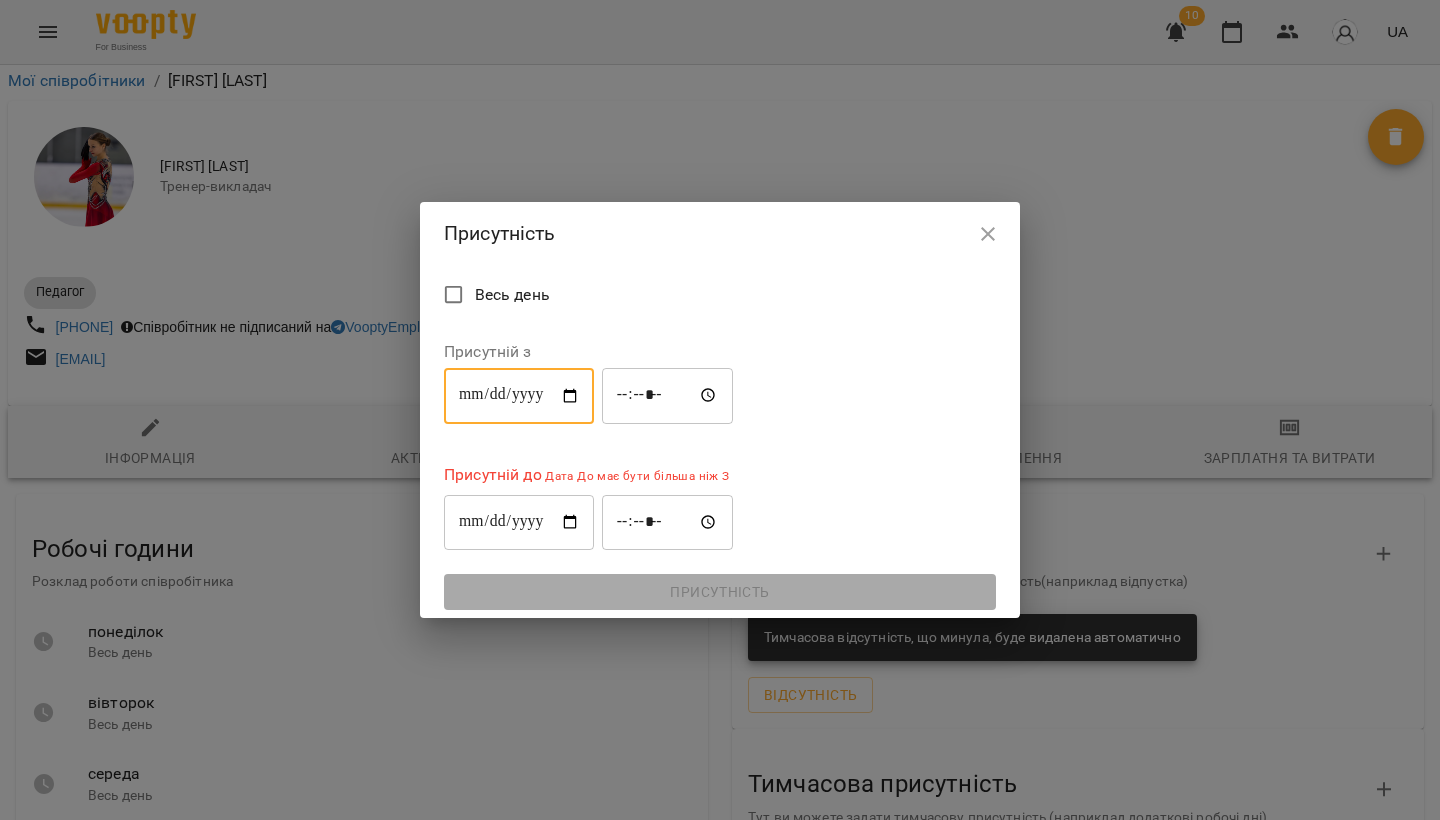 click on "**********" at bounding box center [519, 522] 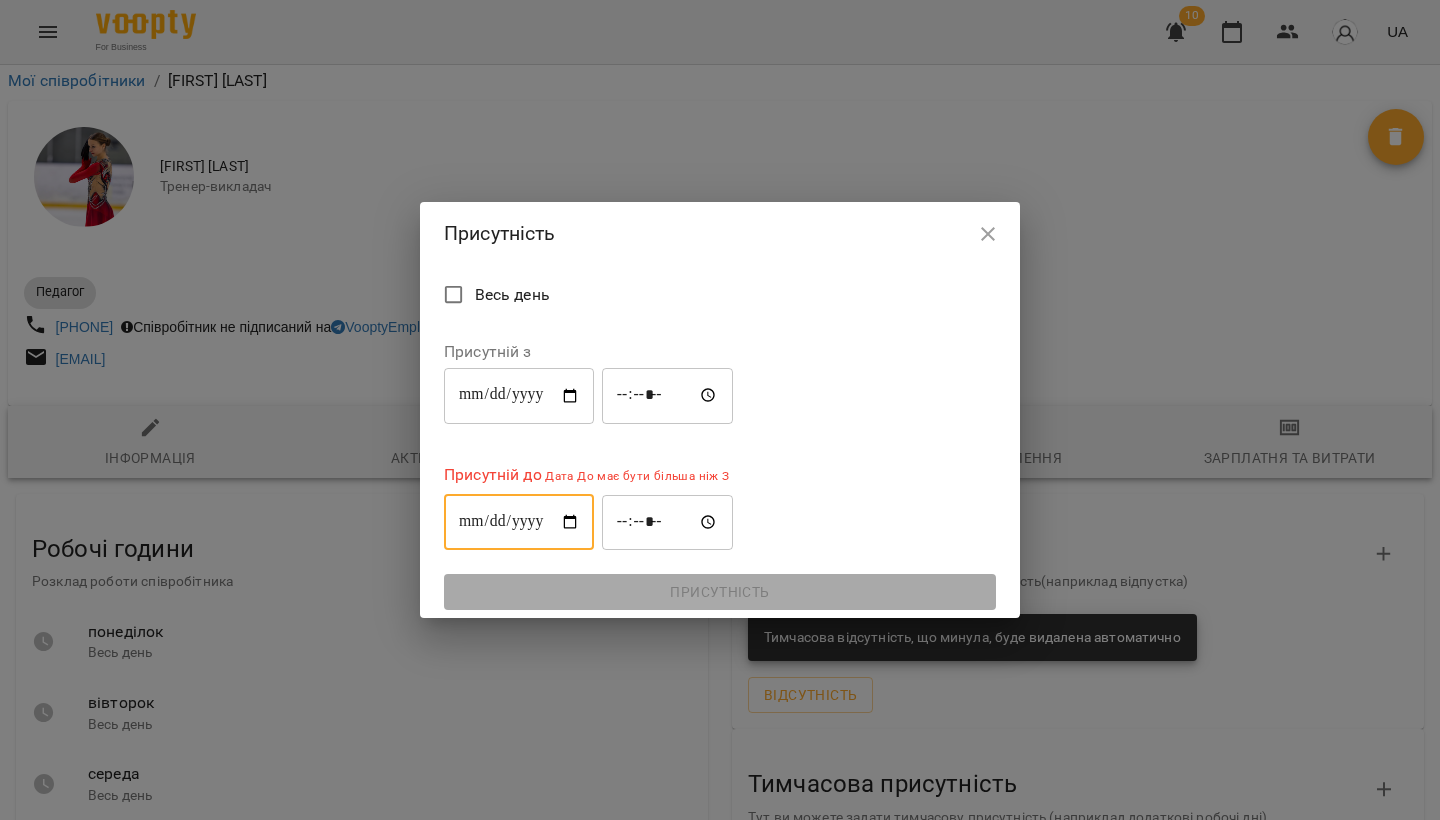 type on "**********" 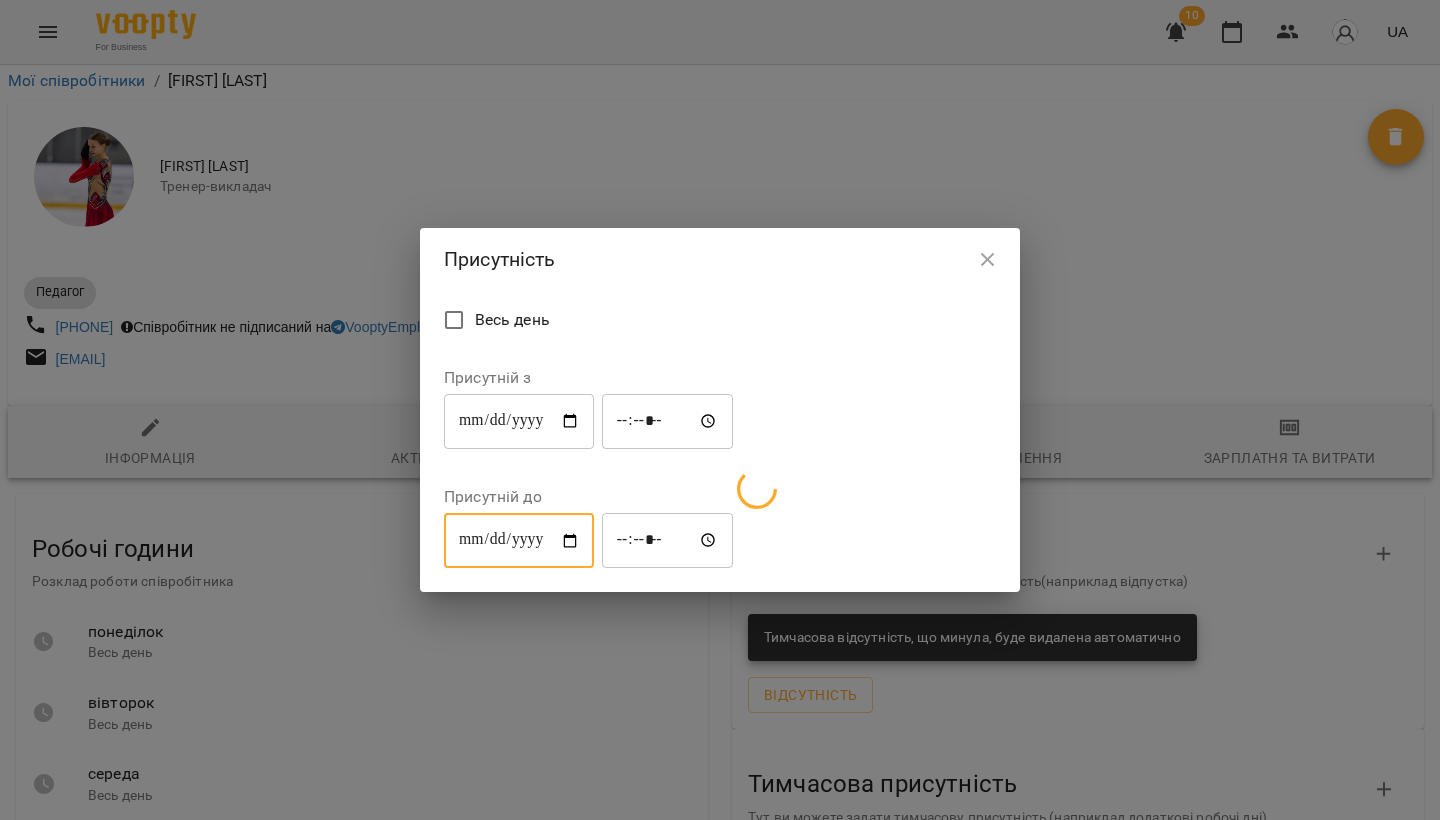 click on "*****" at bounding box center [668, 421] 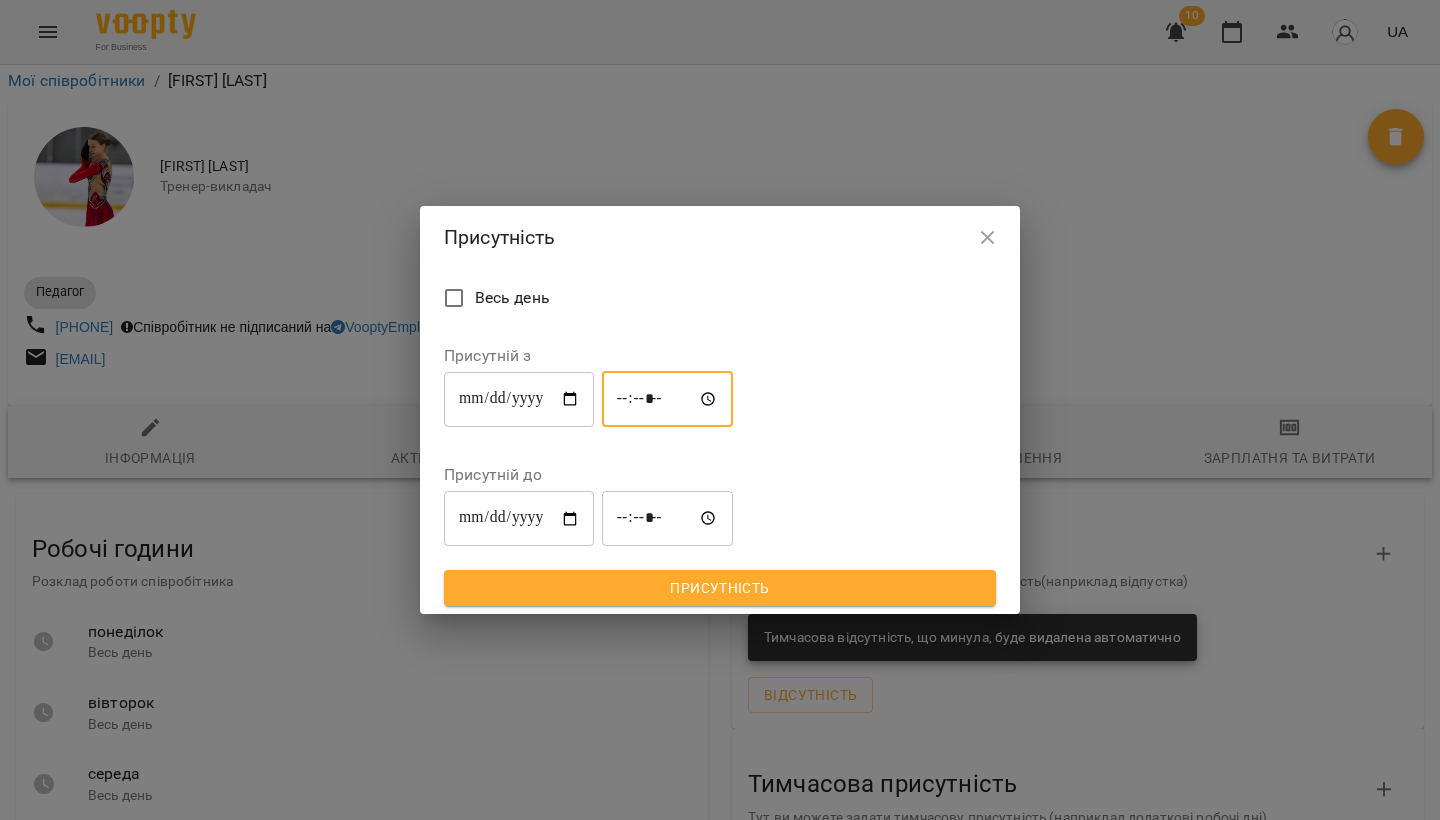 type on "*****" 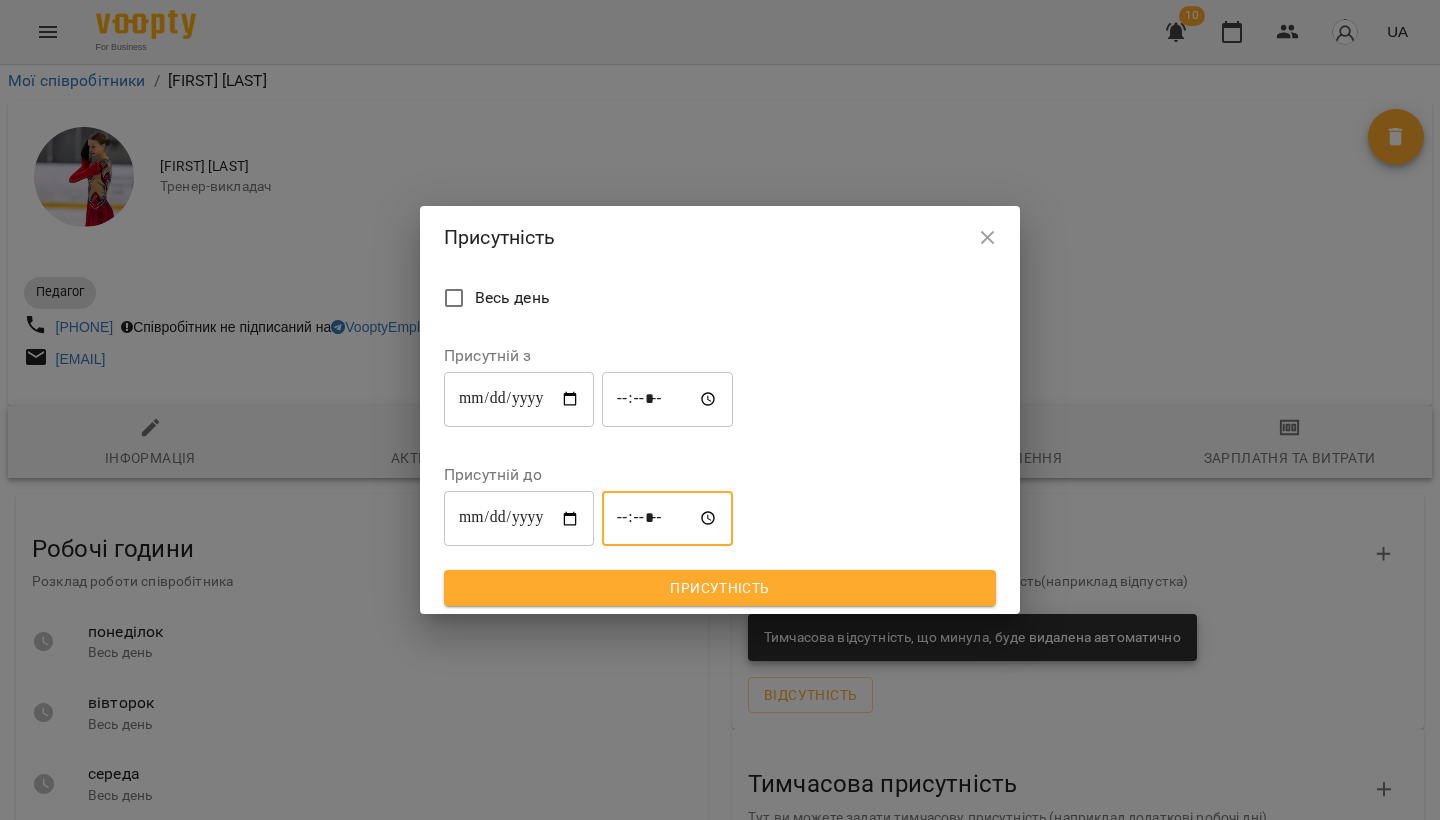 click on "*****" at bounding box center [668, 519] 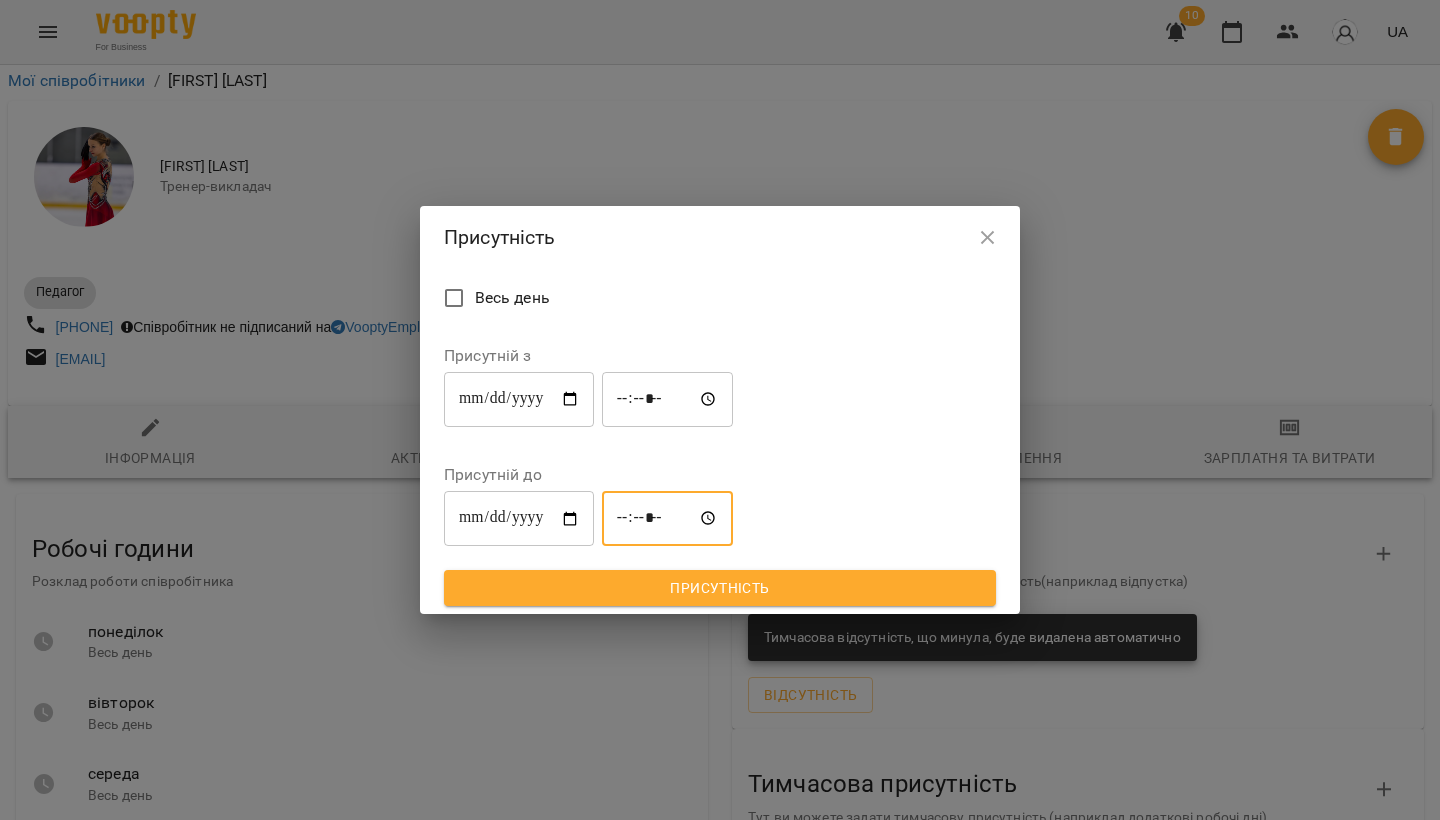 click on "Присутність" at bounding box center [720, 588] 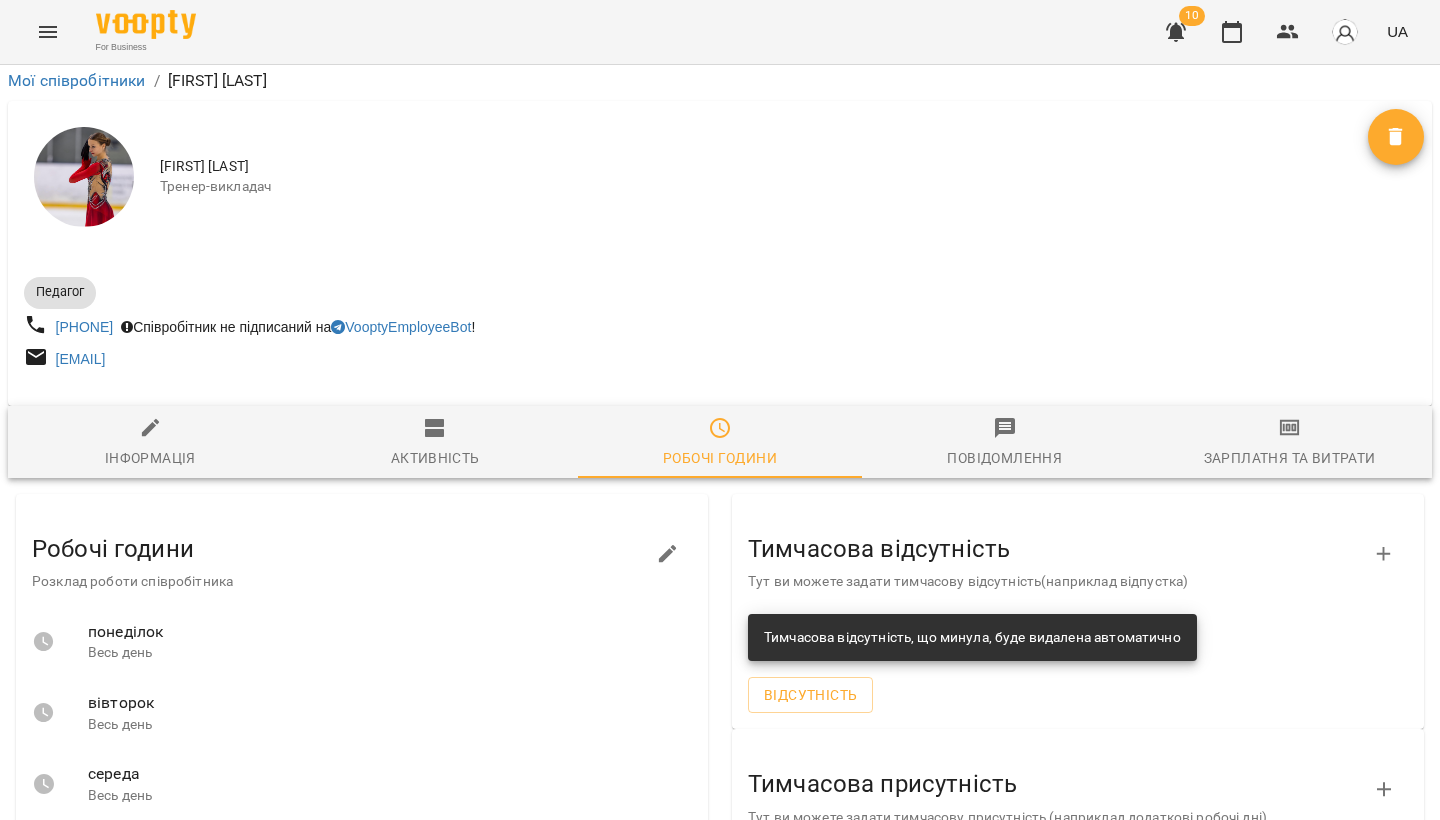 click on "Присутність" at bounding box center [813, 1003] 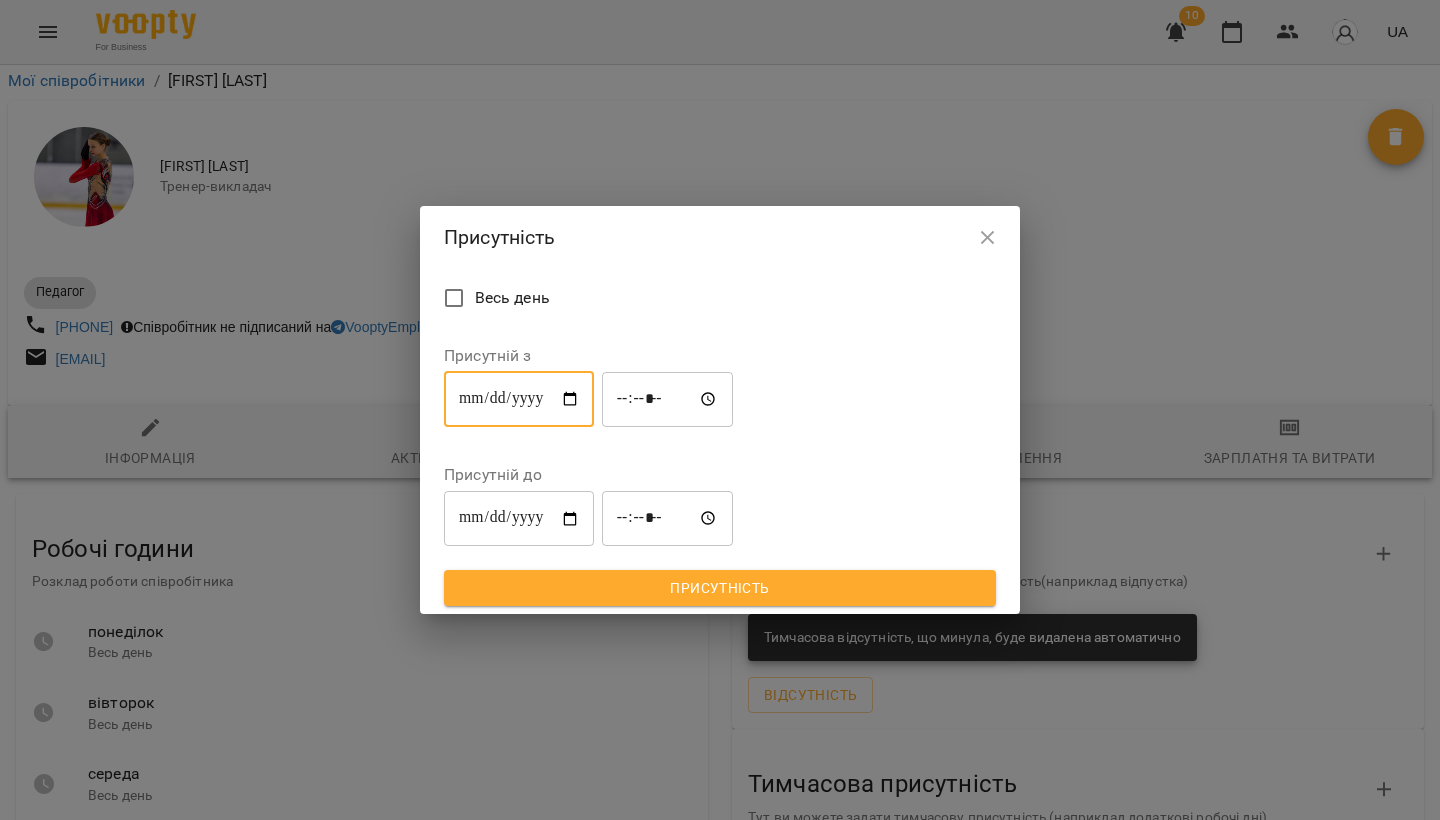 click on "**********" at bounding box center [519, 399] 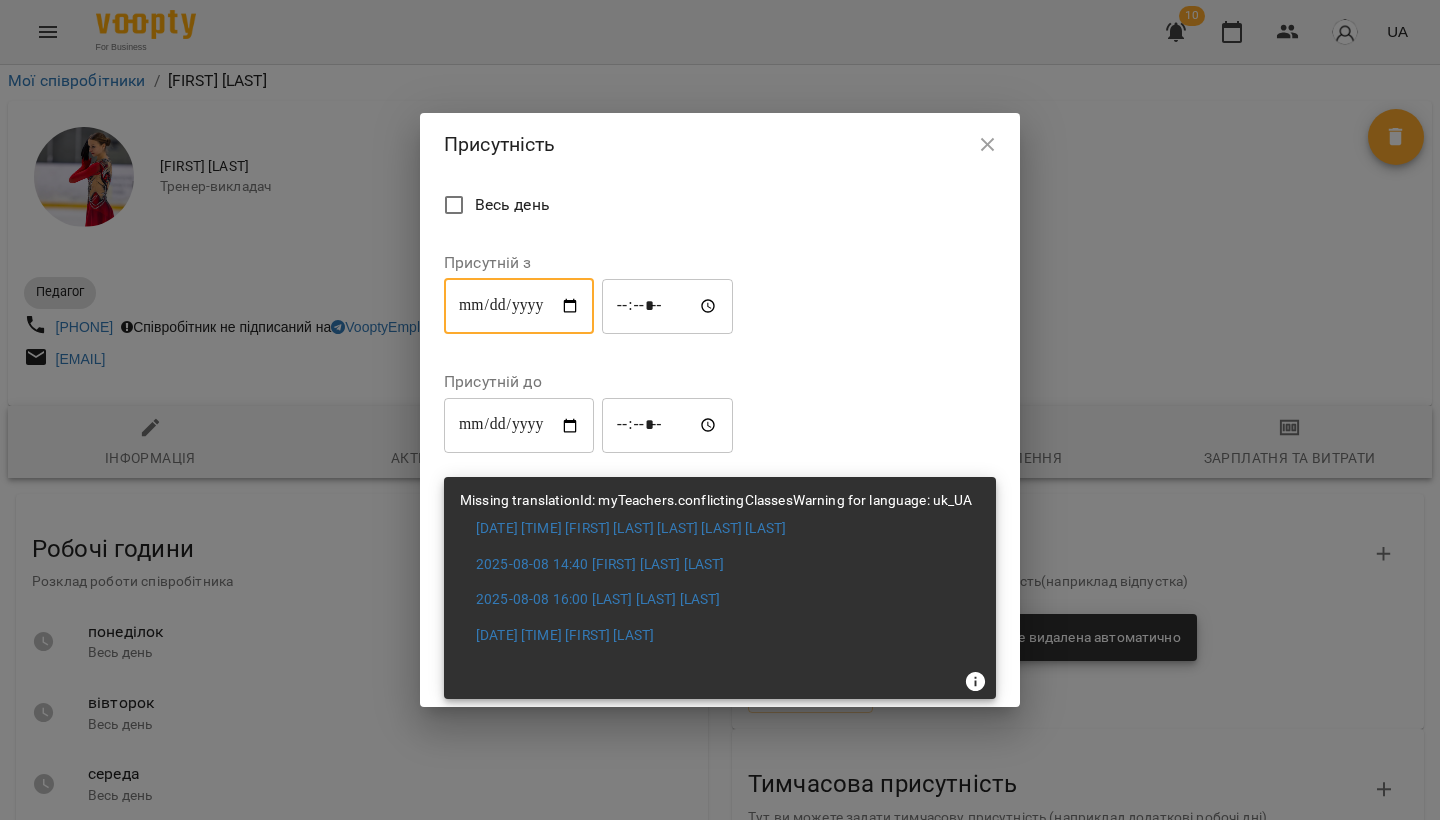 click on "**********" at bounding box center (519, 306) 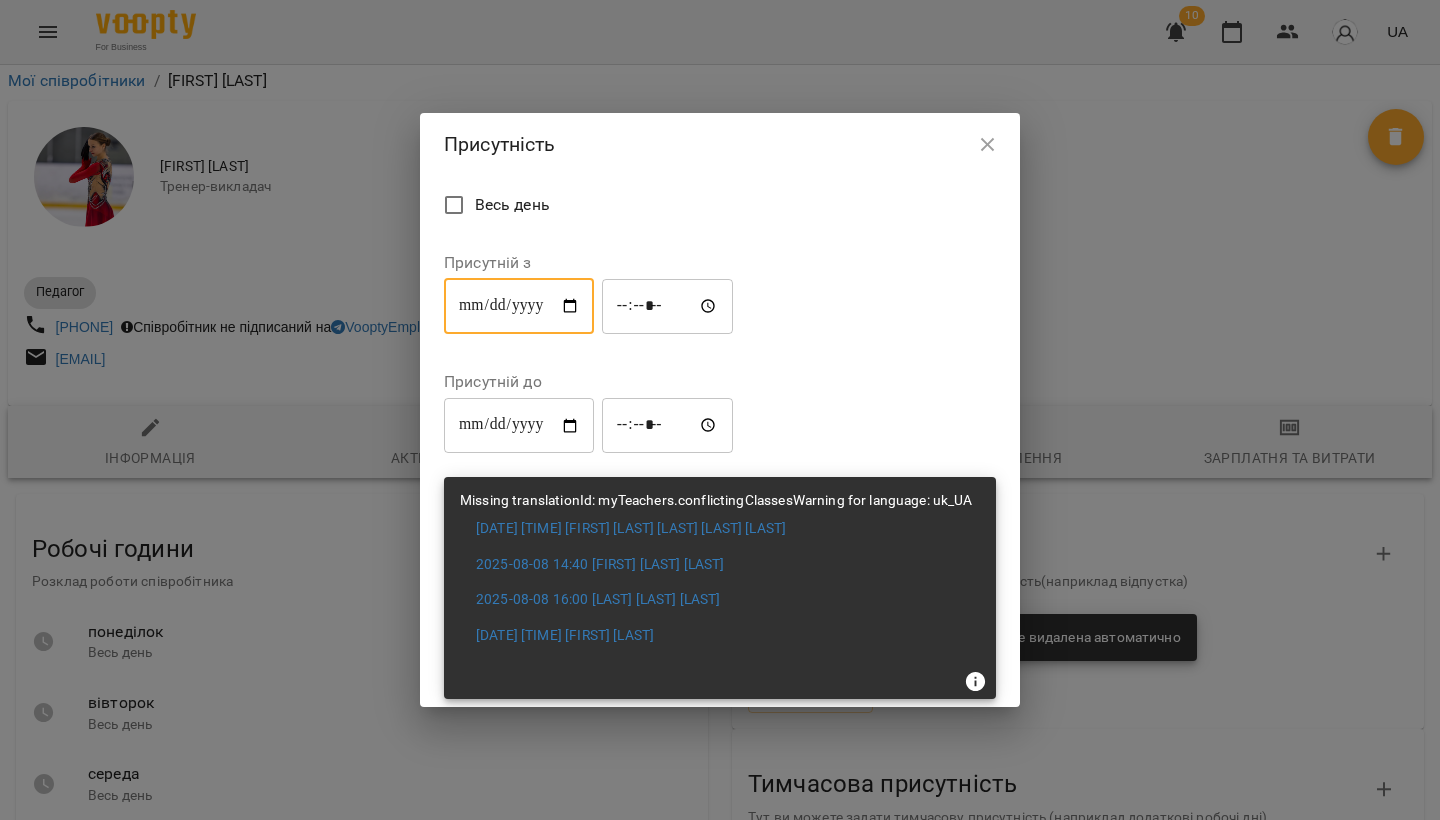 type on "**********" 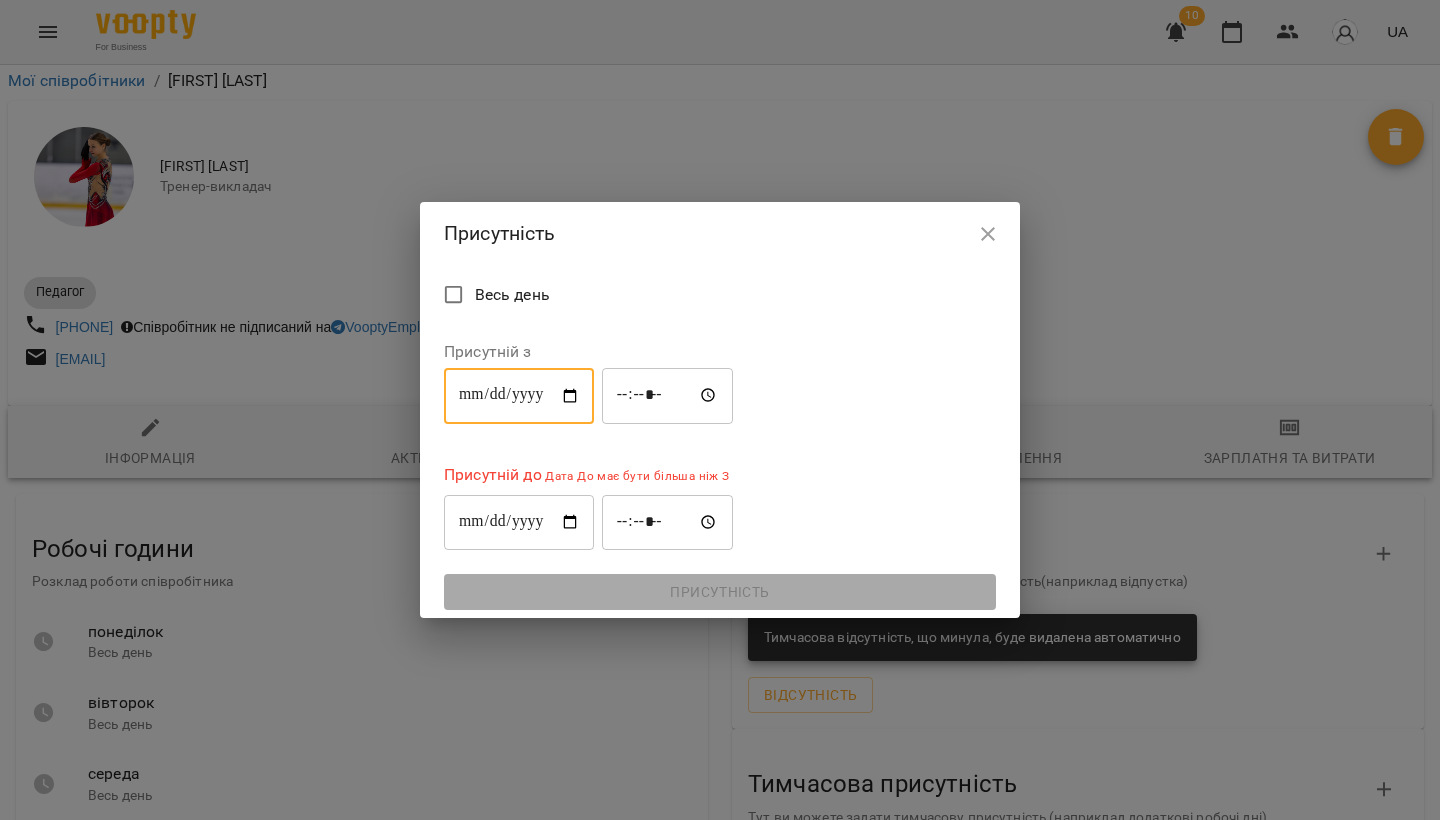 click on "*****" at bounding box center [668, 396] 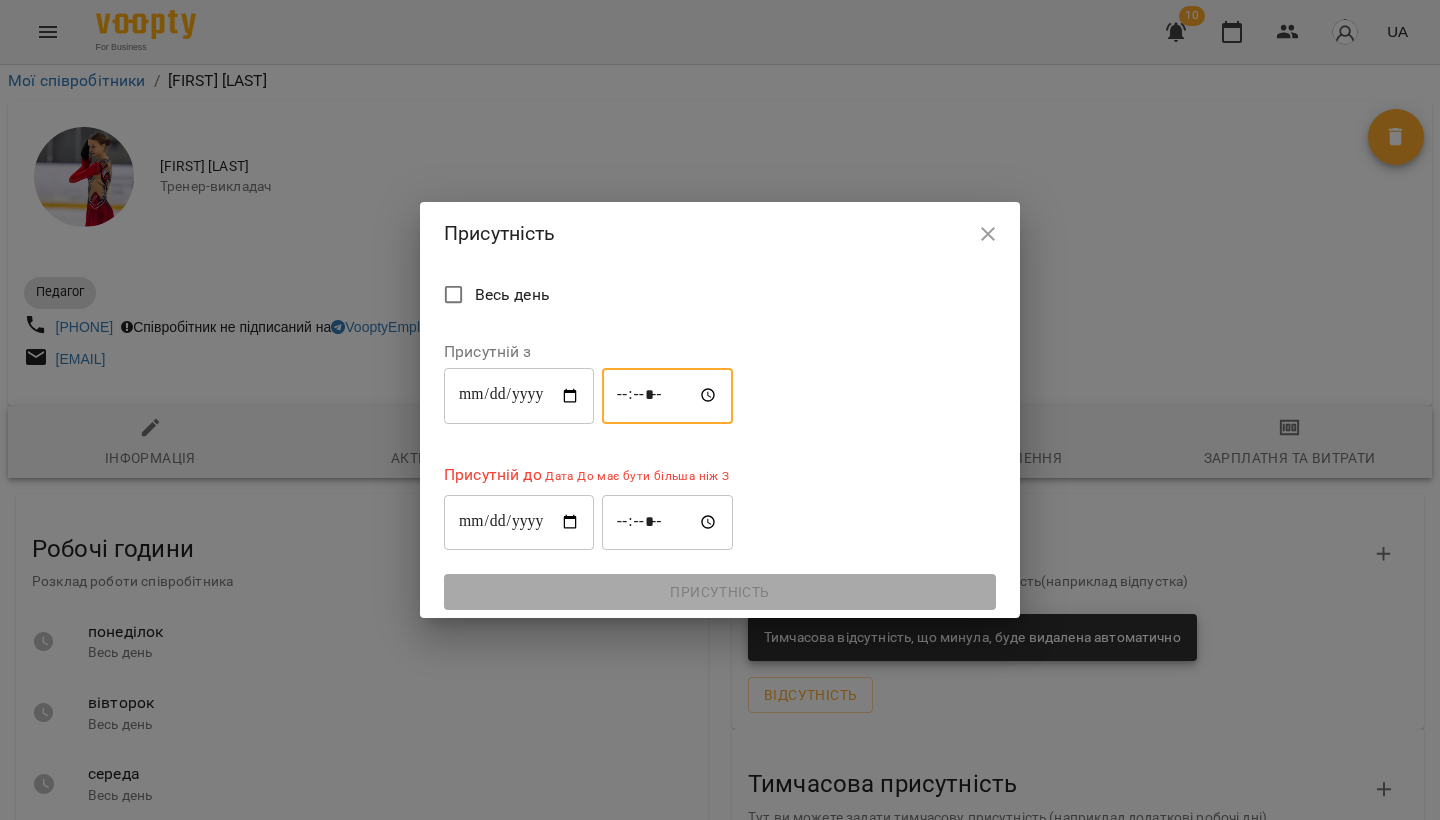 click on "*****" at bounding box center (668, 396) 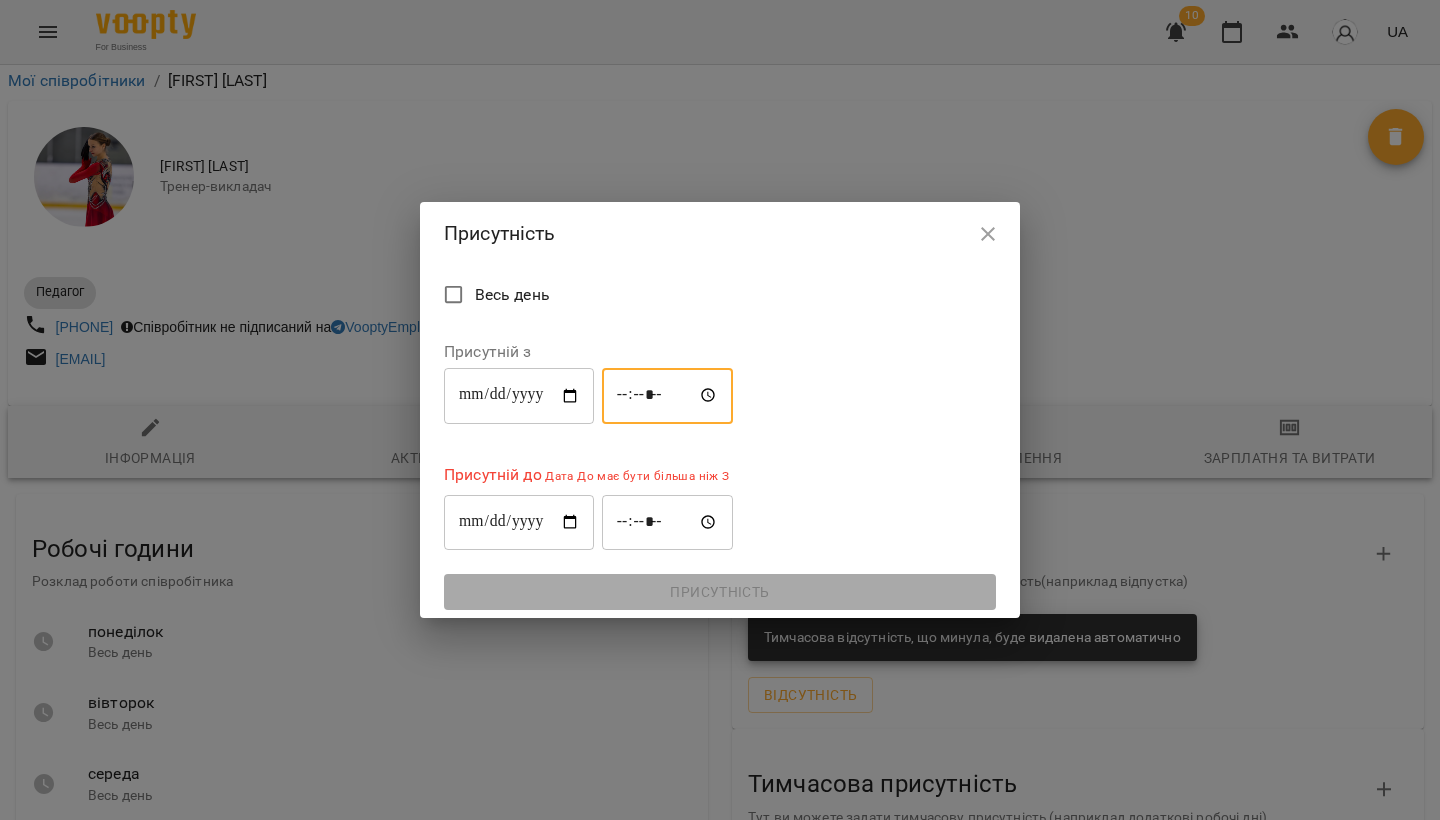 type on "*****" 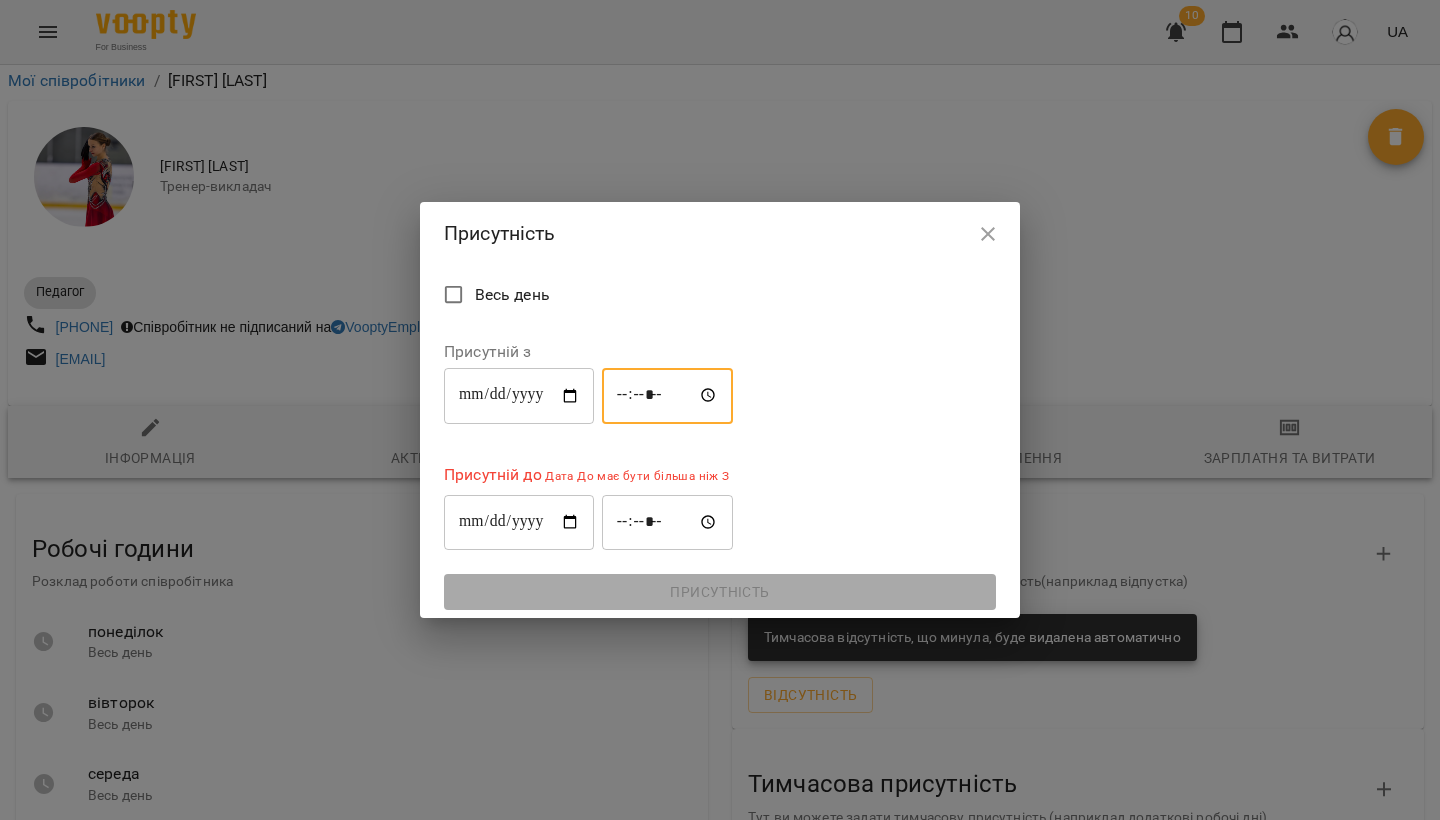click on "**********" at bounding box center [519, 522] 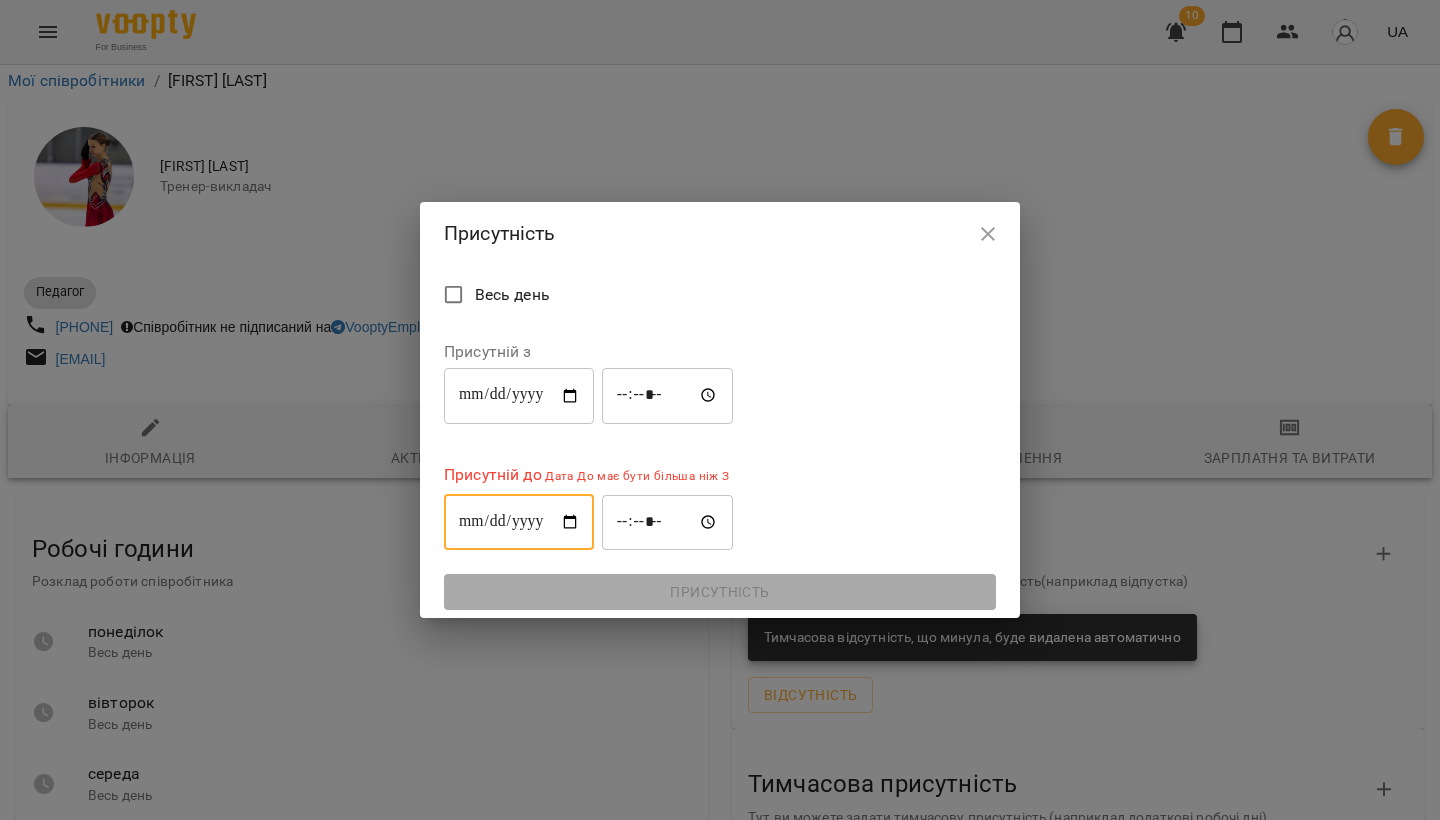 type on "**********" 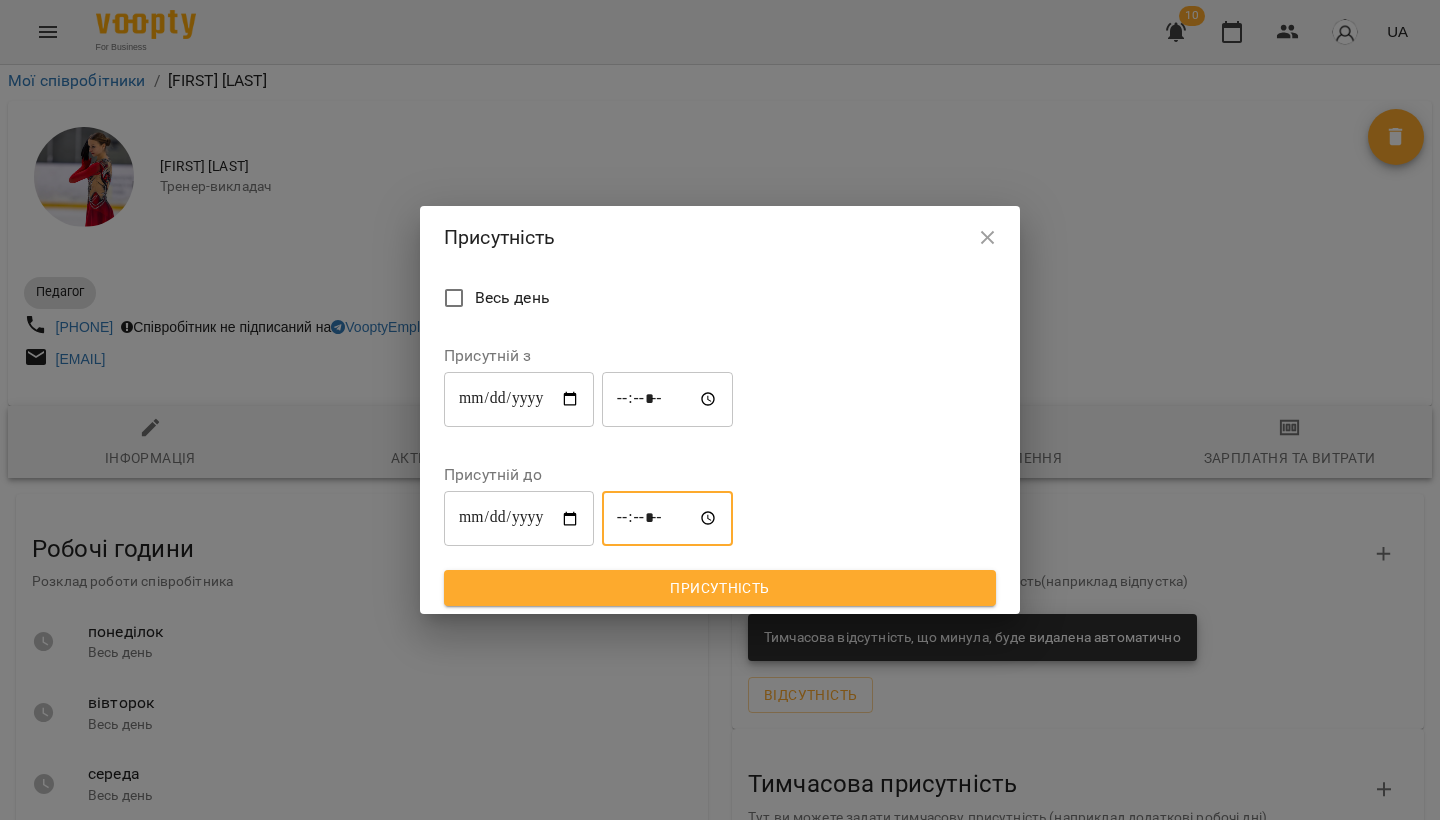 click on "*****" at bounding box center (668, 519) 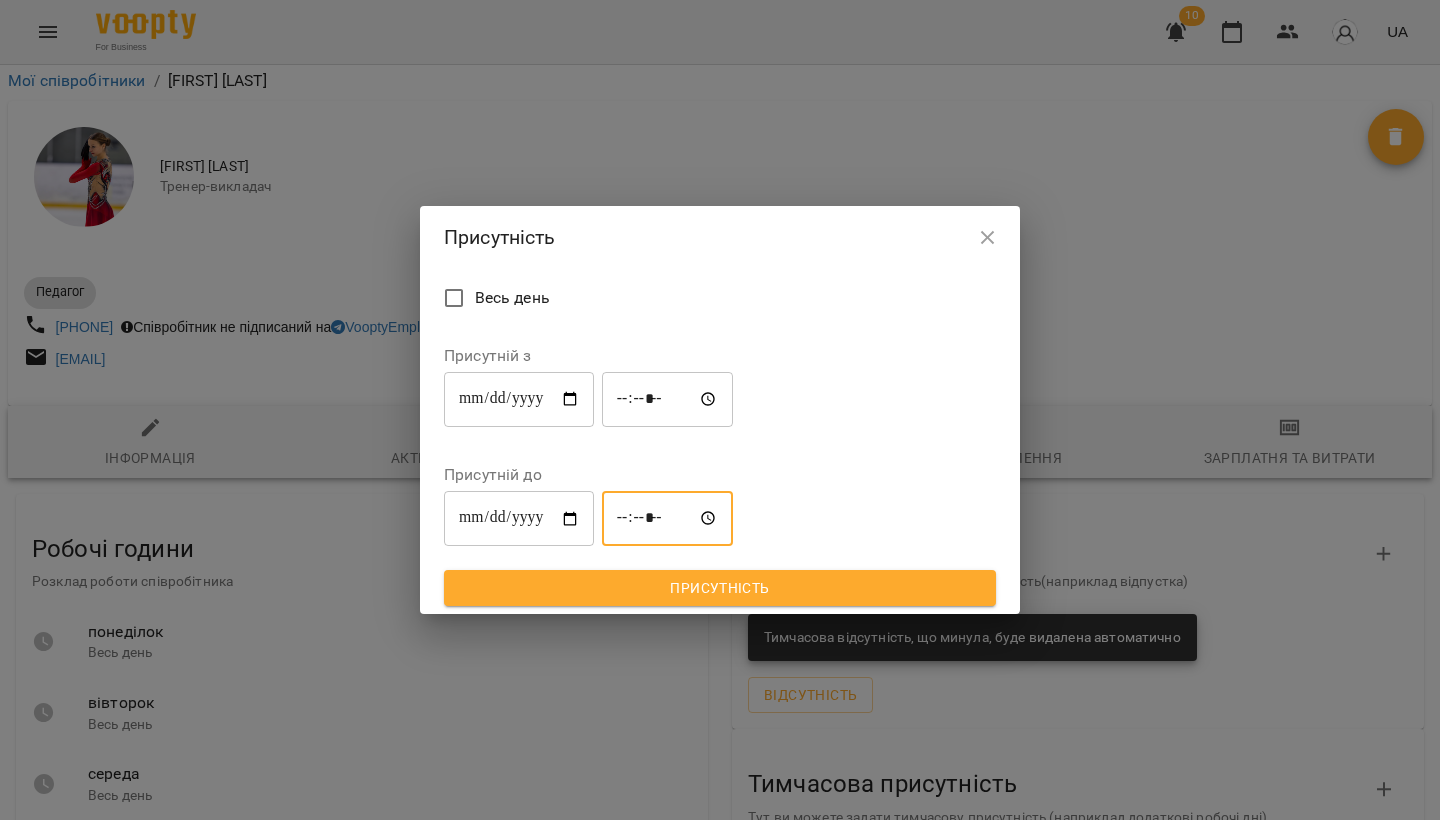 click on "*****" at bounding box center [668, 519] 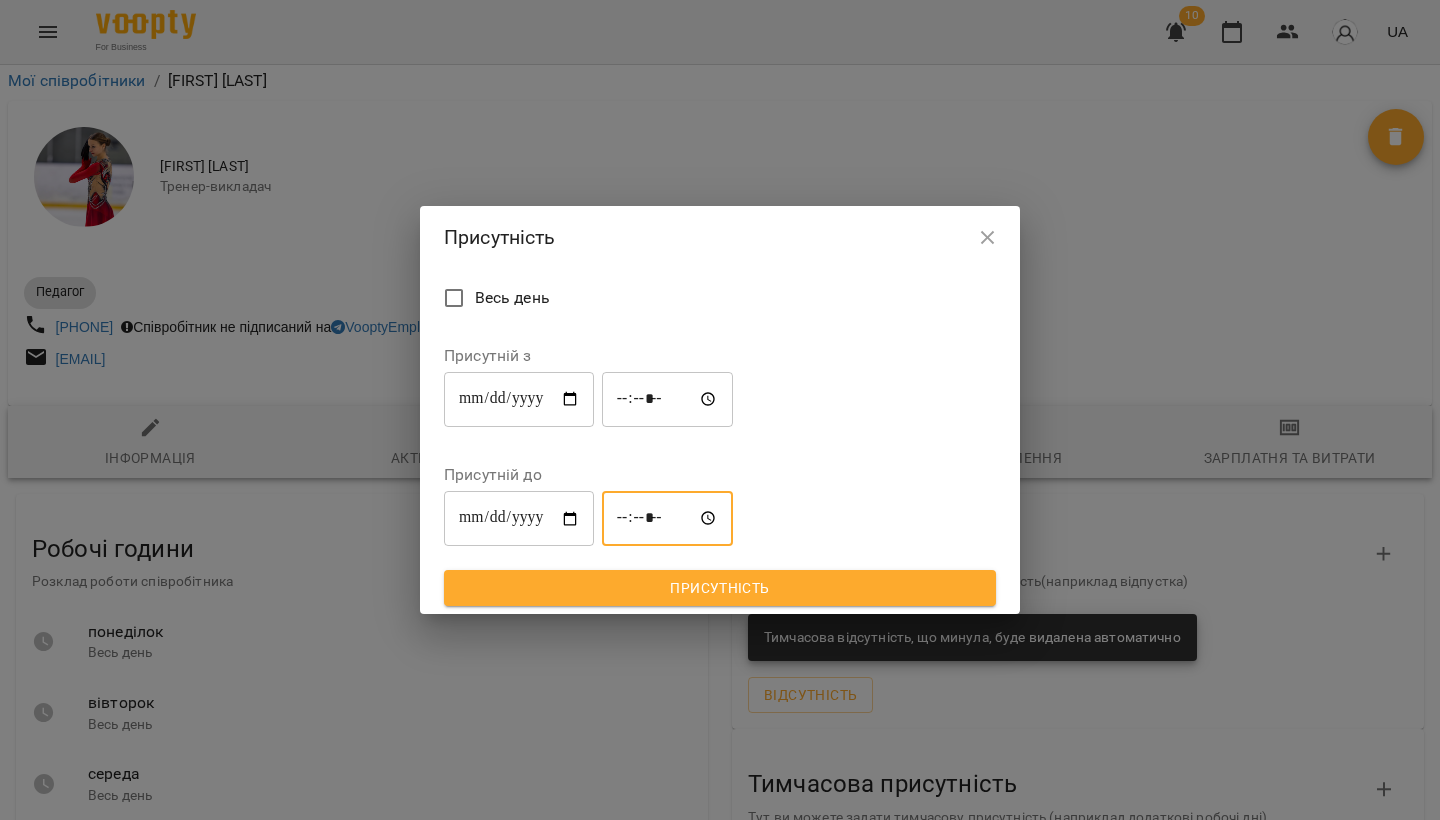 click on "Присутність" at bounding box center (720, 588) 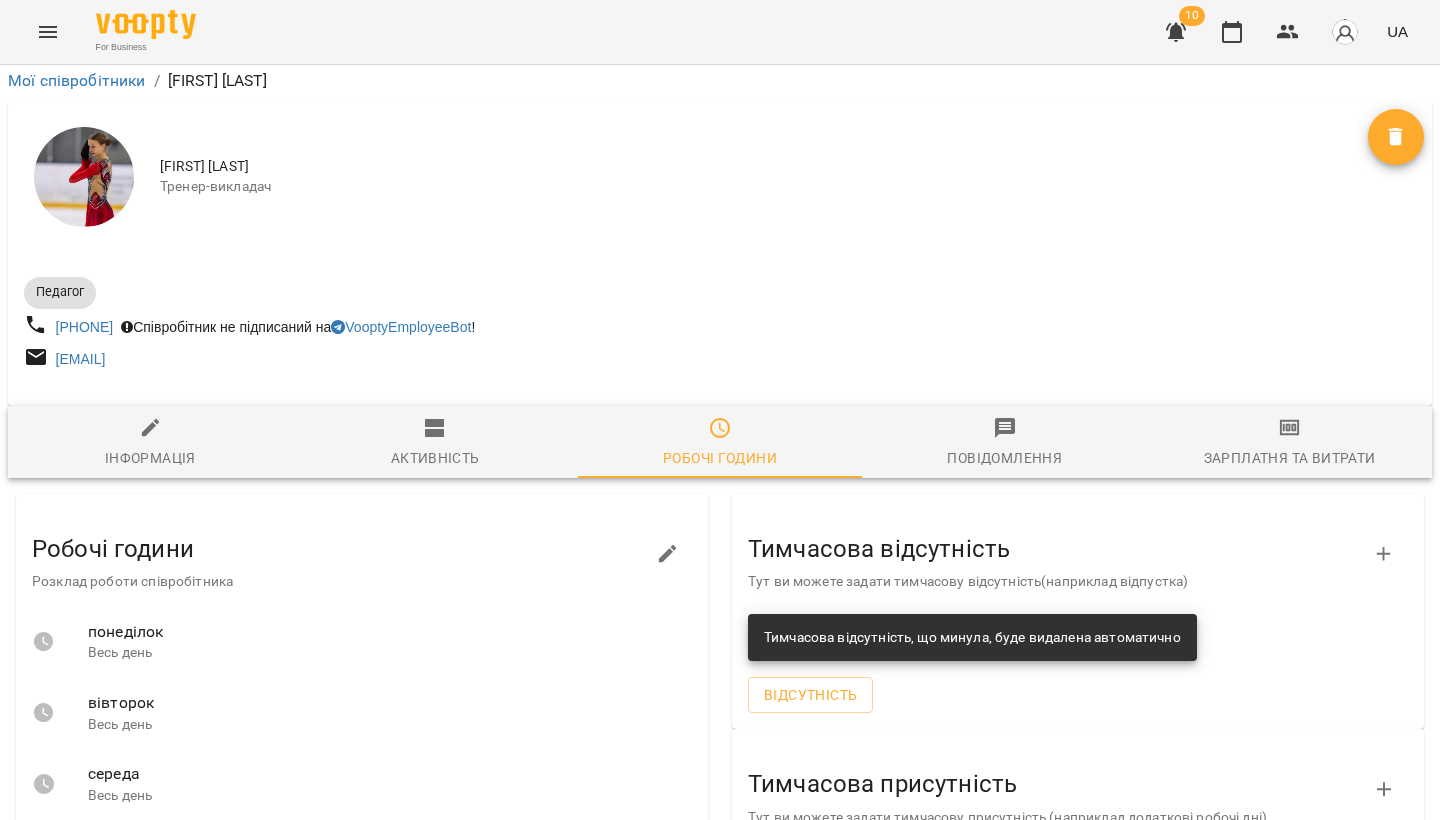 click on "Присутність" at bounding box center (813, 1075) 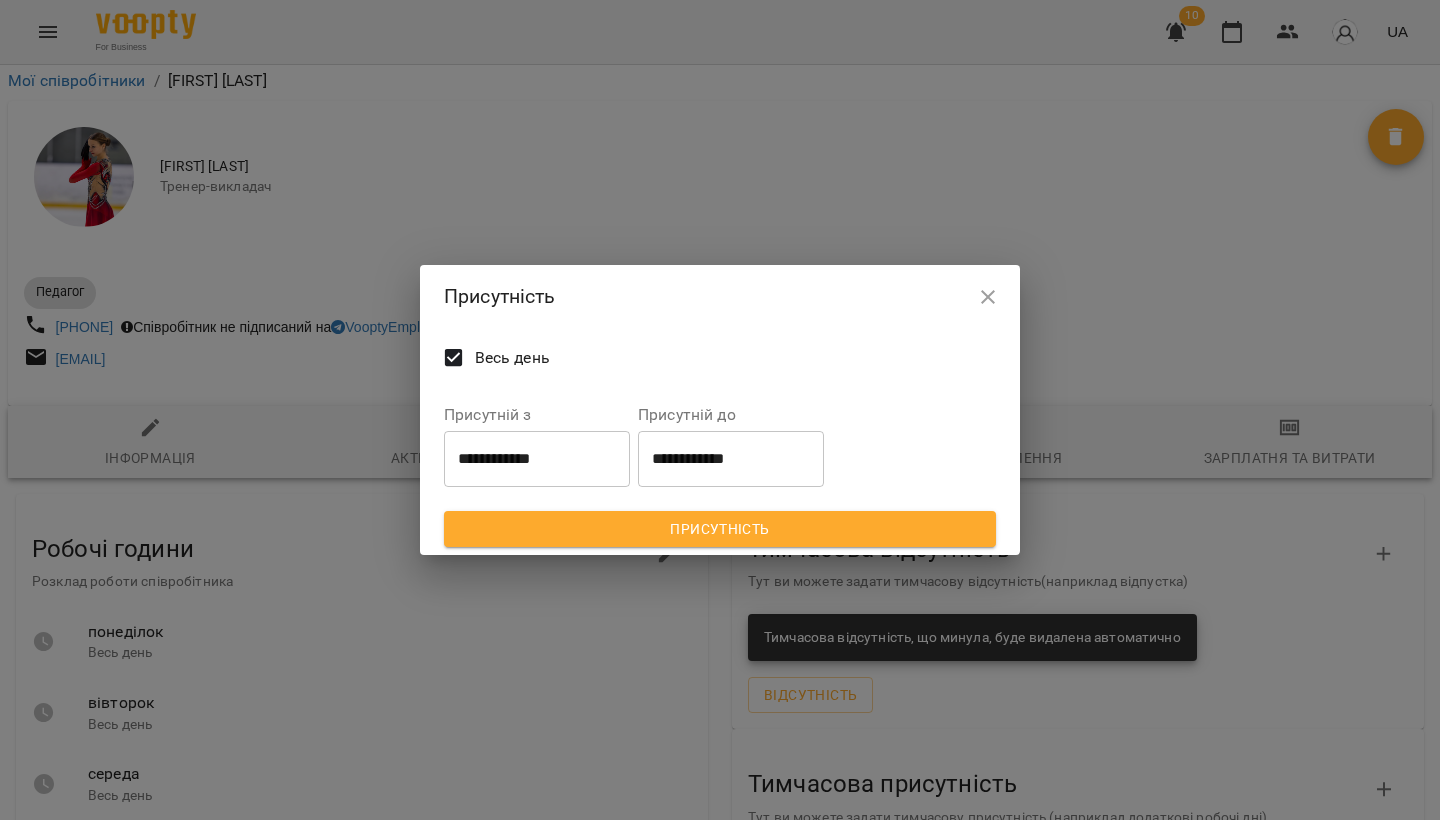 click on "**********" at bounding box center (537, 459) 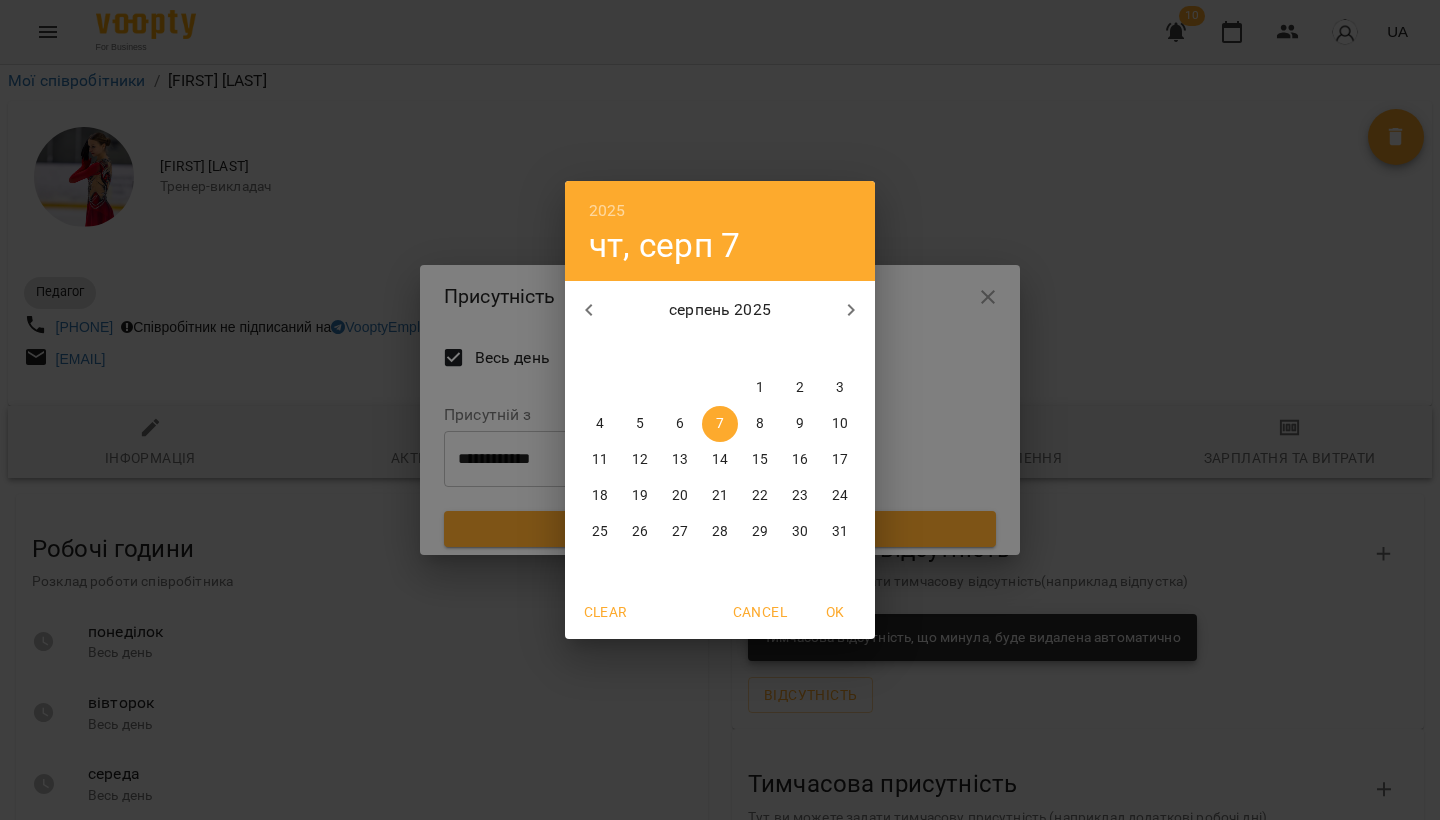 click on "2025 чт, серп 7 серпень 2025 пн вт ср чт пт сб нд 28 29 30 31 1 2 3 4 5 6 7 8 9 10 11 12 13 14 15 16 17 18 19 20 21 22 23 24 25 26 27 28 29 30 31 Clear Cancel OK" at bounding box center [720, 410] 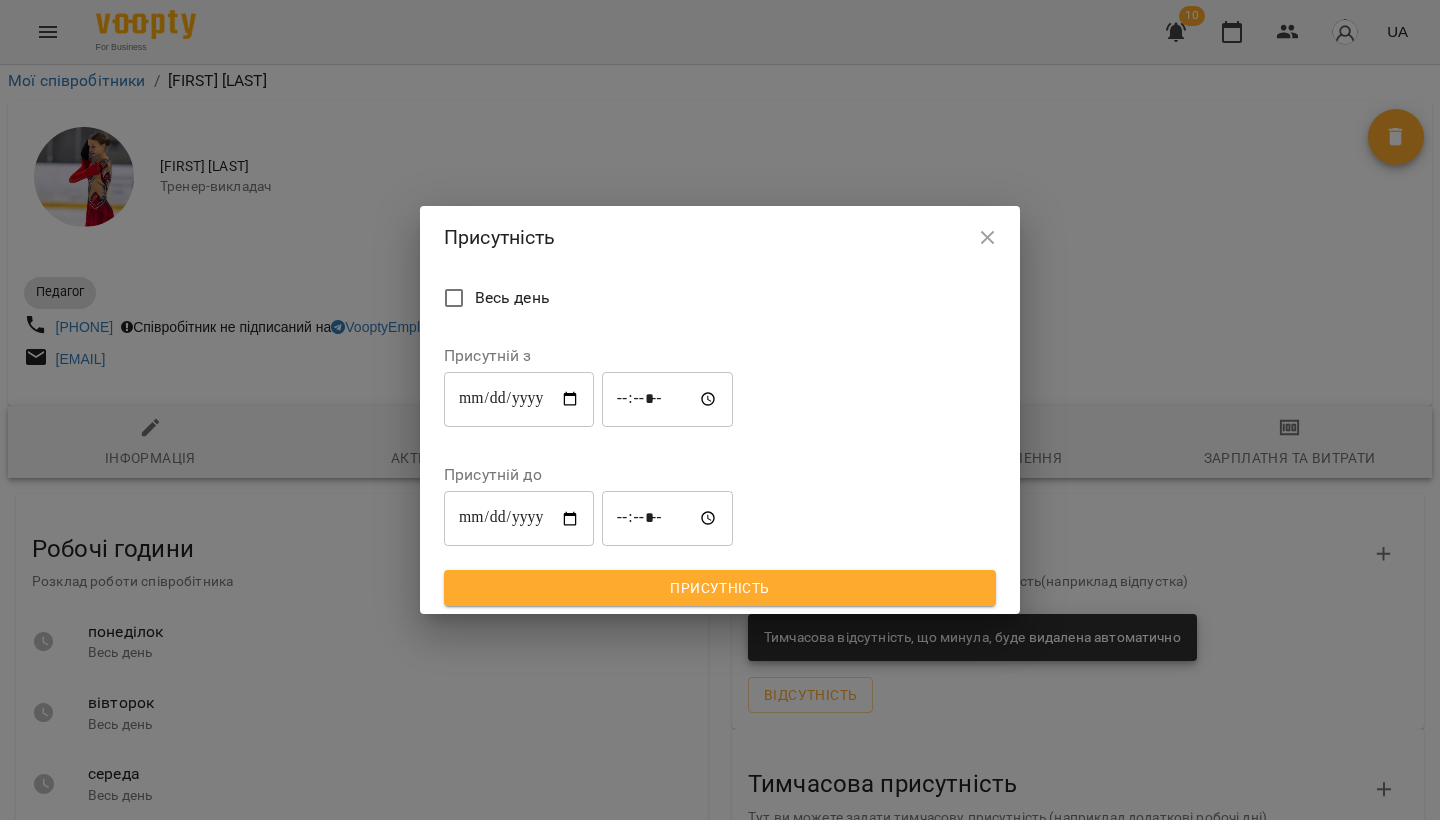 click on "**********" at bounding box center [519, 399] 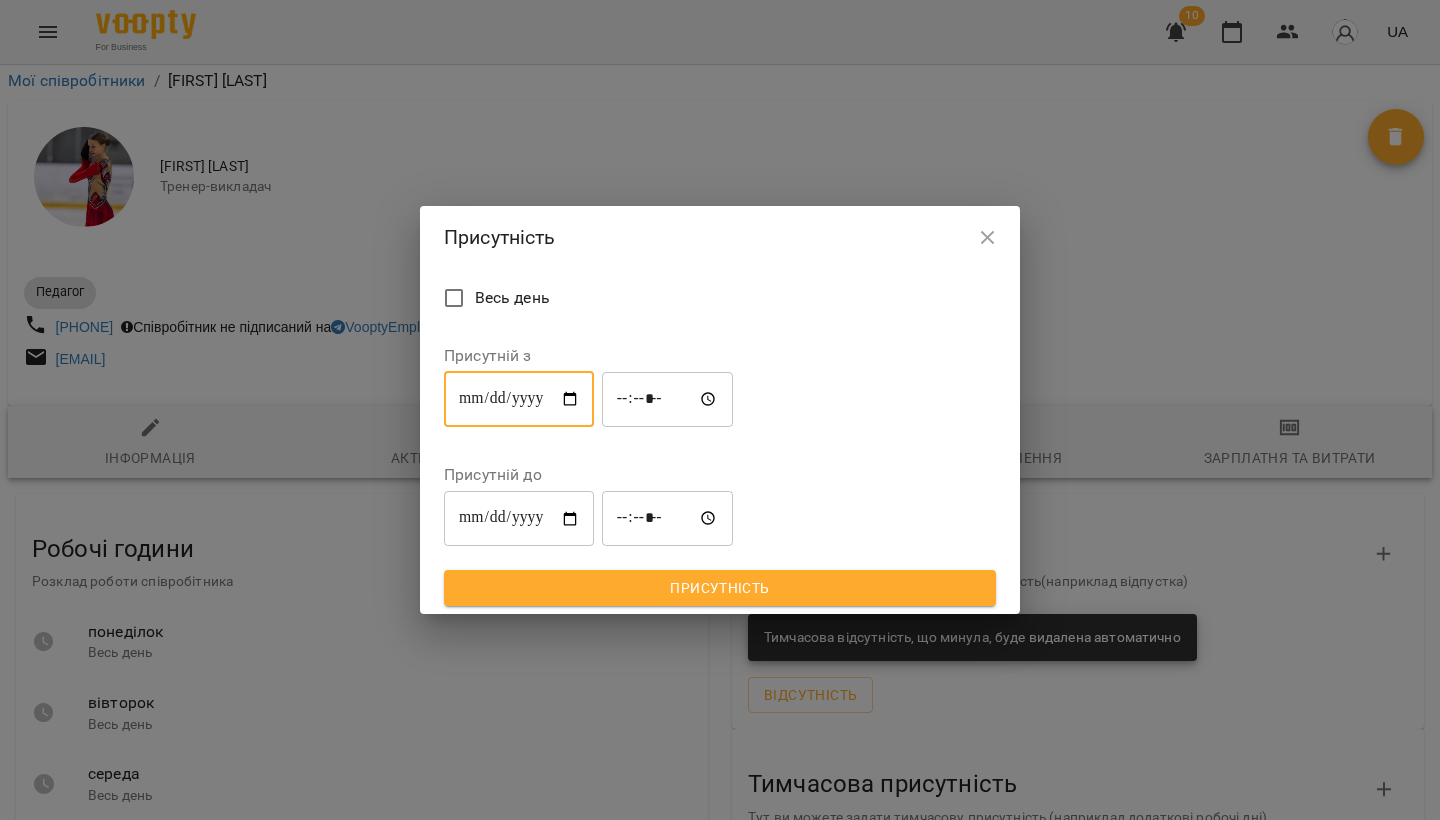 type on "**********" 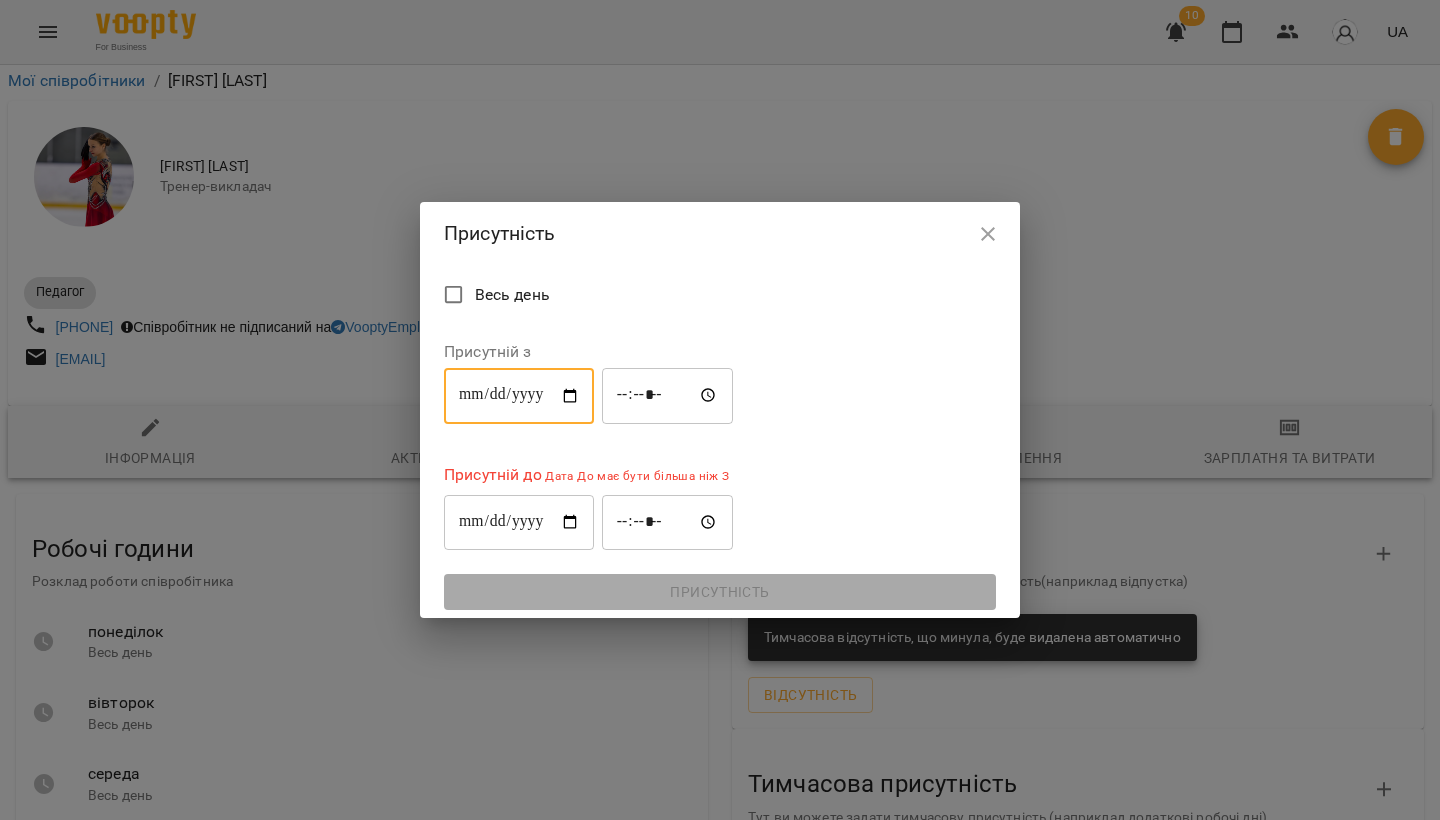click on "**********" at bounding box center (519, 522) 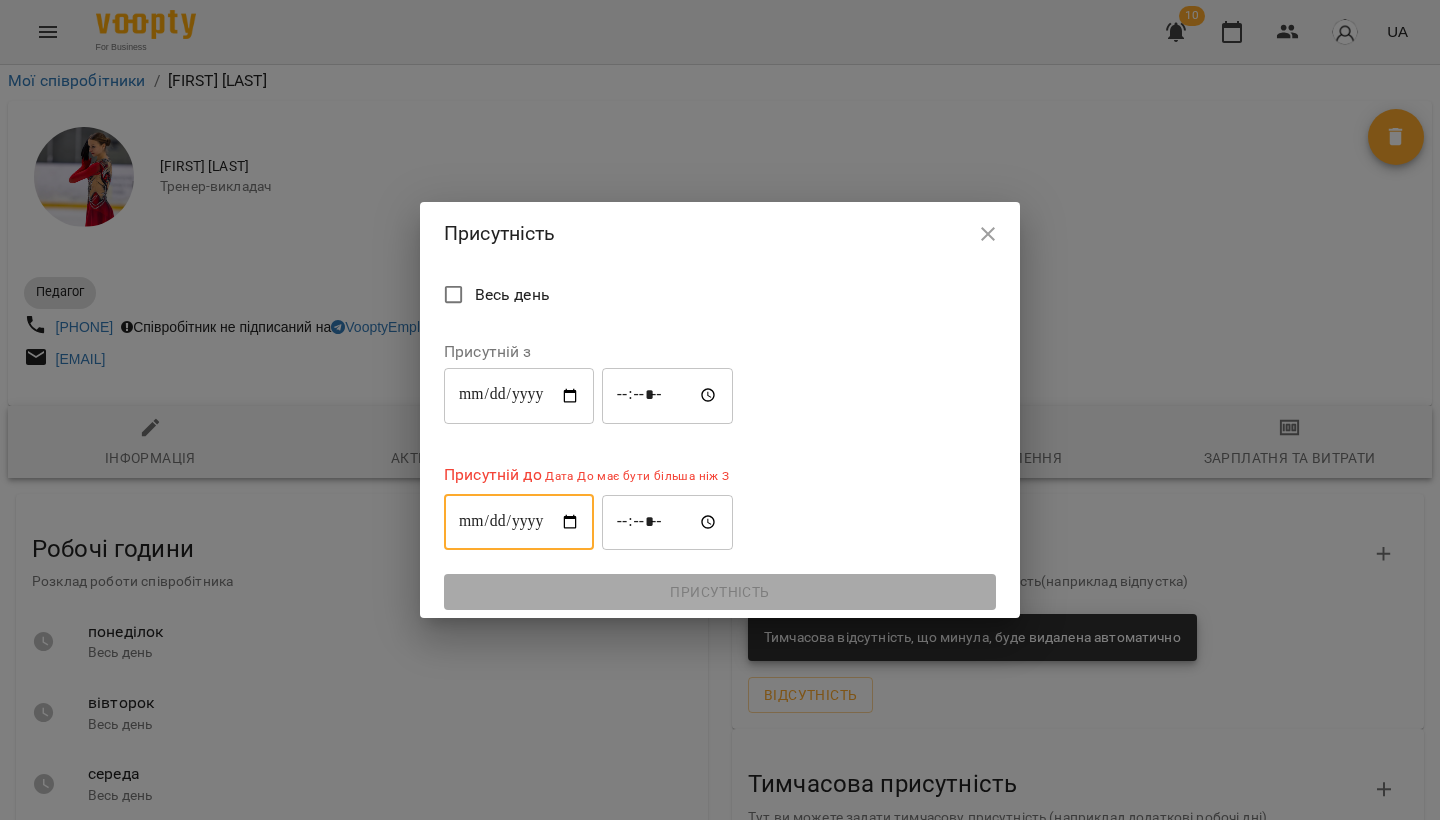 type on "**********" 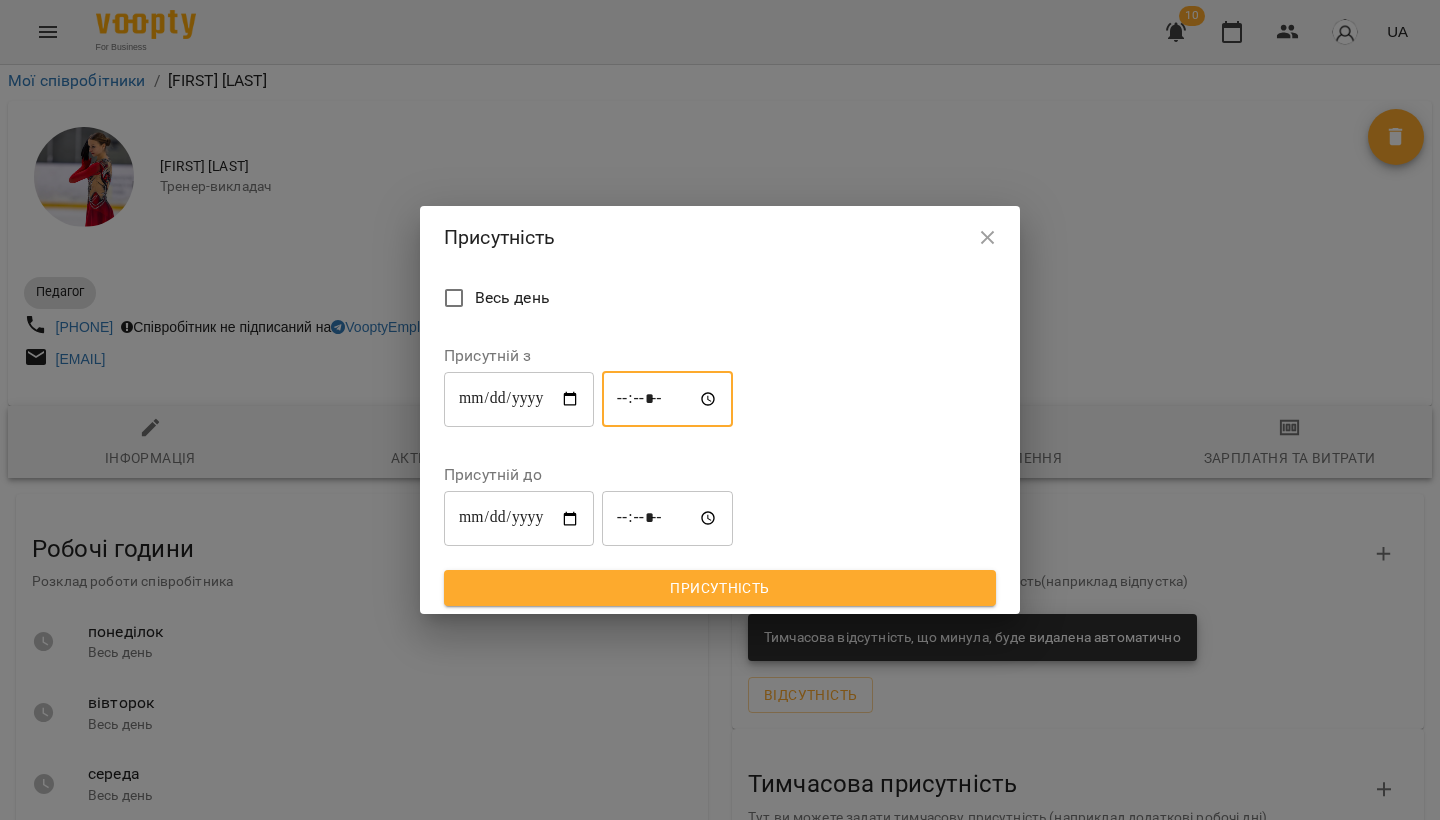 click on "*****" at bounding box center (668, 399) 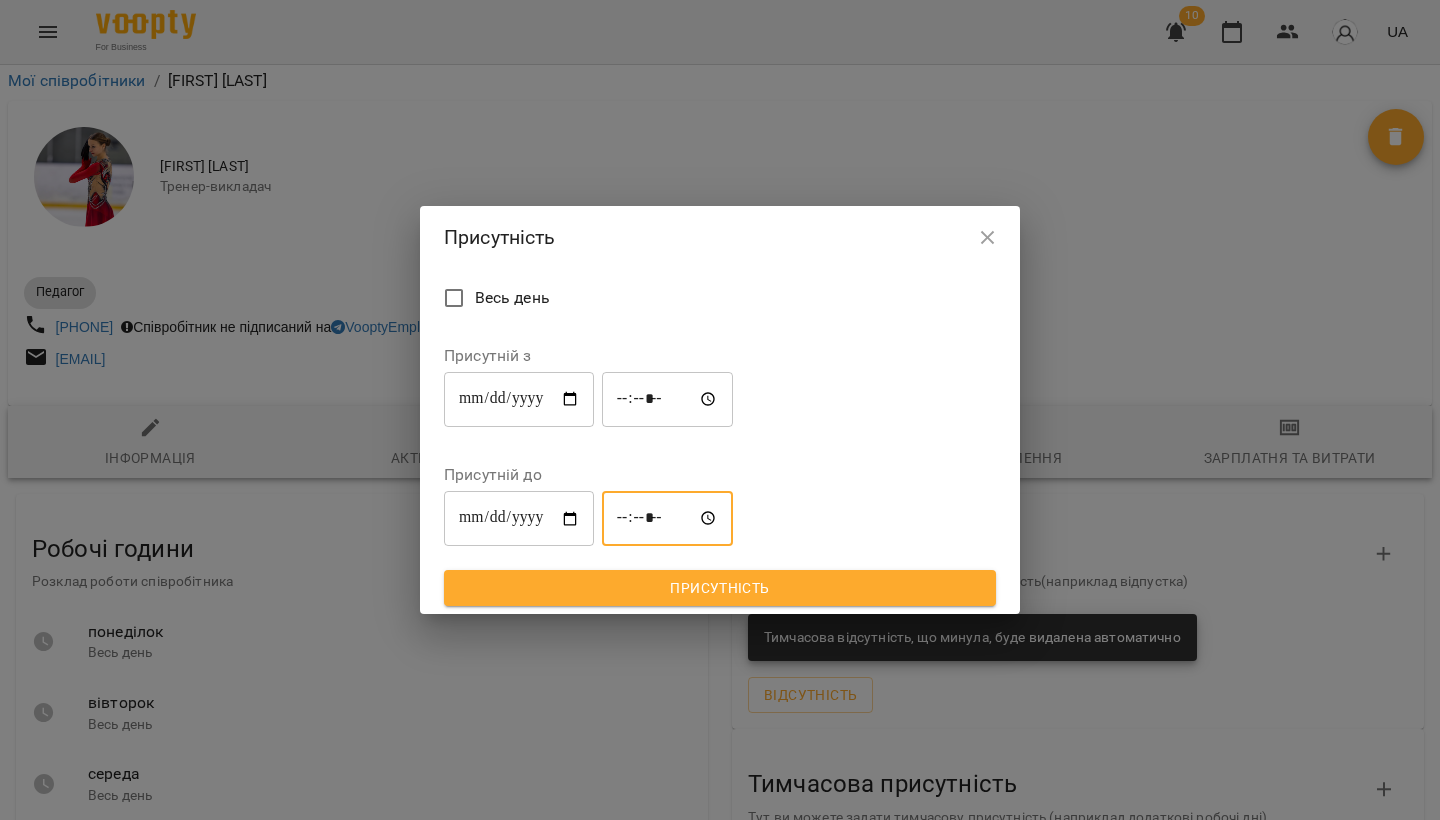 click on "*****" at bounding box center [668, 519] 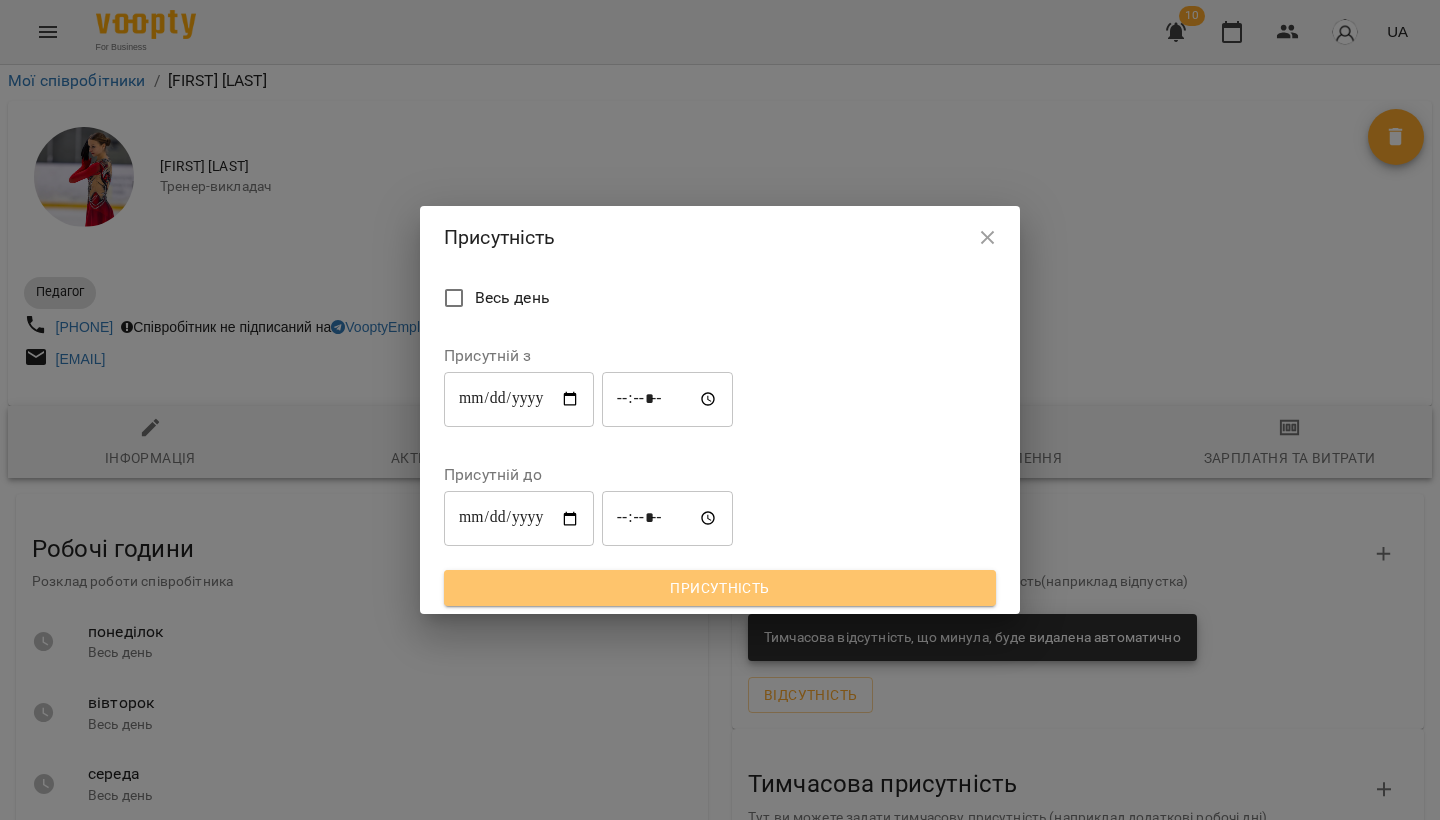 click on "Присутність" at bounding box center [720, 588] 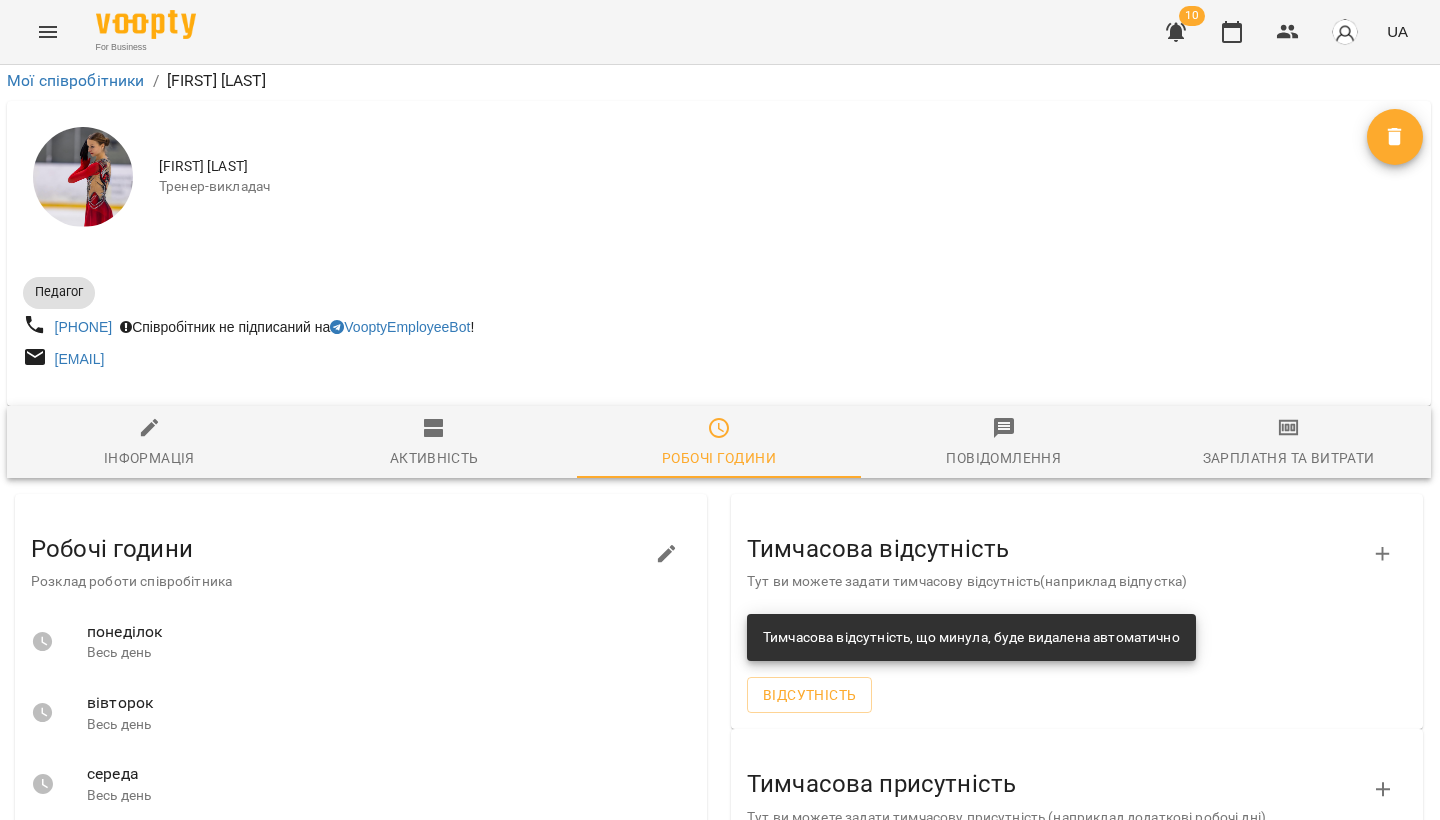 scroll, scrollTop: 369, scrollLeft: 1, axis: both 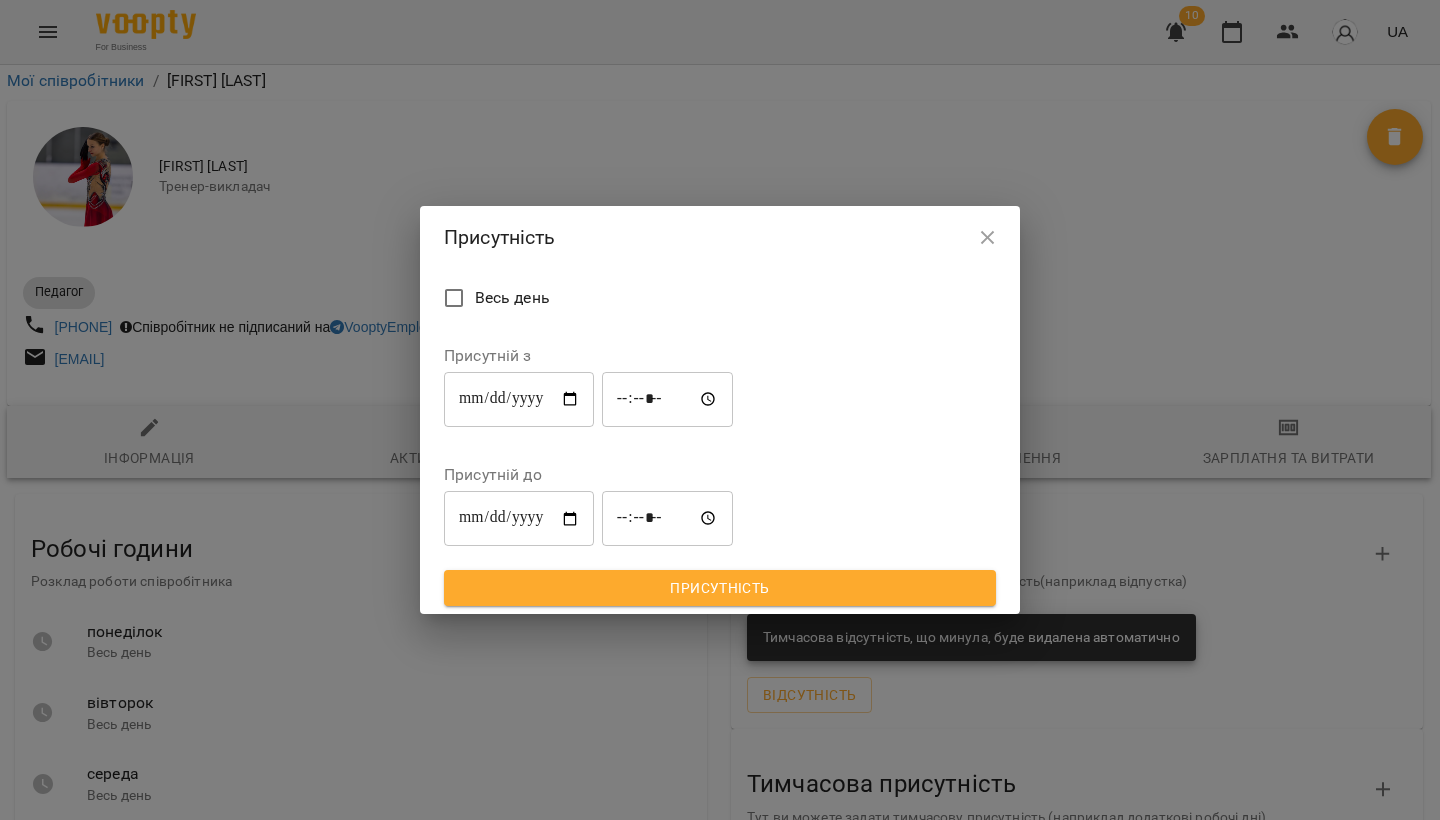 click on "**********" at bounding box center (519, 399) 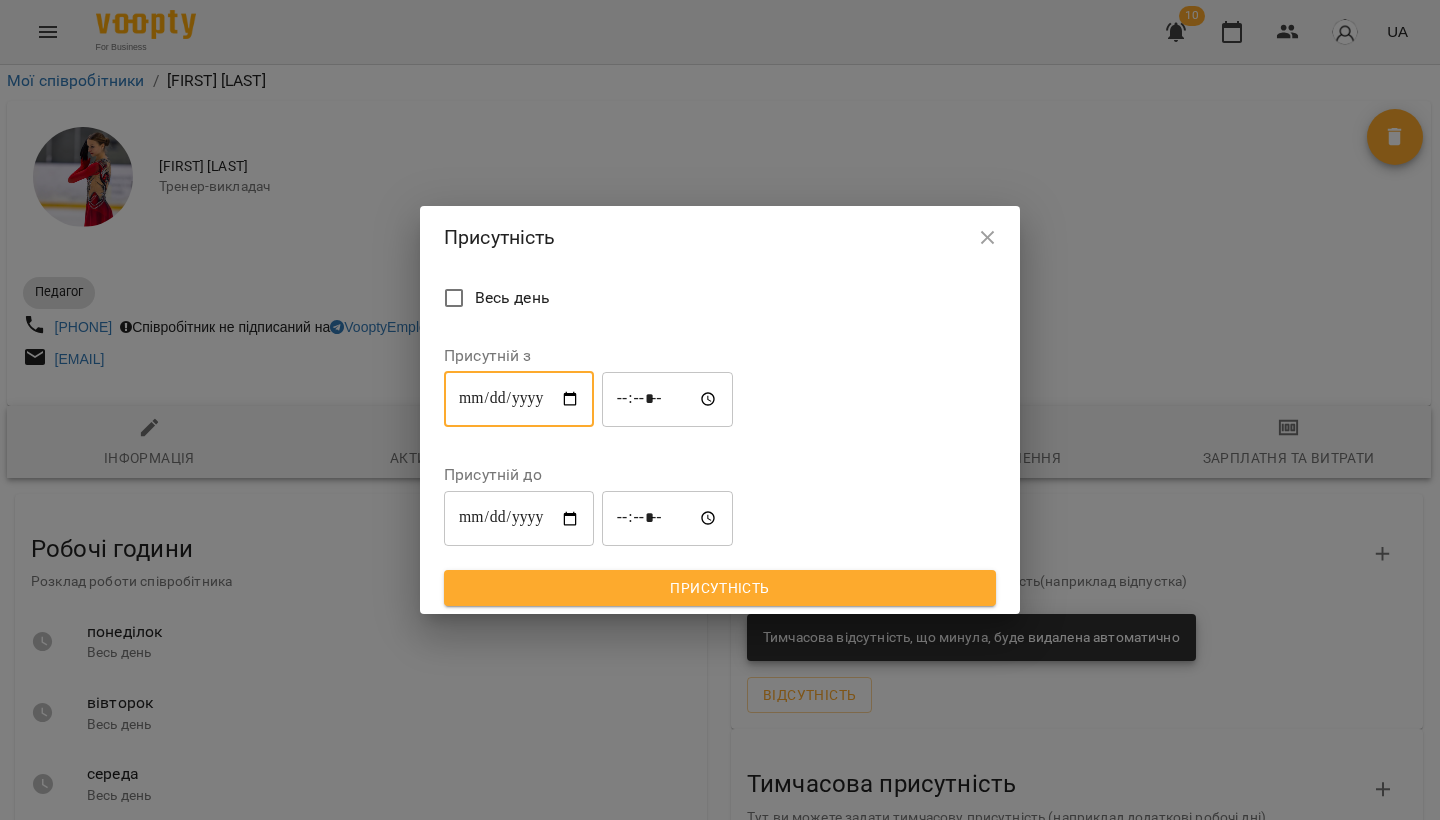 type on "**********" 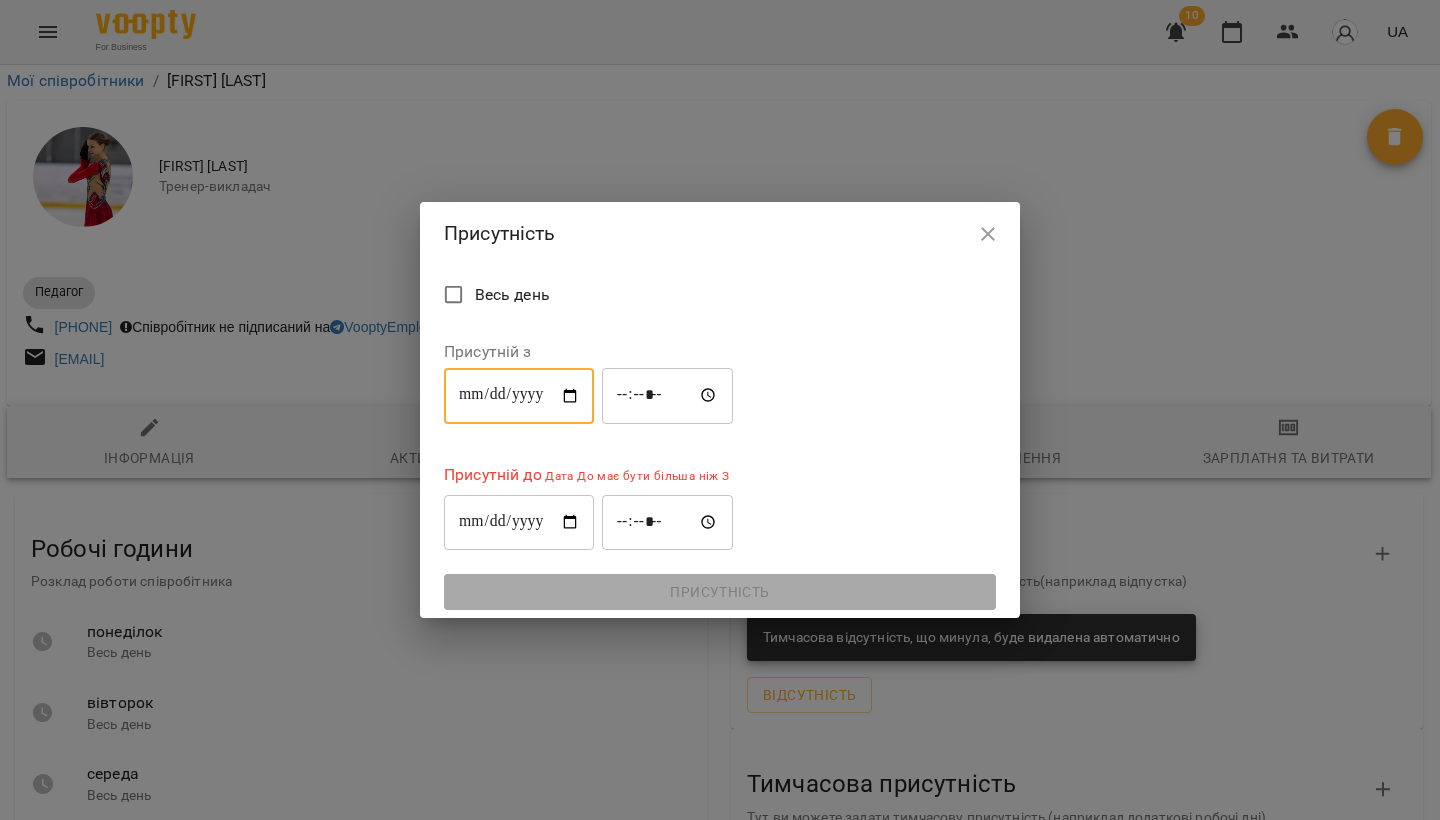 click on "**********" at bounding box center (519, 522) 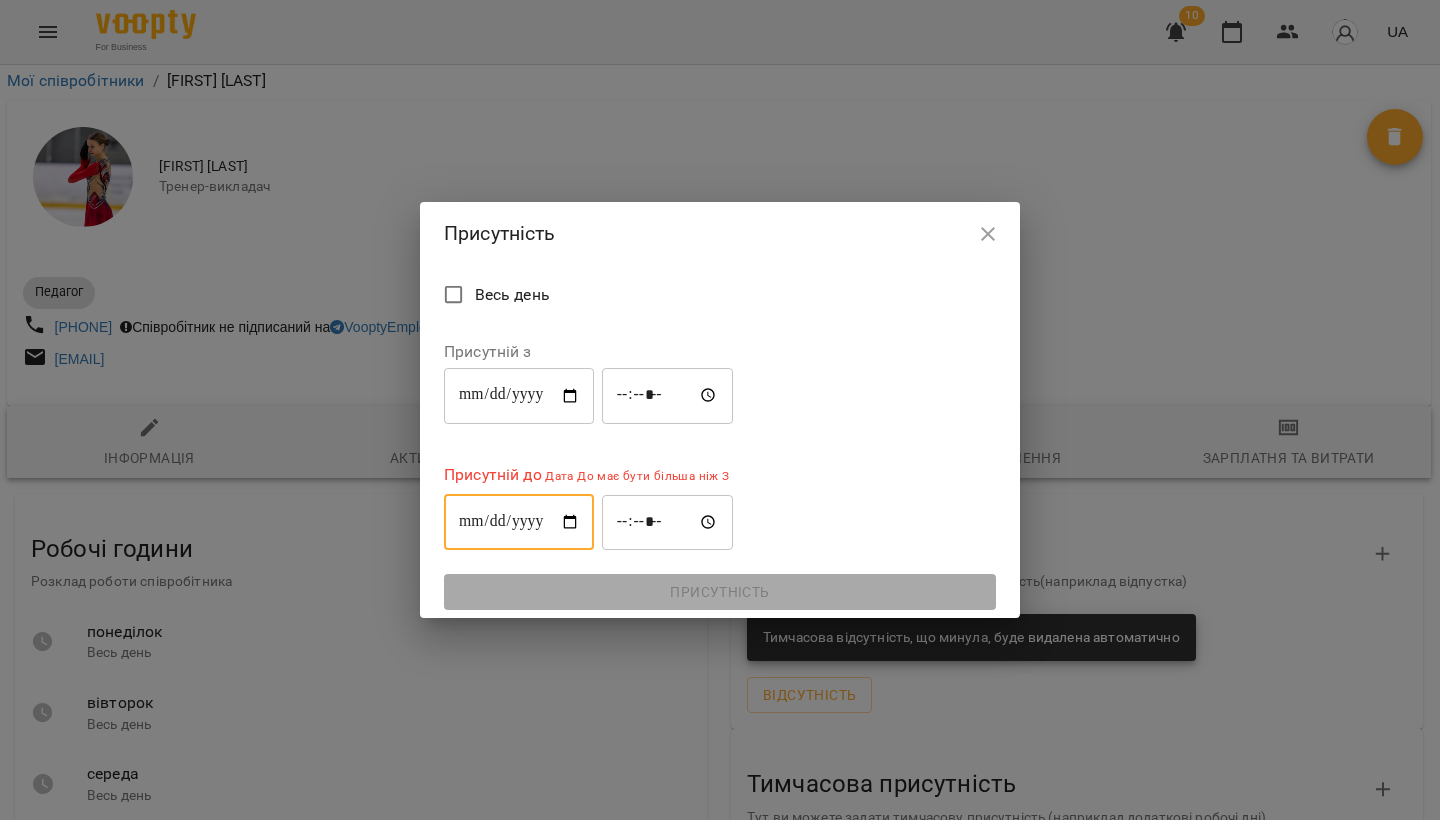 type on "**********" 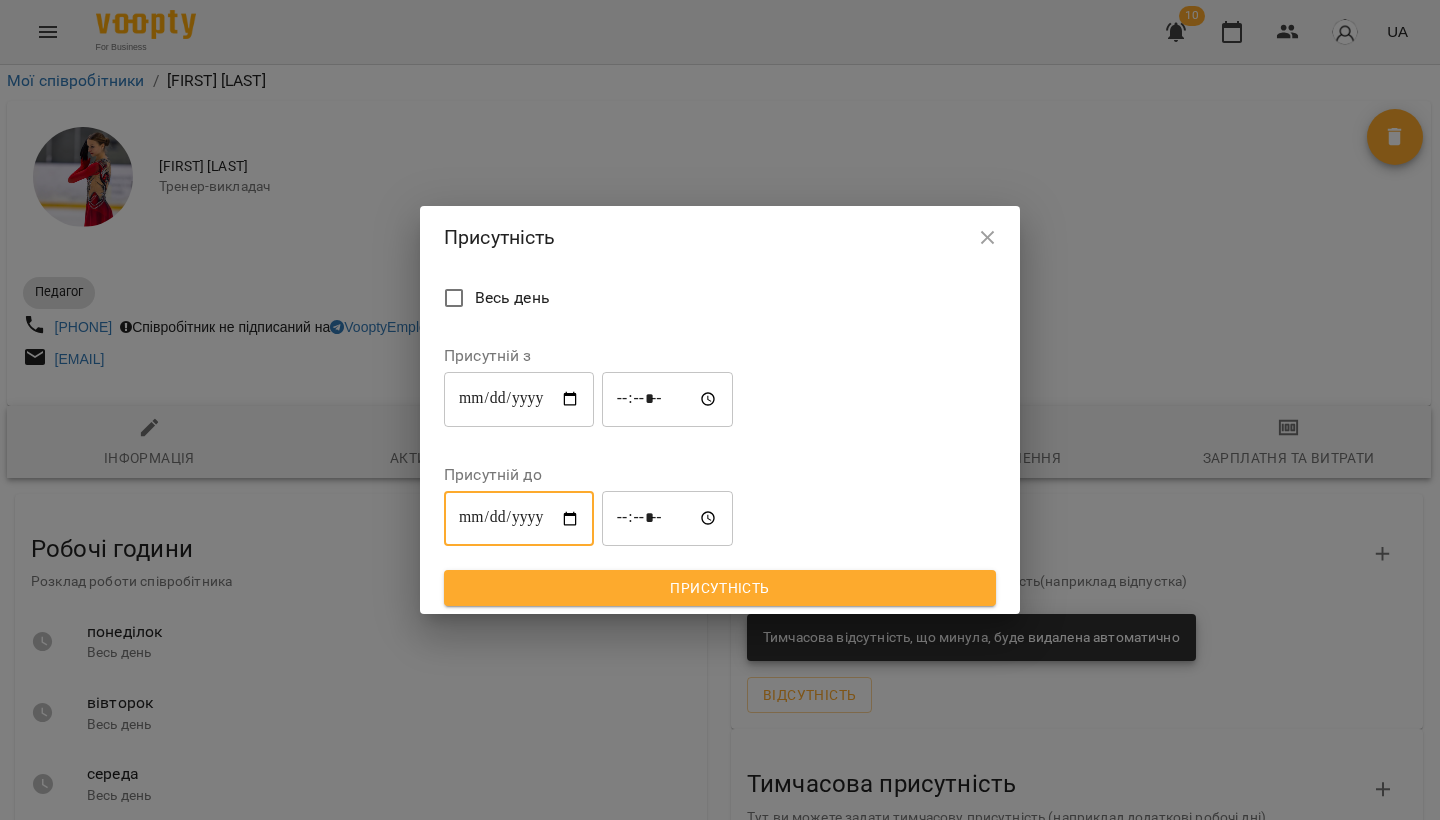 click on "*****" at bounding box center (668, 399) 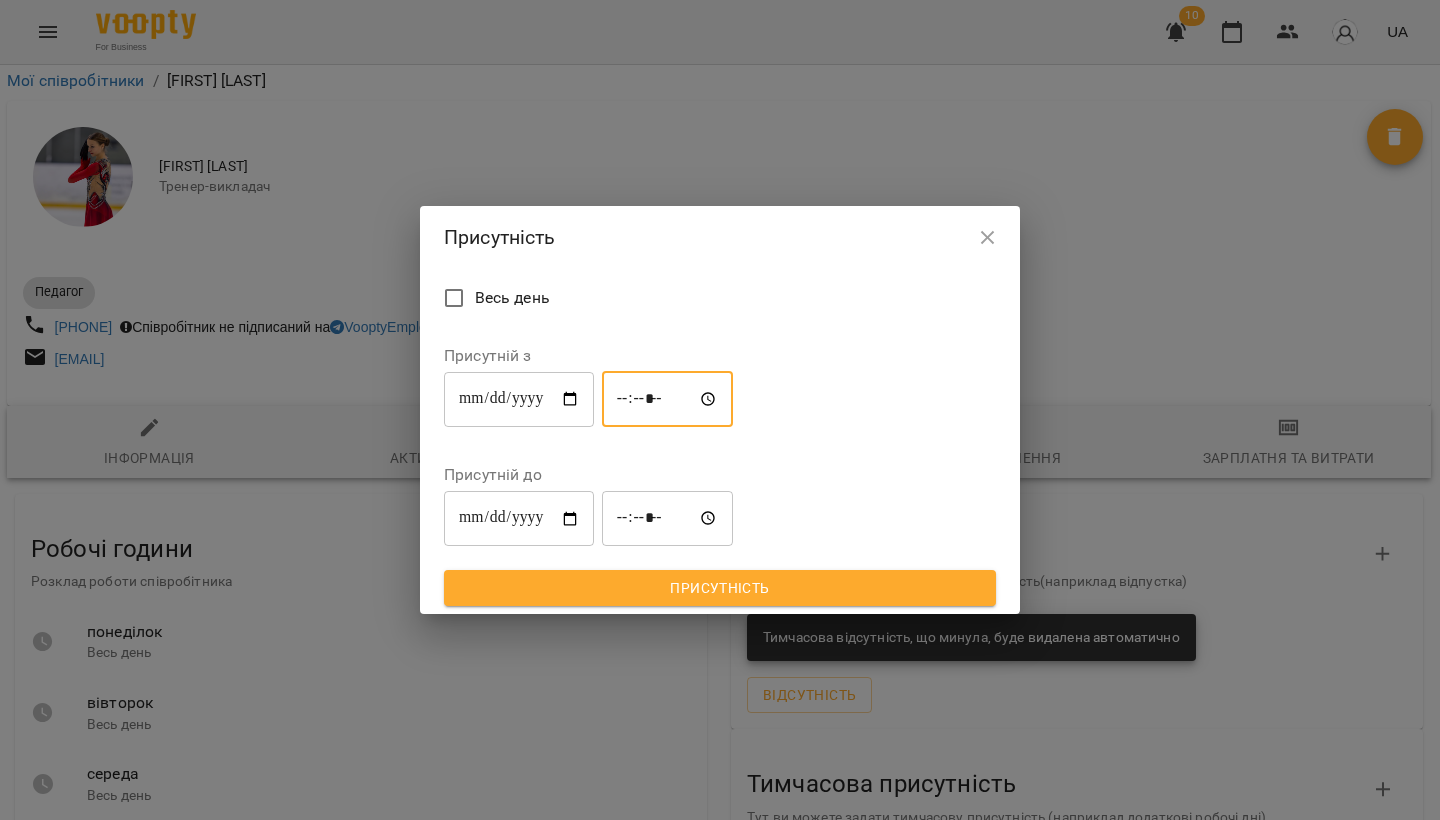 type on "*****" 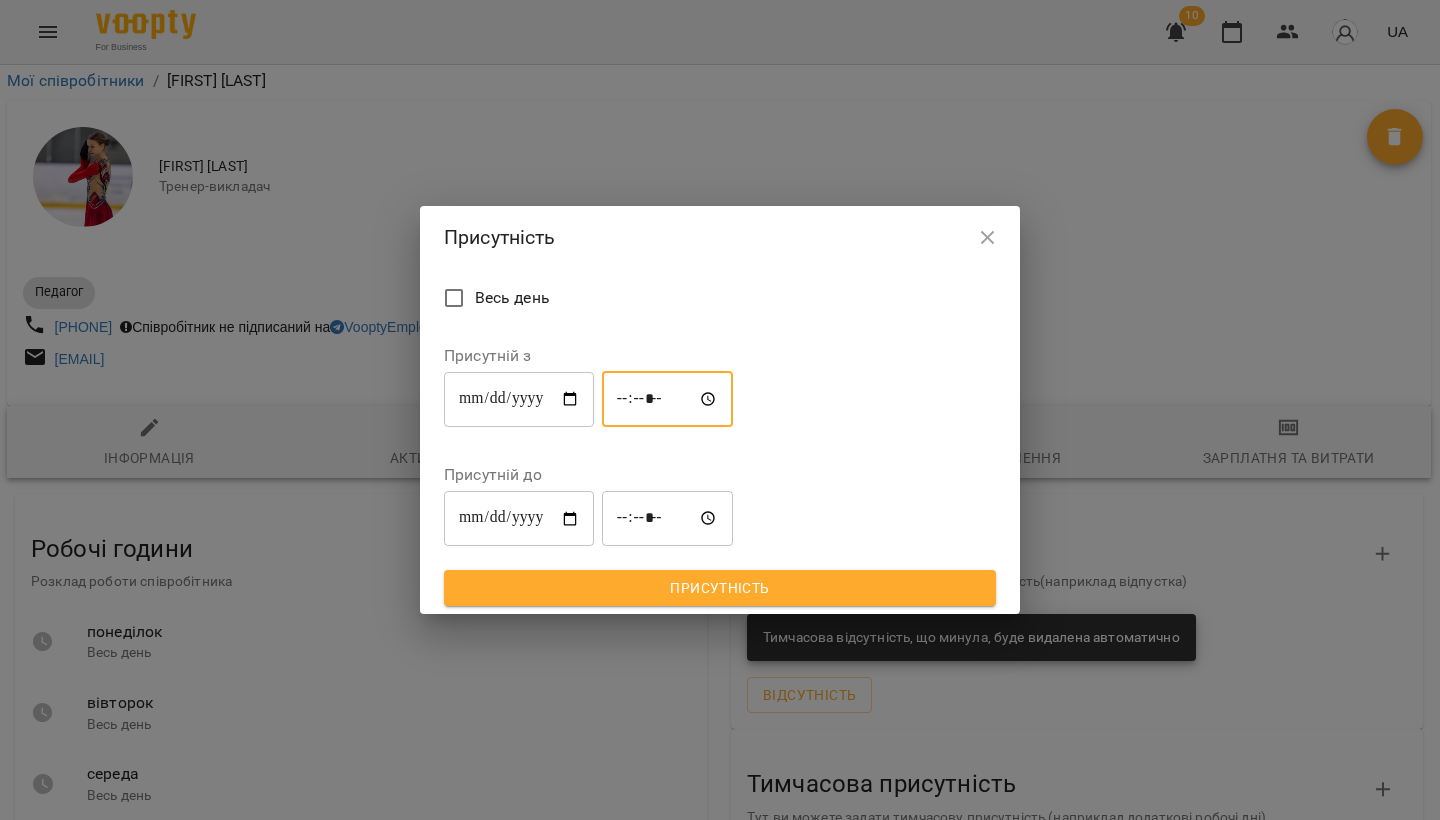 click on "*****" at bounding box center (668, 519) 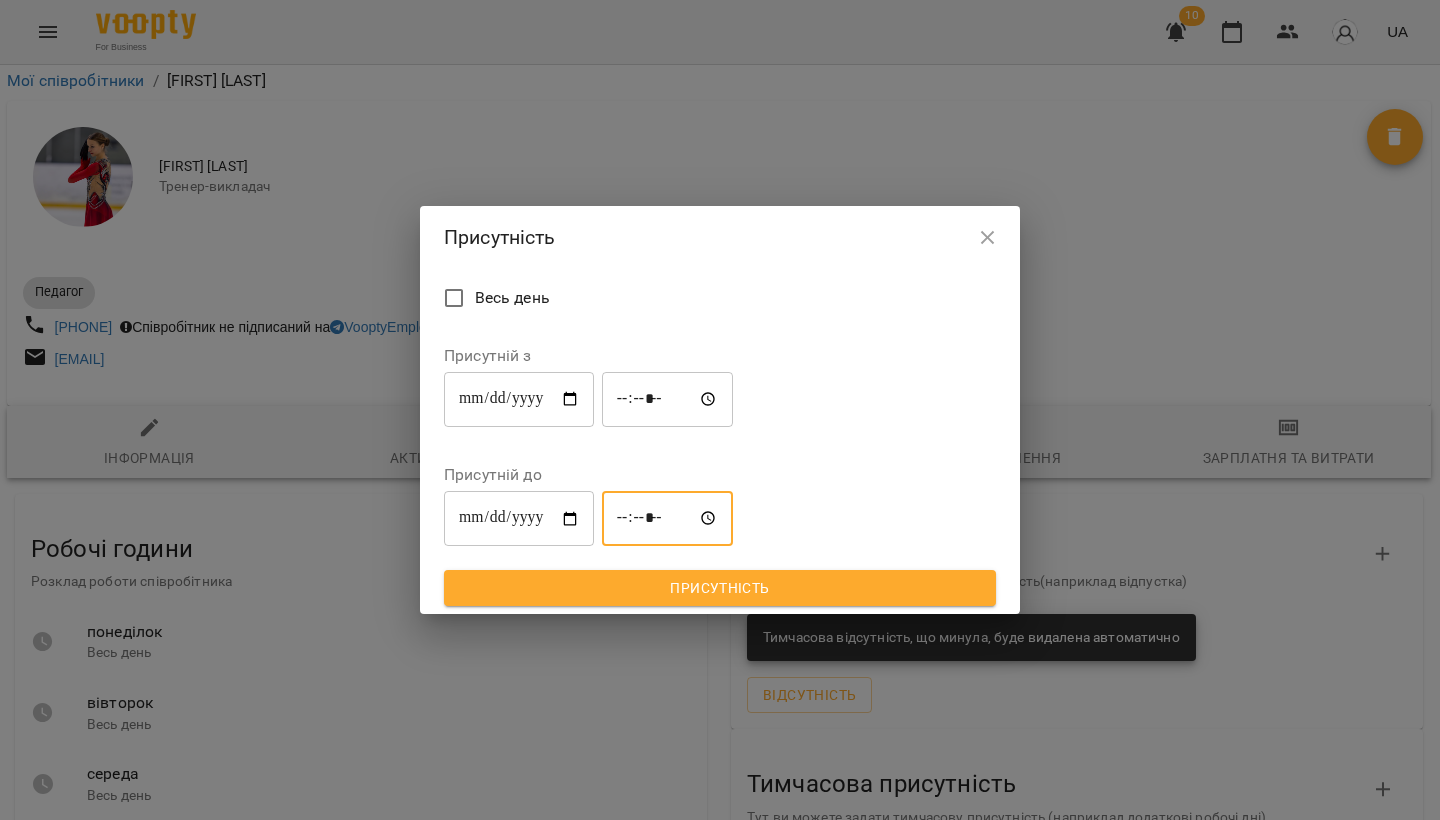 click on "*****" at bounding box center (668, 519) 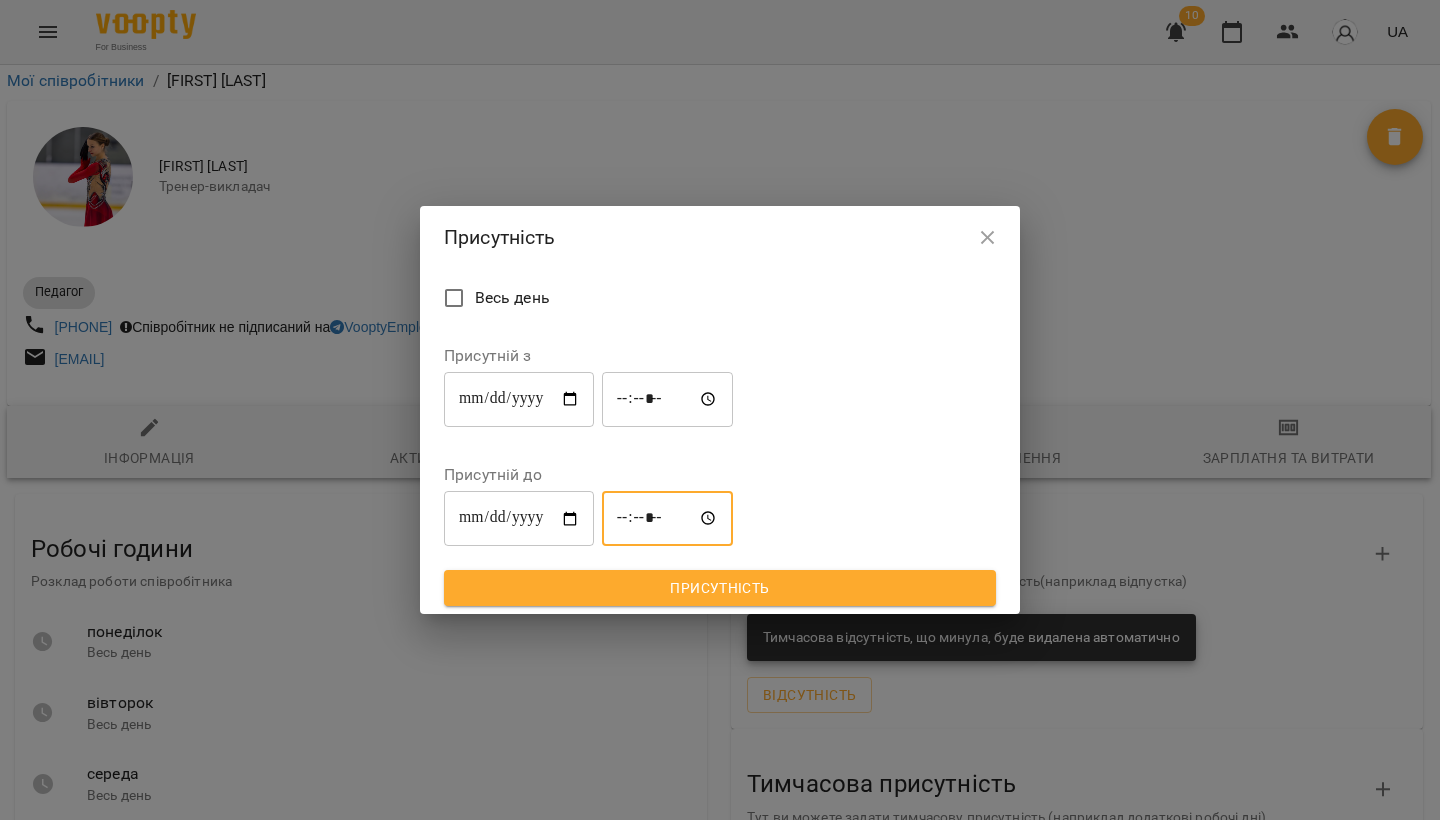 click on "Присутність" at bounding box center [720, 588] 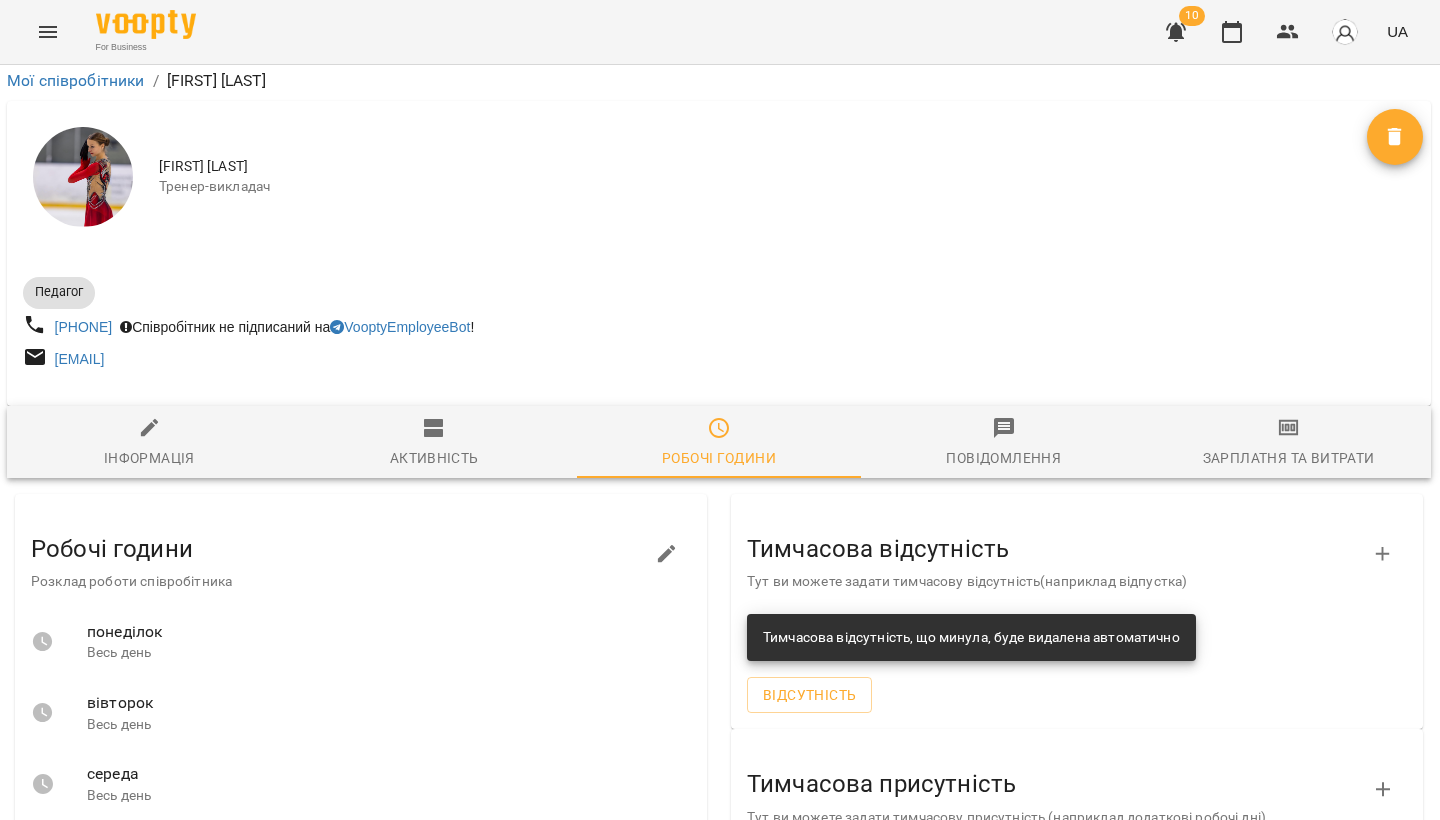 scroll, scrollTop: 441, scrollLeft: 1, axis: both 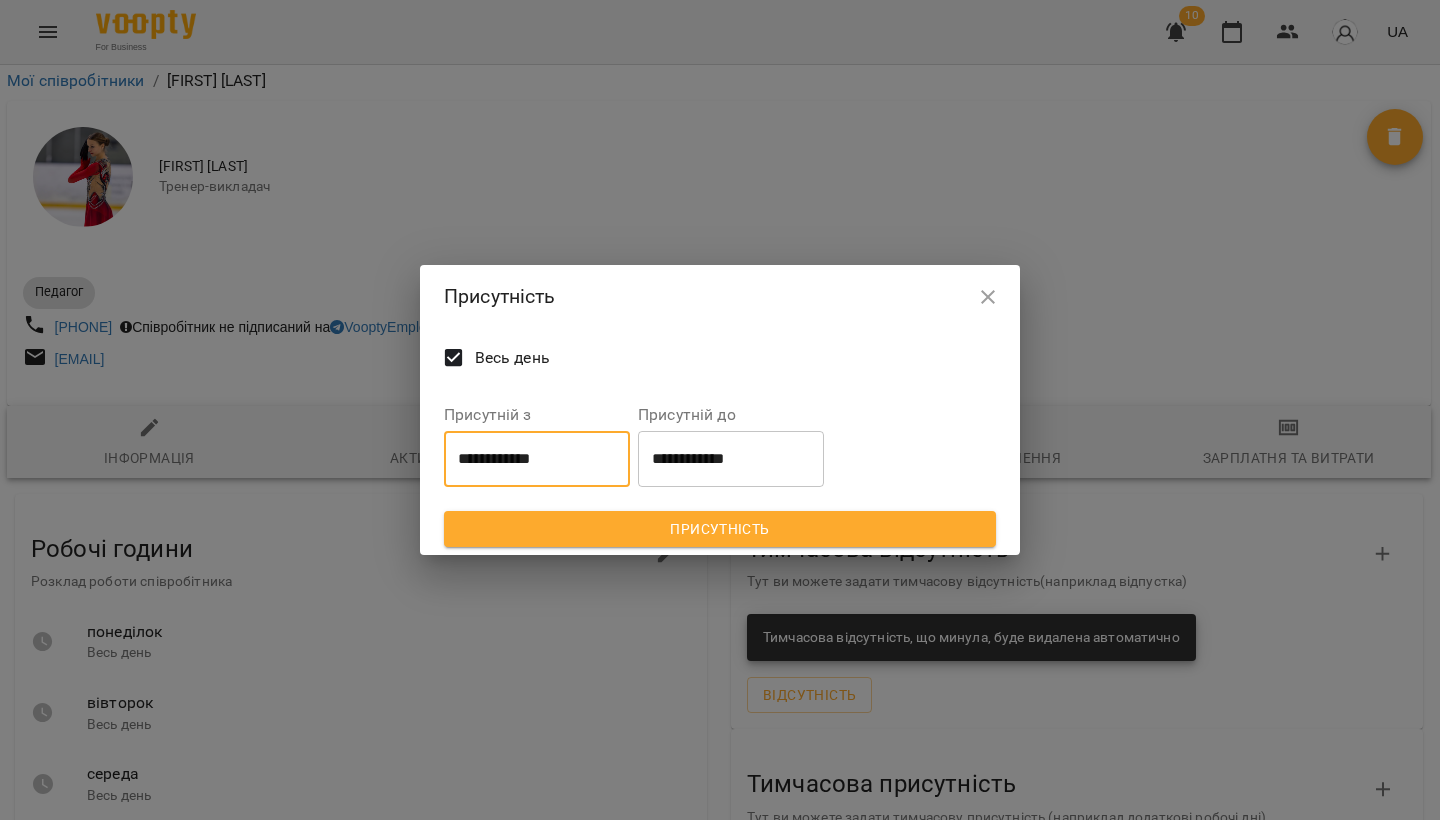 click on "**********" at bounding box center [537, 459] 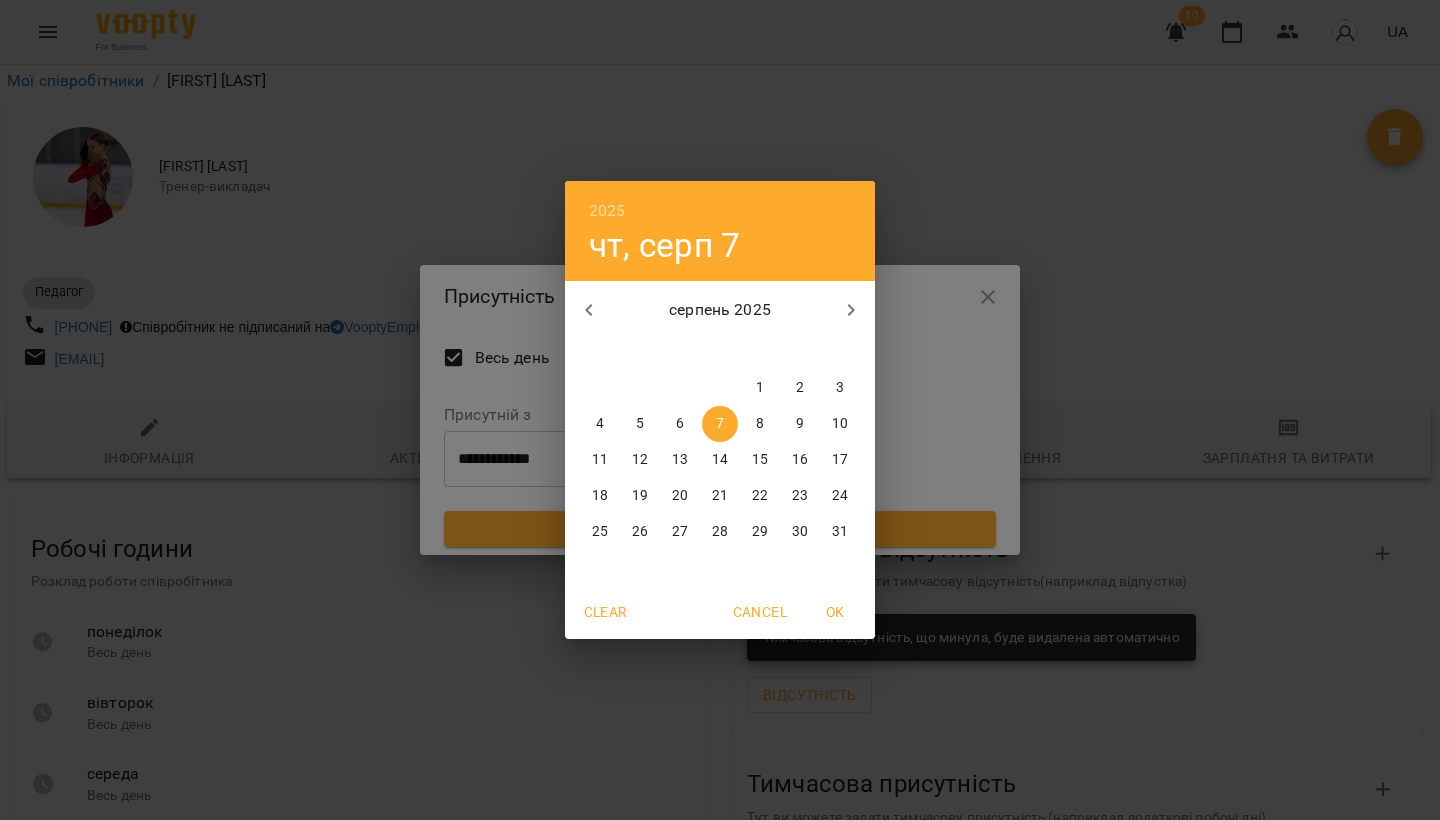 click on "2025 чт, серп 7 серпень 2025 пн вт ср чт пт сб нд 28 29 30 31 1 2 3 4 5 6 7 8 9 10 11 12 13 14 15 16 17 18 19 20 21 22 23 24 25 26 27 28 29 30 31 Clear Cancel OK" at bounding box center [720, 410] 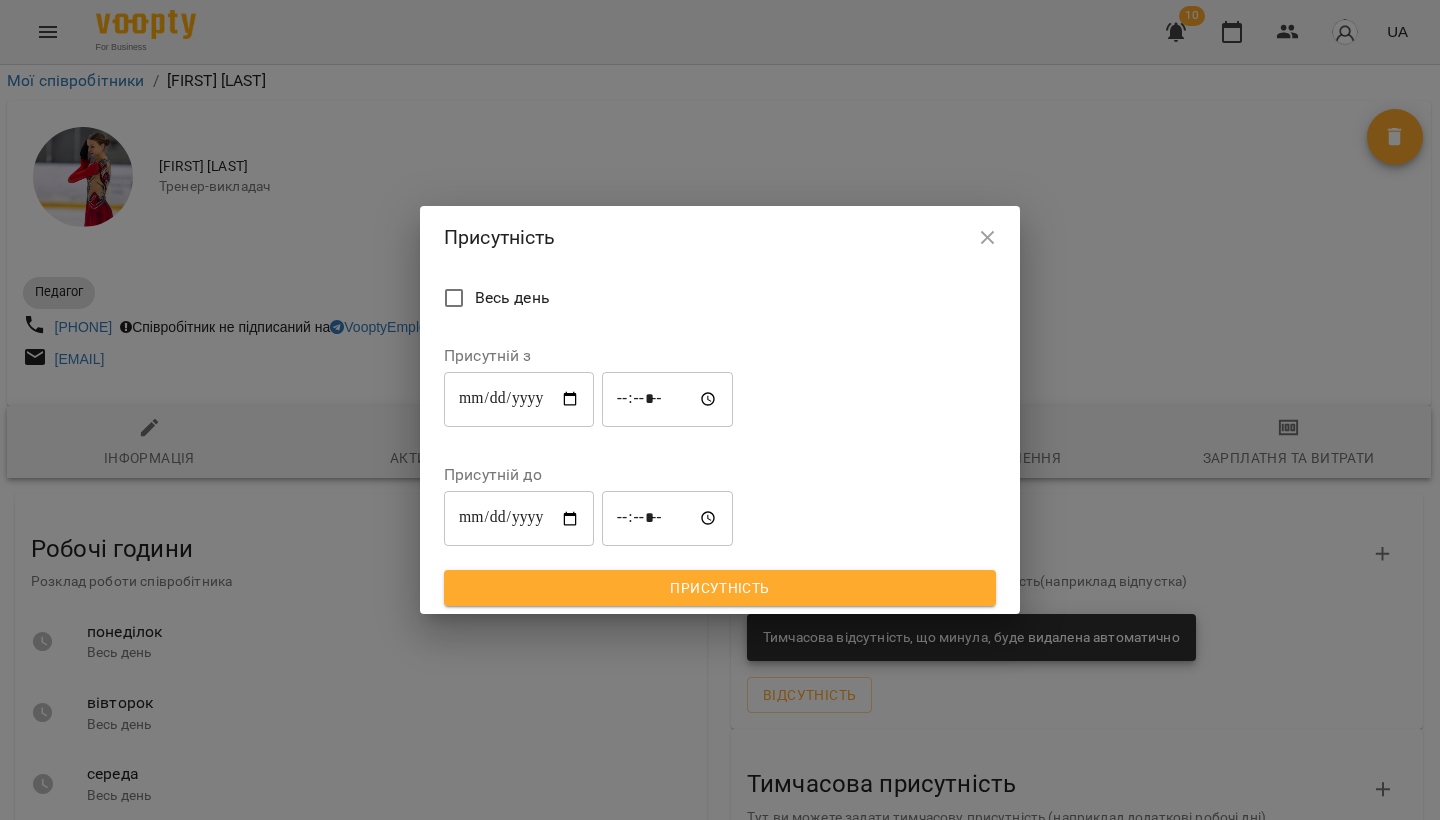 click on "**********" at bounding box center [519, 399] 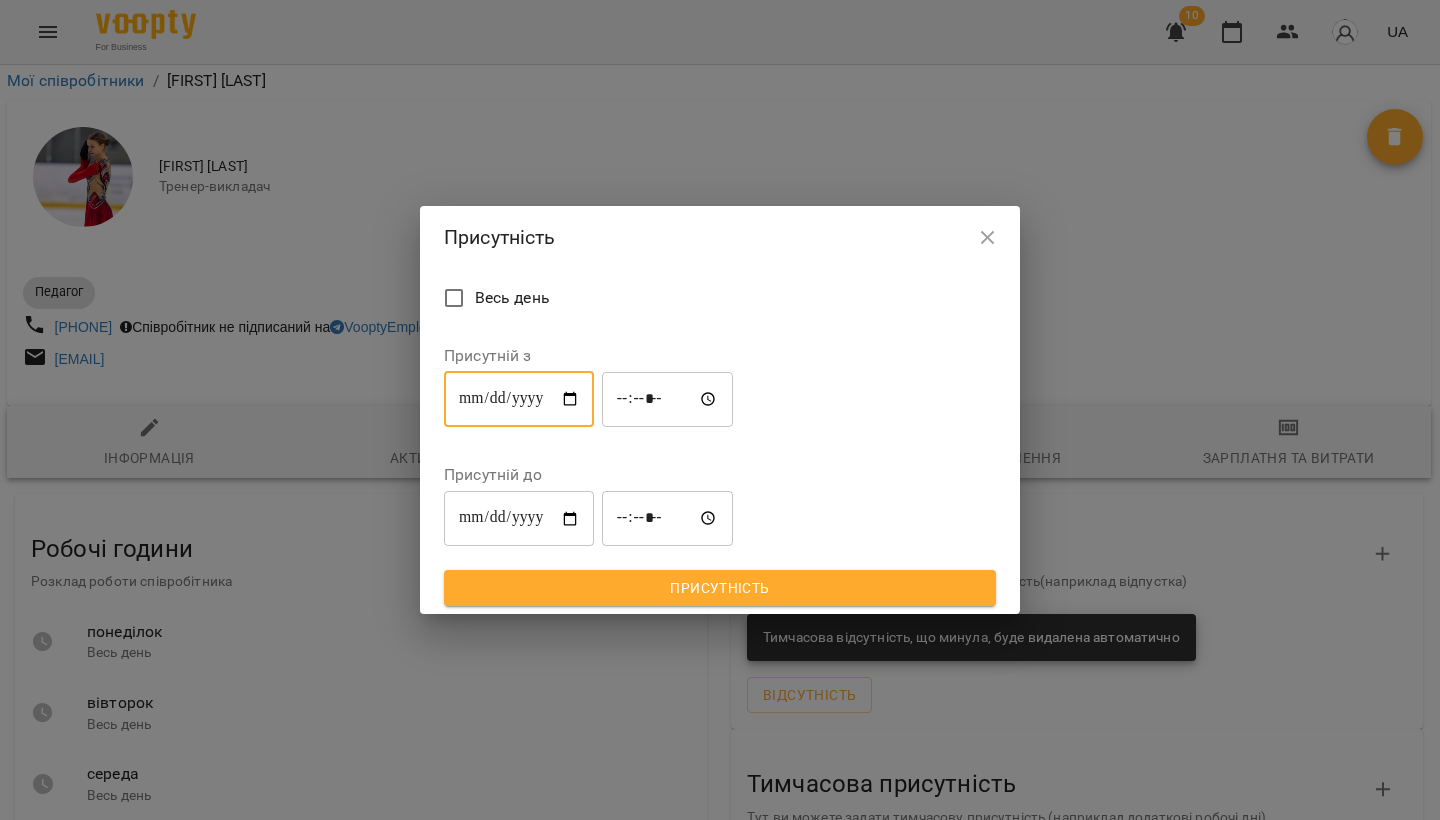 type on "**********" 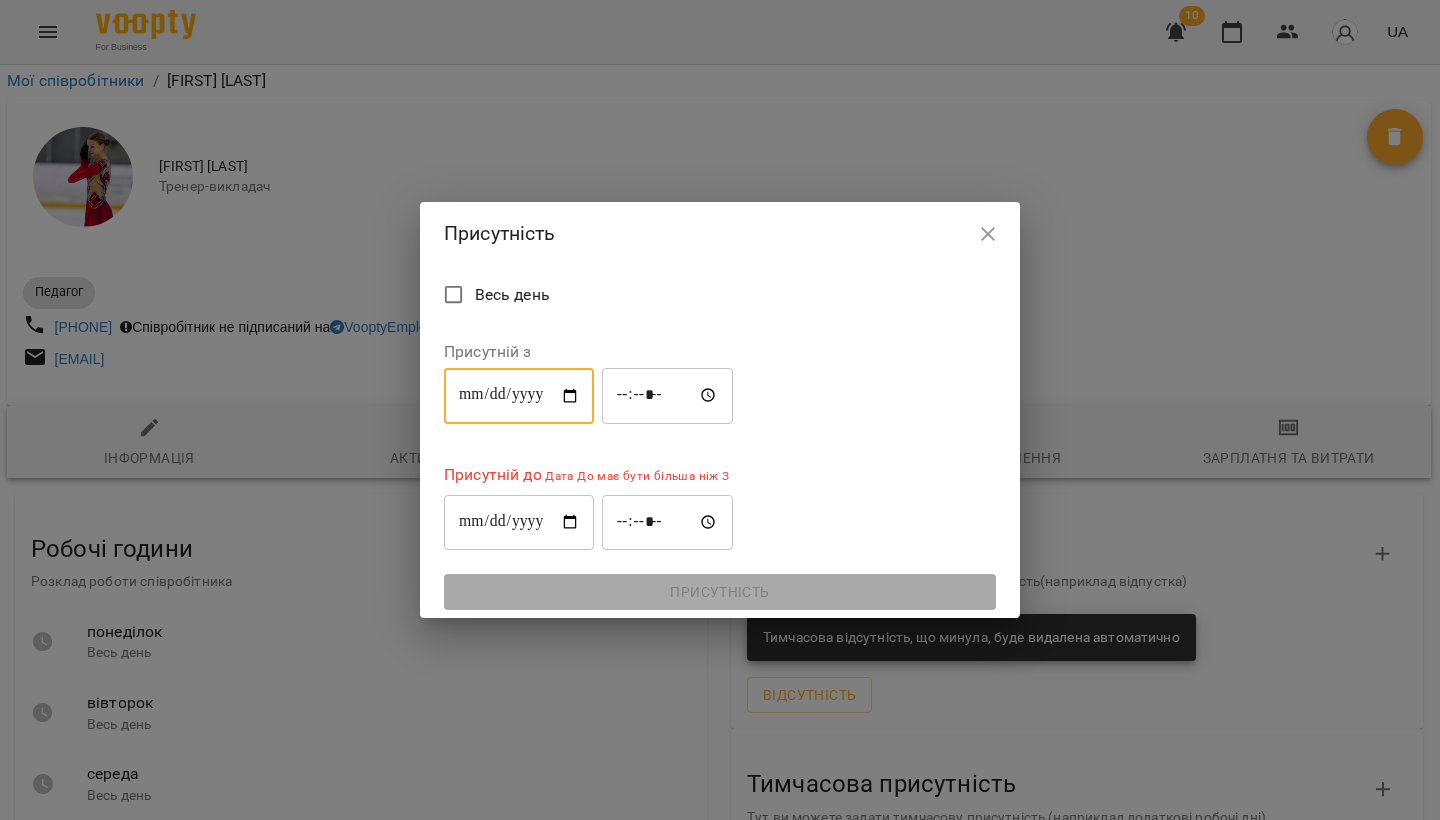 click on "**********" at bounding box center (519, 522) 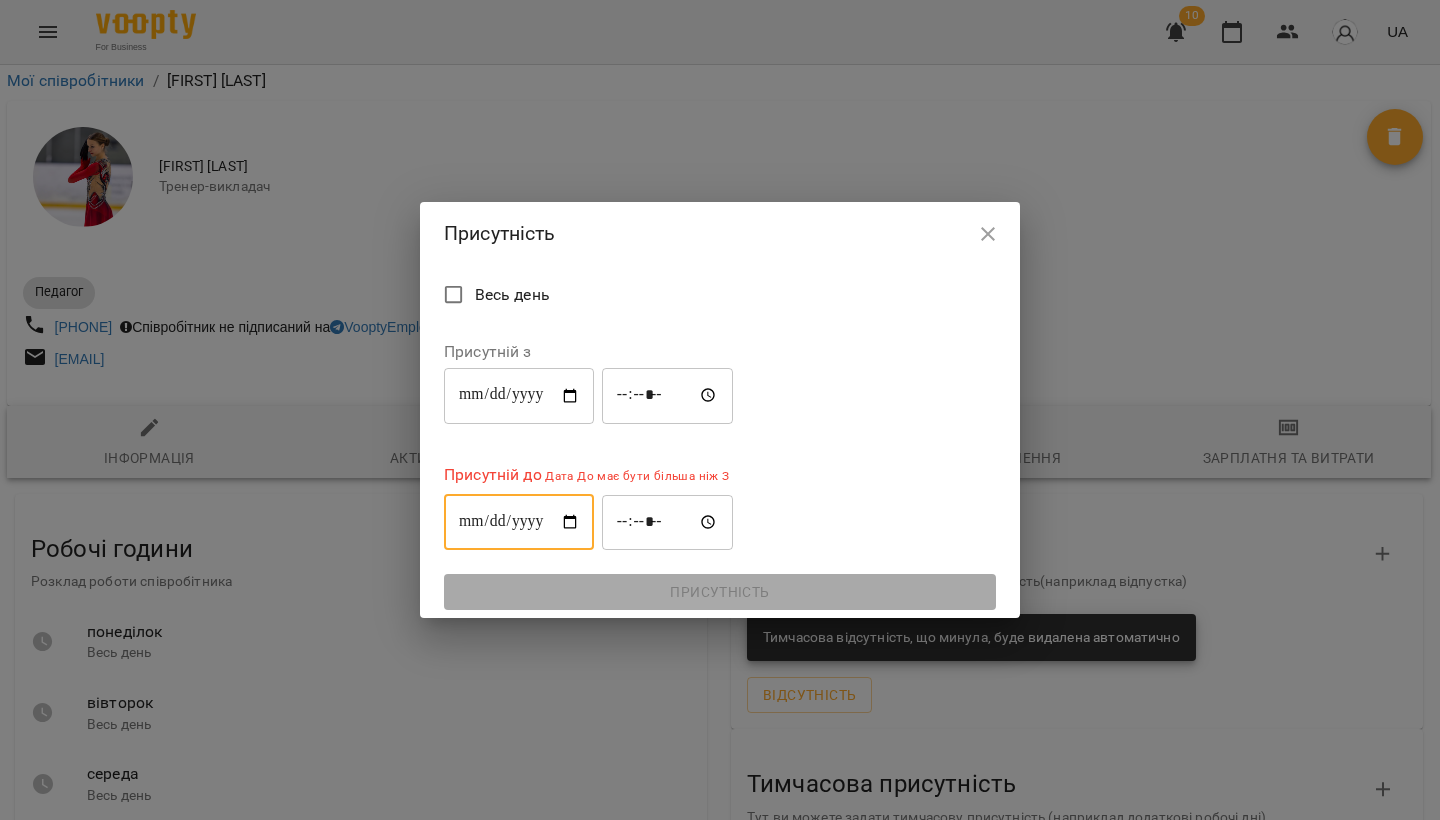 type on "**********" 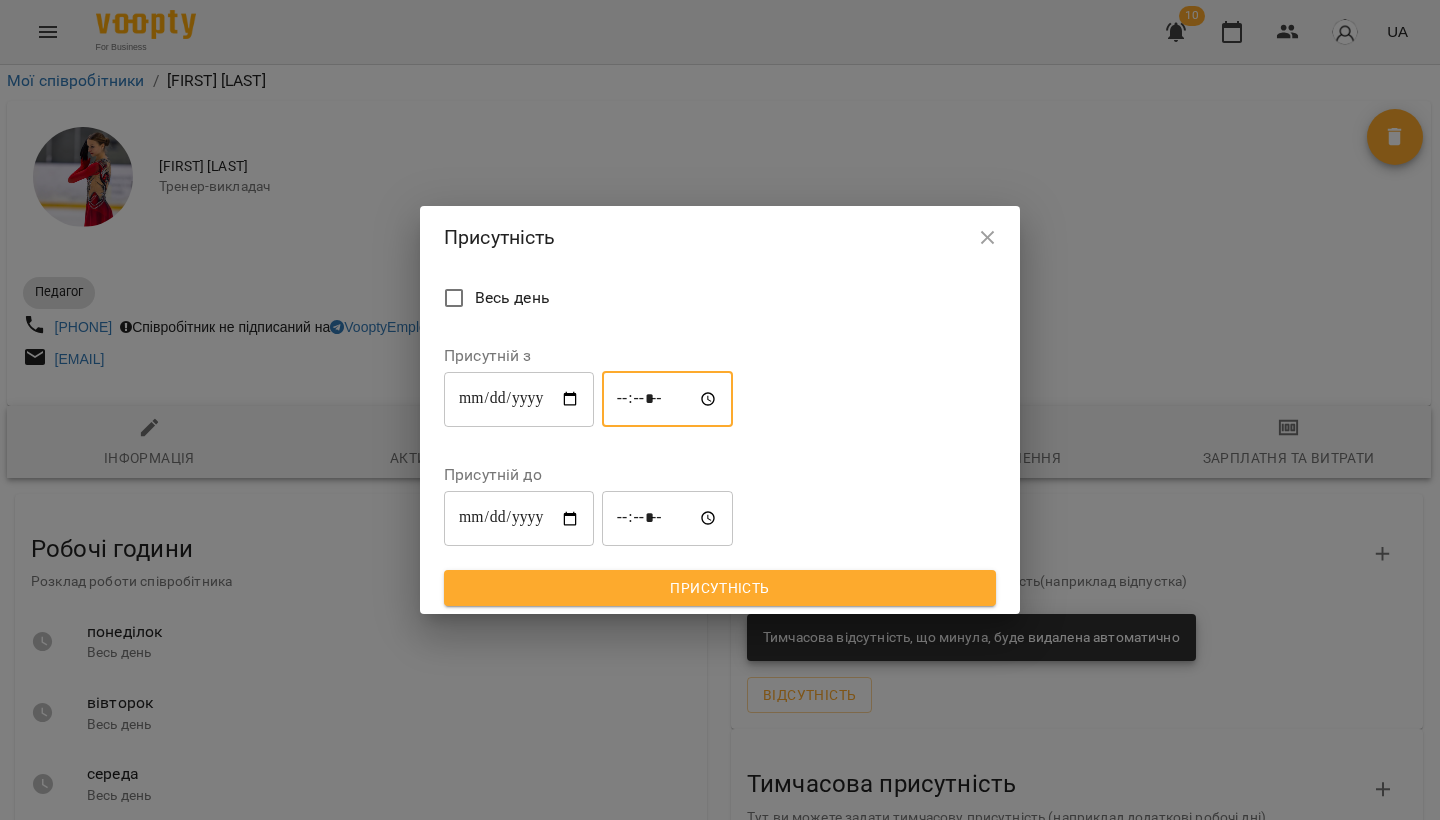 click on "*****" at bounding box center (668, 399) 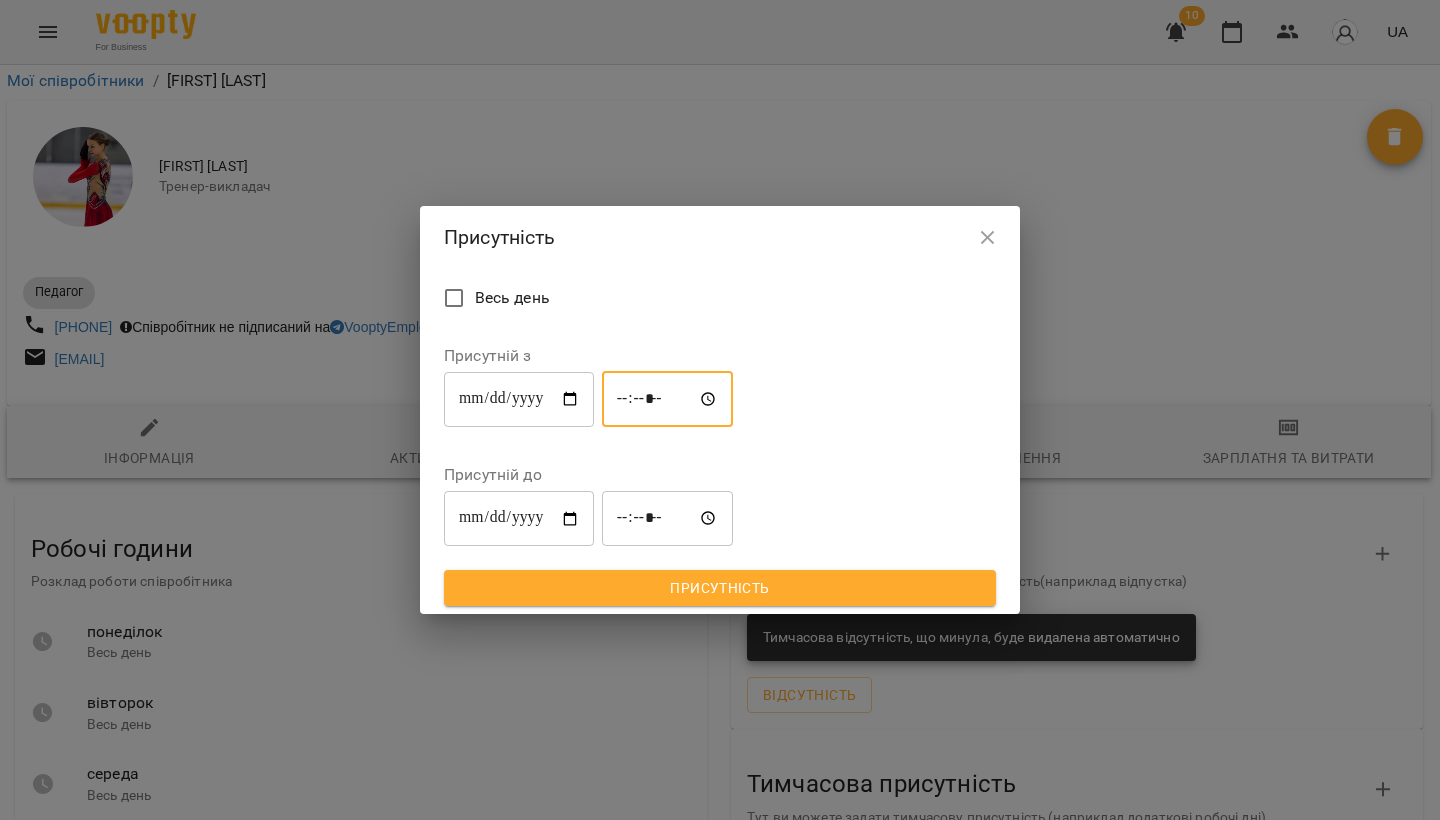 click on "*****" at bounding box center (668, 519) 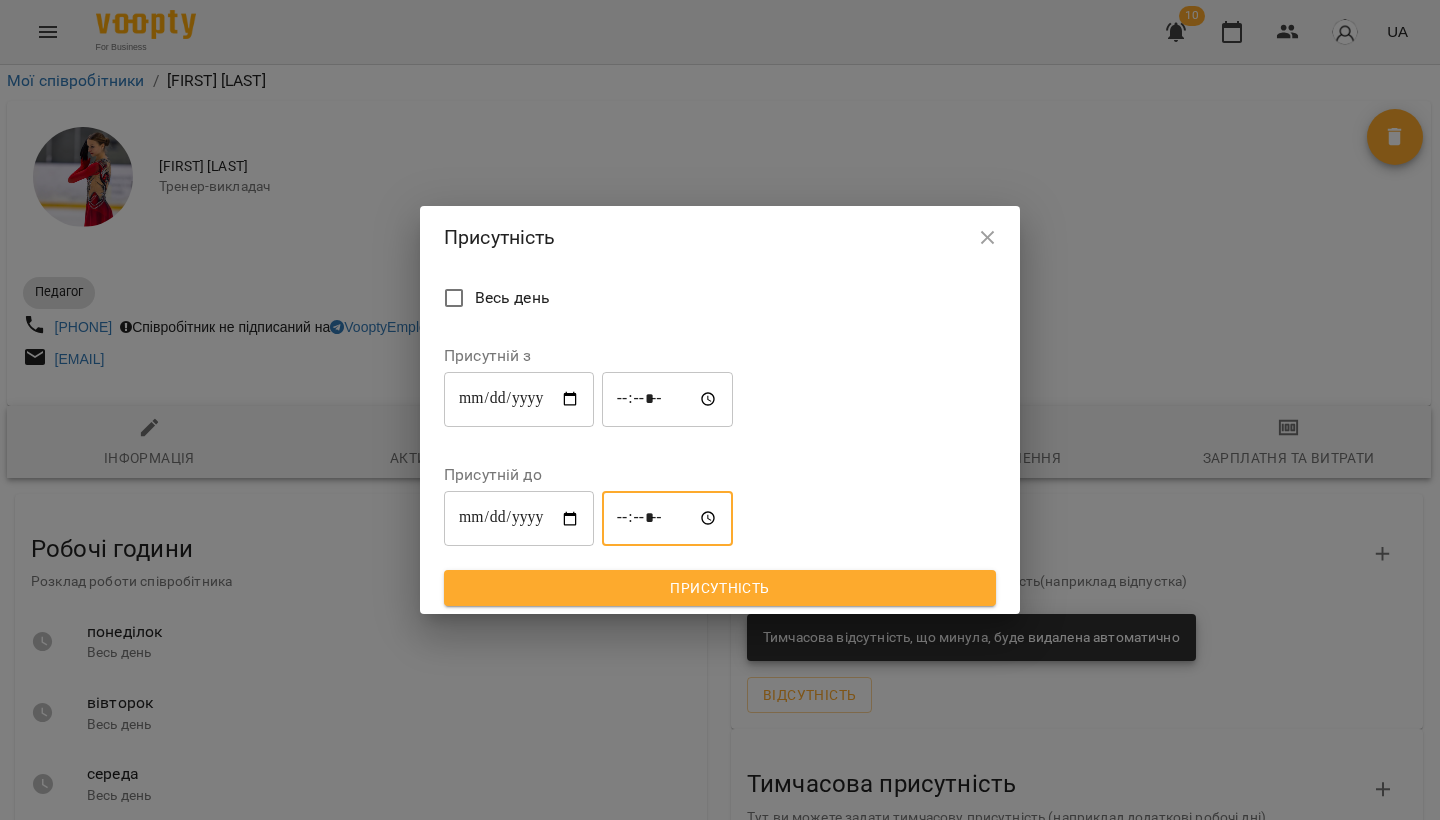 click on "*****" at bounding box center [668, 519] 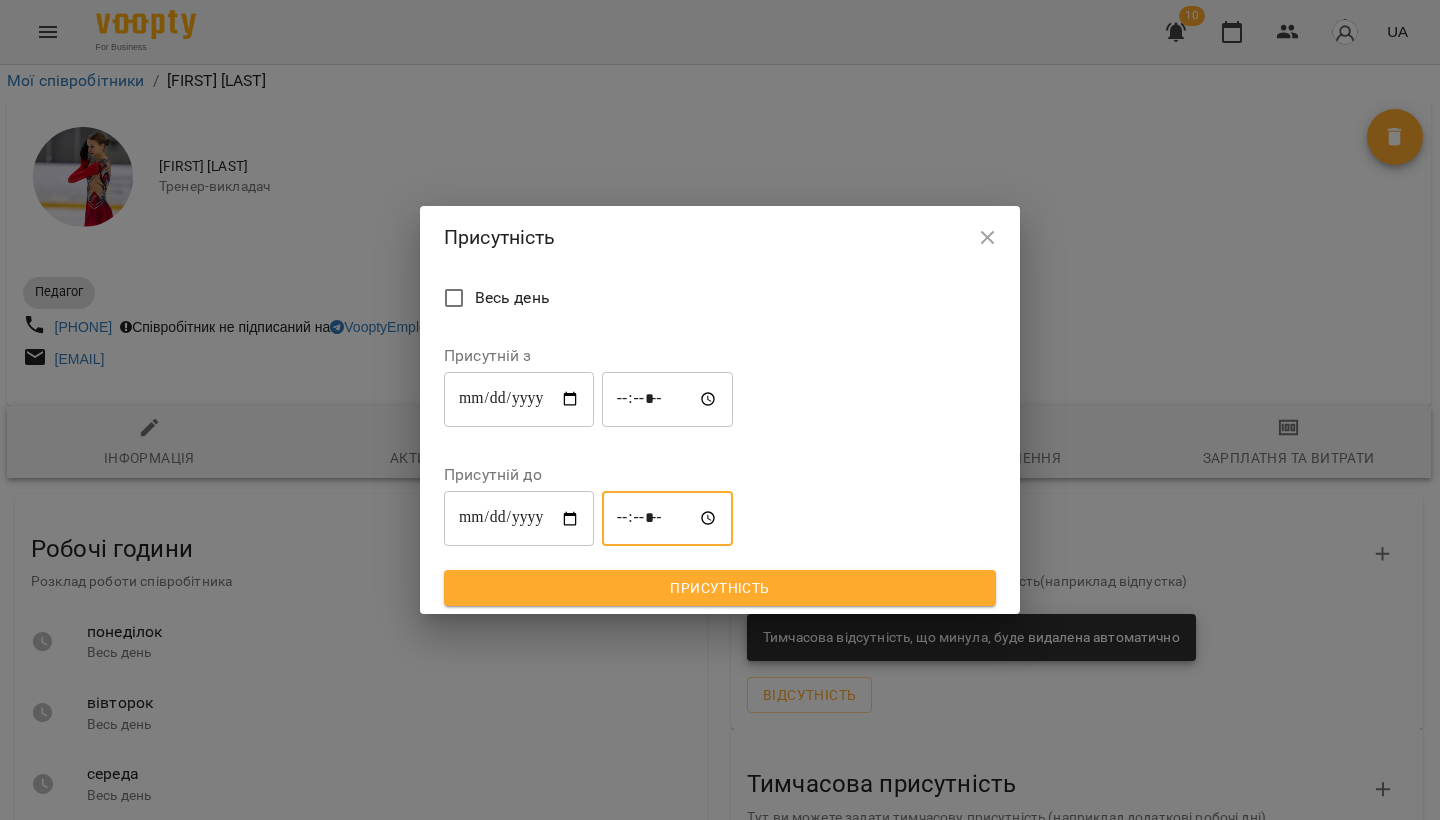 click on "Присутність" at bounding box center [720, 588] 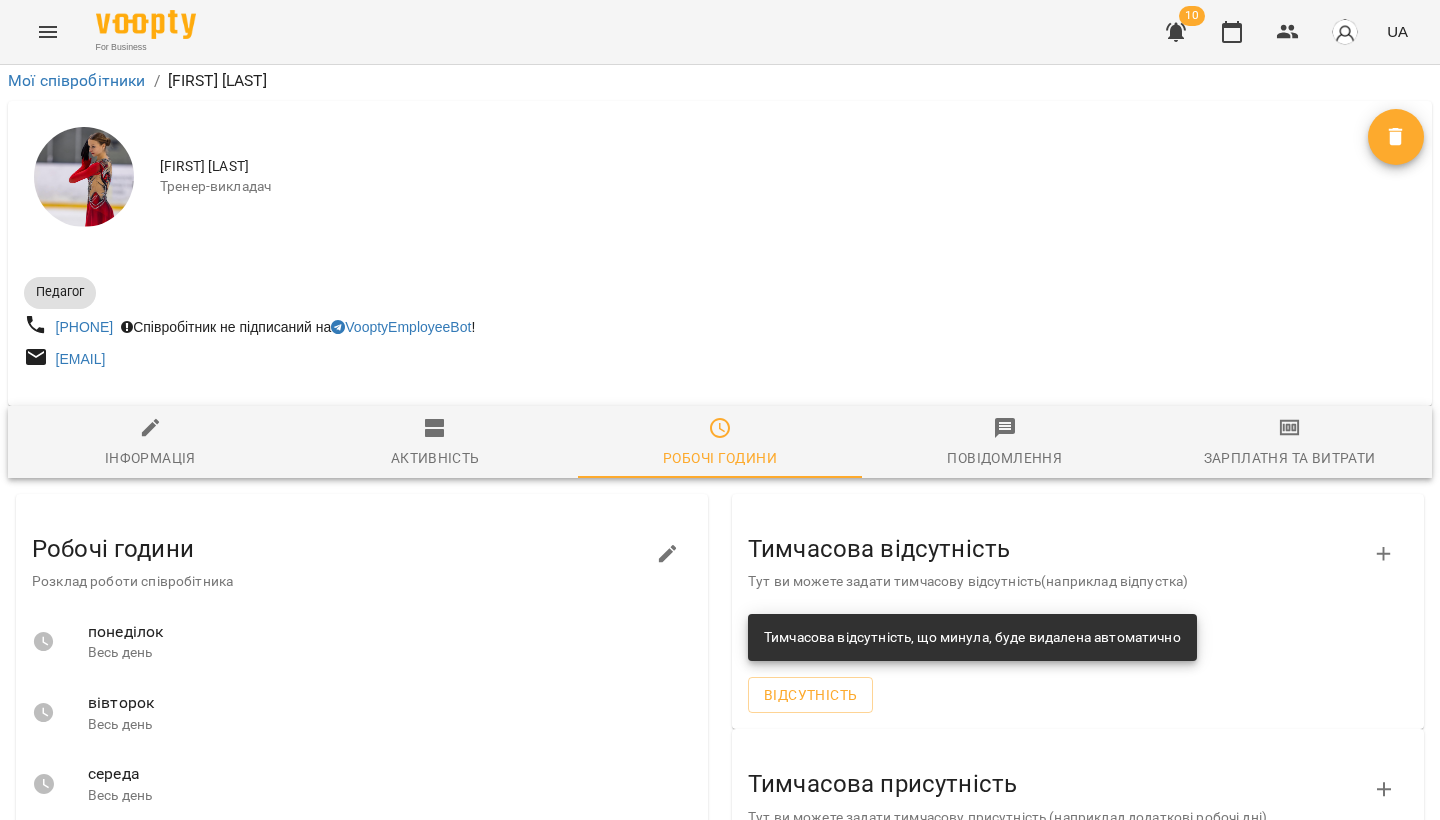 scroll, scrollTop: 513, scrollLeft: 0, axis: vertical 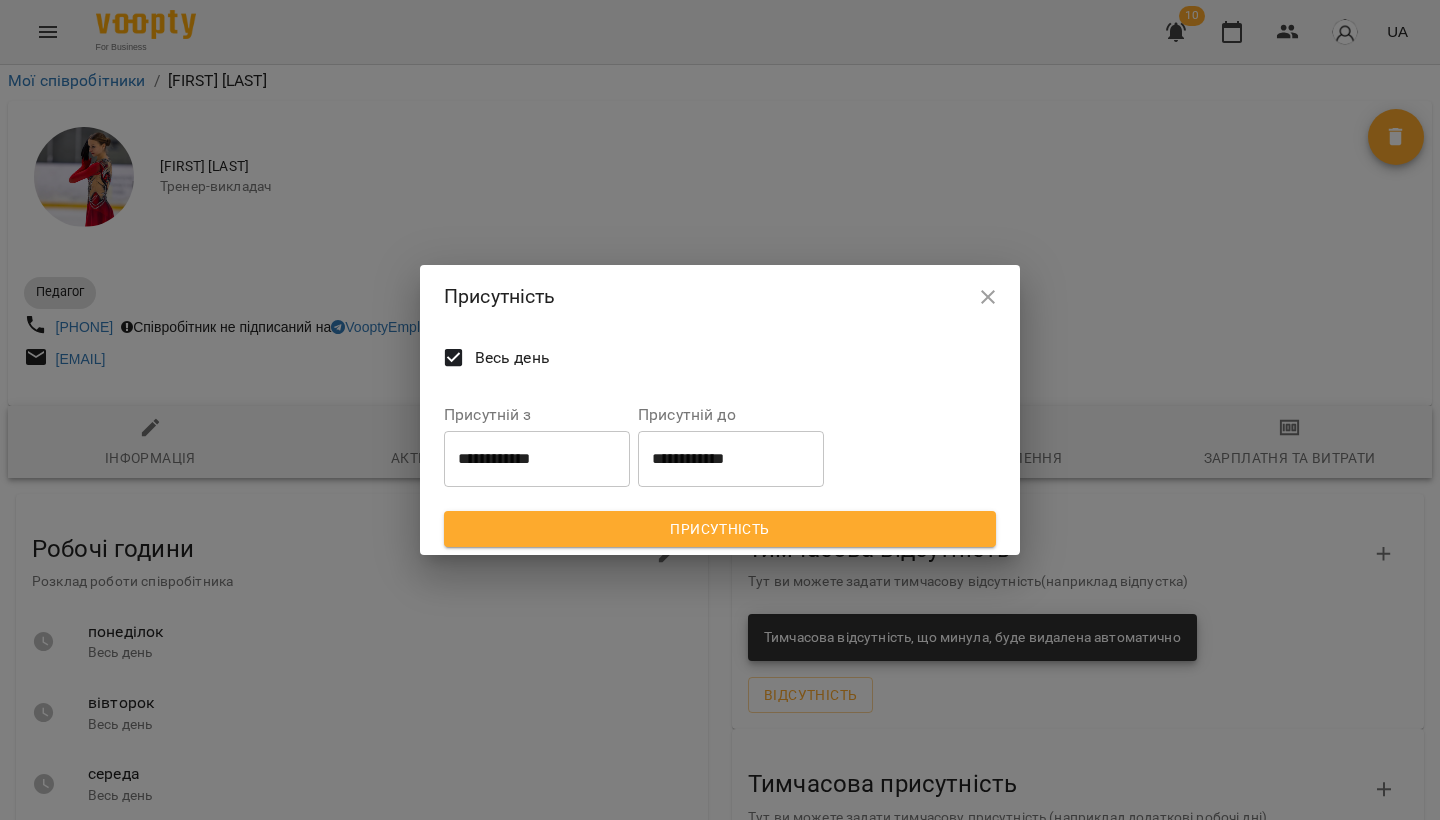 click on "**********" at bounding box center [537, 459] 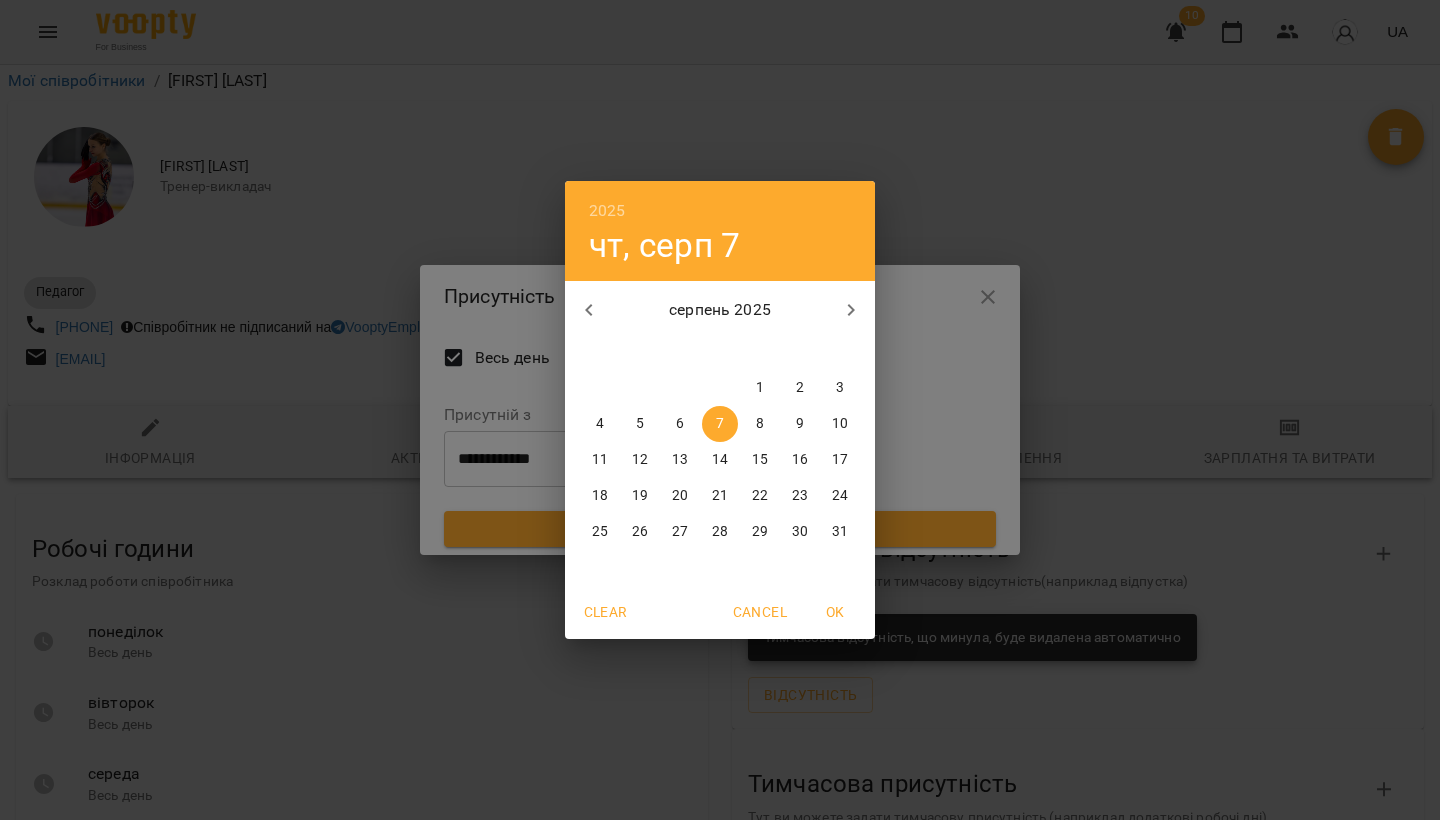 click on "2025 чт, серп 7 серпень 2025 пн вт ср чт пт сб нд 28 29 30 31 1 2 3 4 5 6 7 8 9 10 11 12 13 14 15 16 17 18 19 20 21 22 23 24 25 26 27 28 29 30 31 Clear Cancel OK" at bounding box center [720, 410] 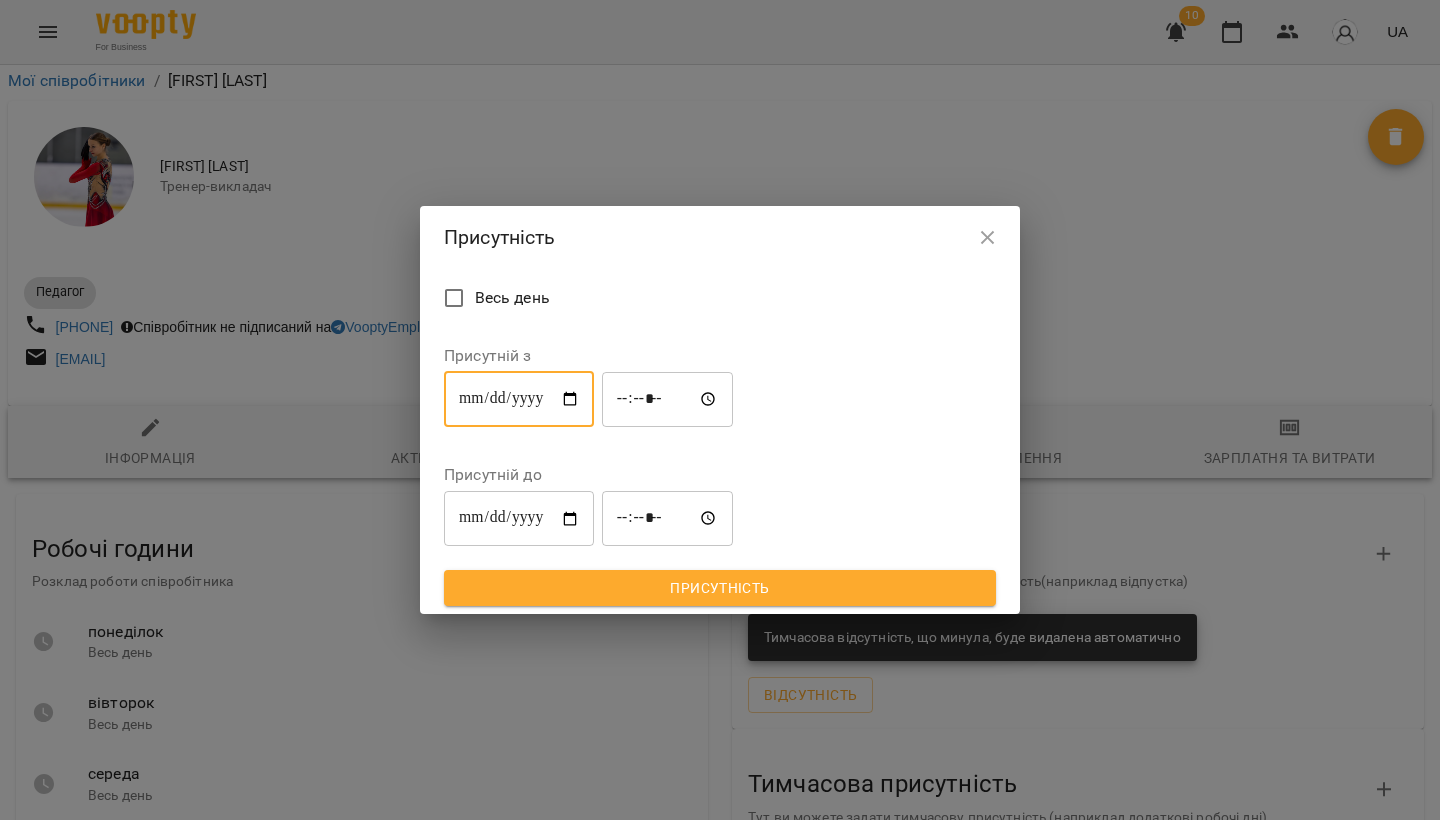 click on "**********" at bounding box center (519, 399) 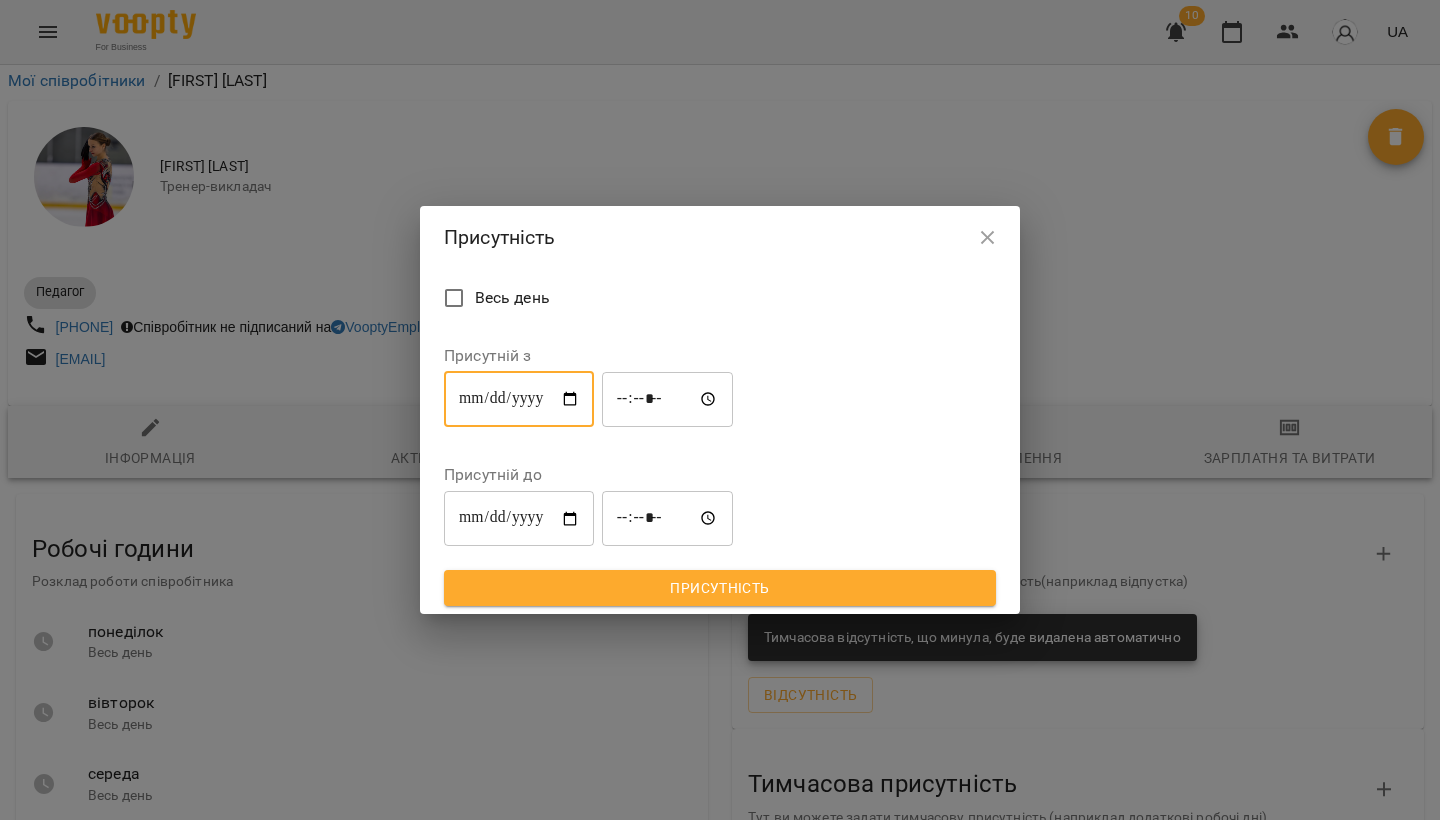 type on "**********" 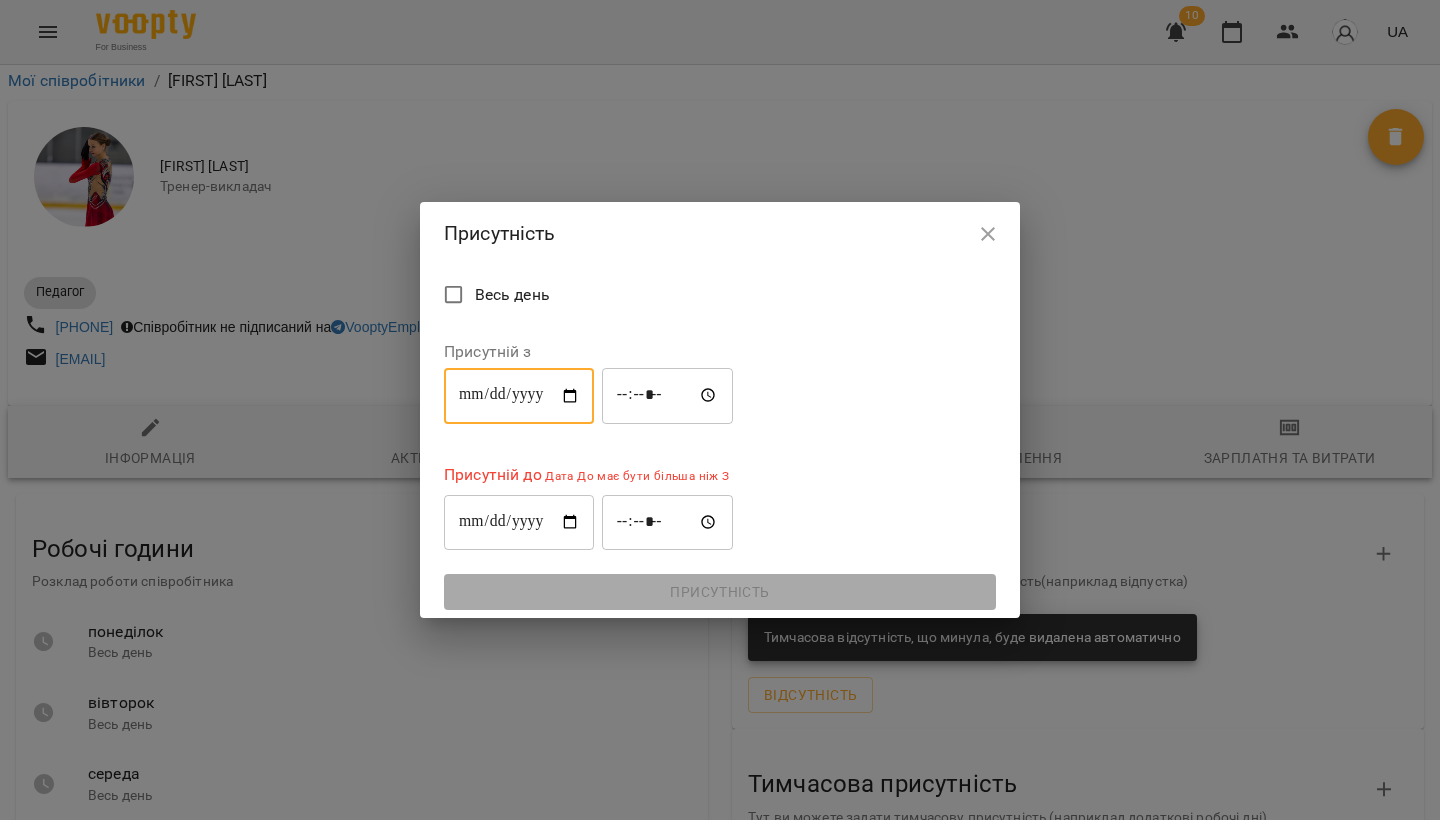 drag, startPoint x: 679, startPoint y: 463, endPoint x: 669, endPoint y: 493, distance: 31.622776 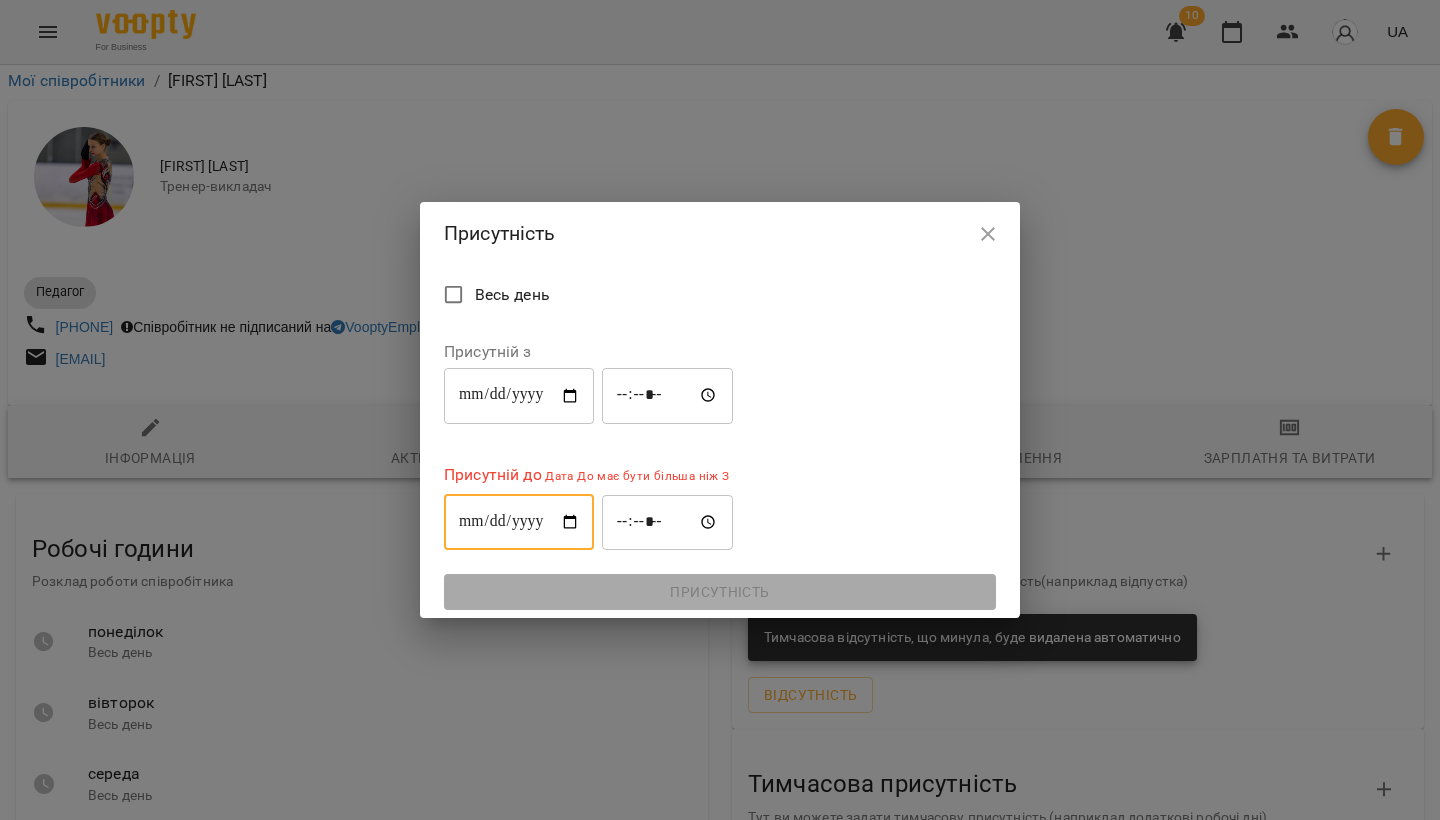 type on "**********" 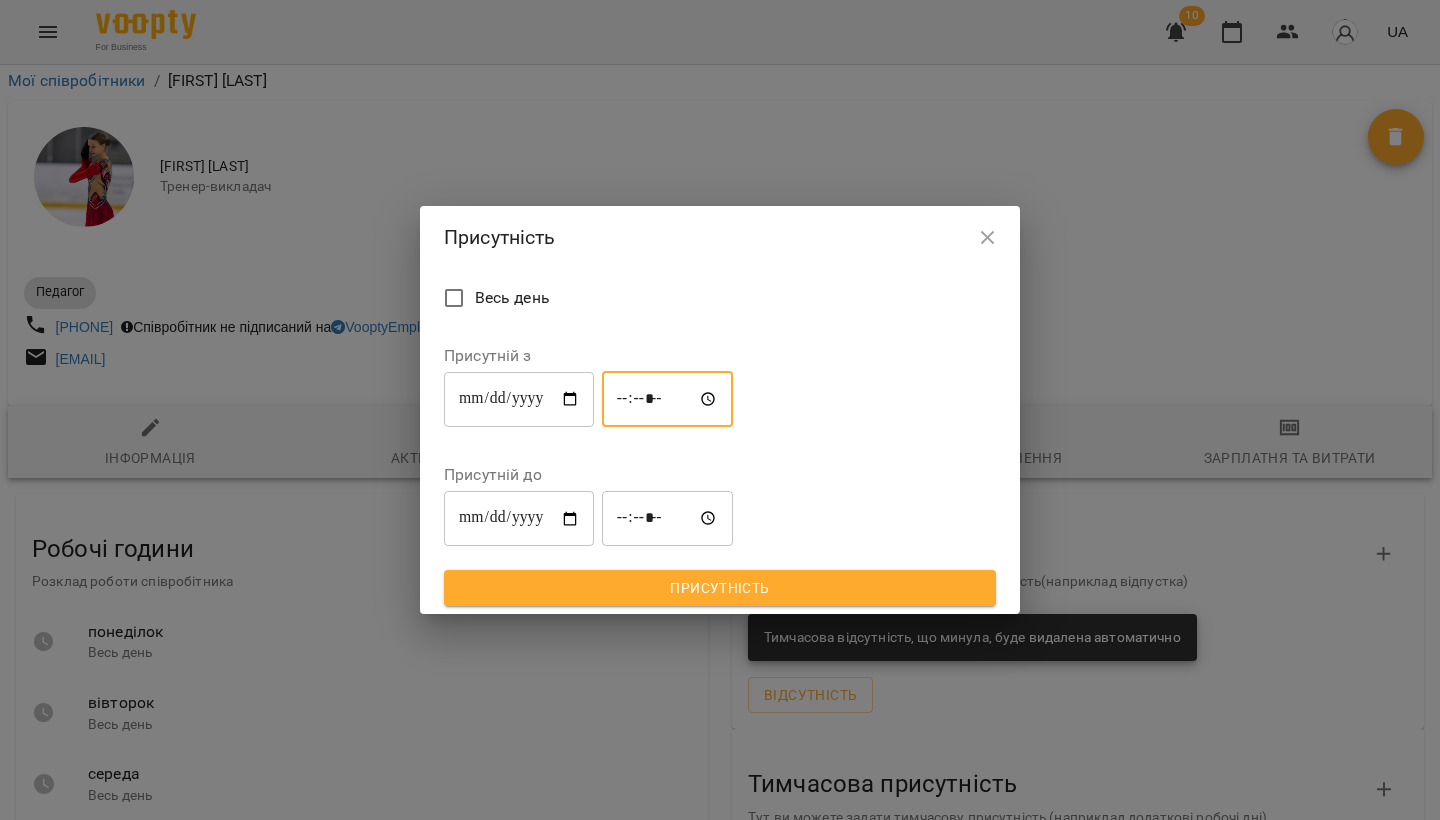 click on "*****" at bounding box center [668, 399] 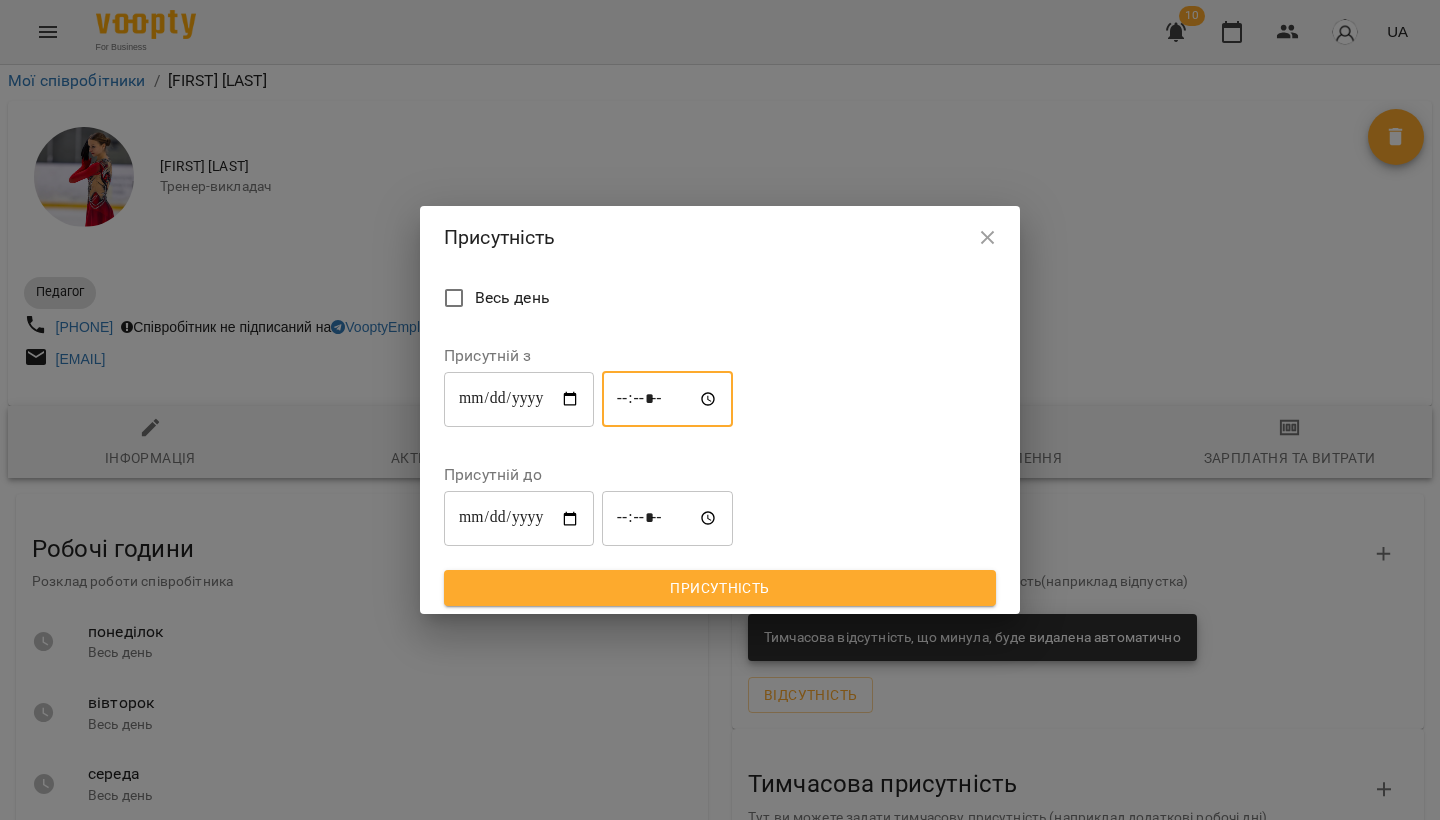click on "*****" at bounding box center [668, 519] 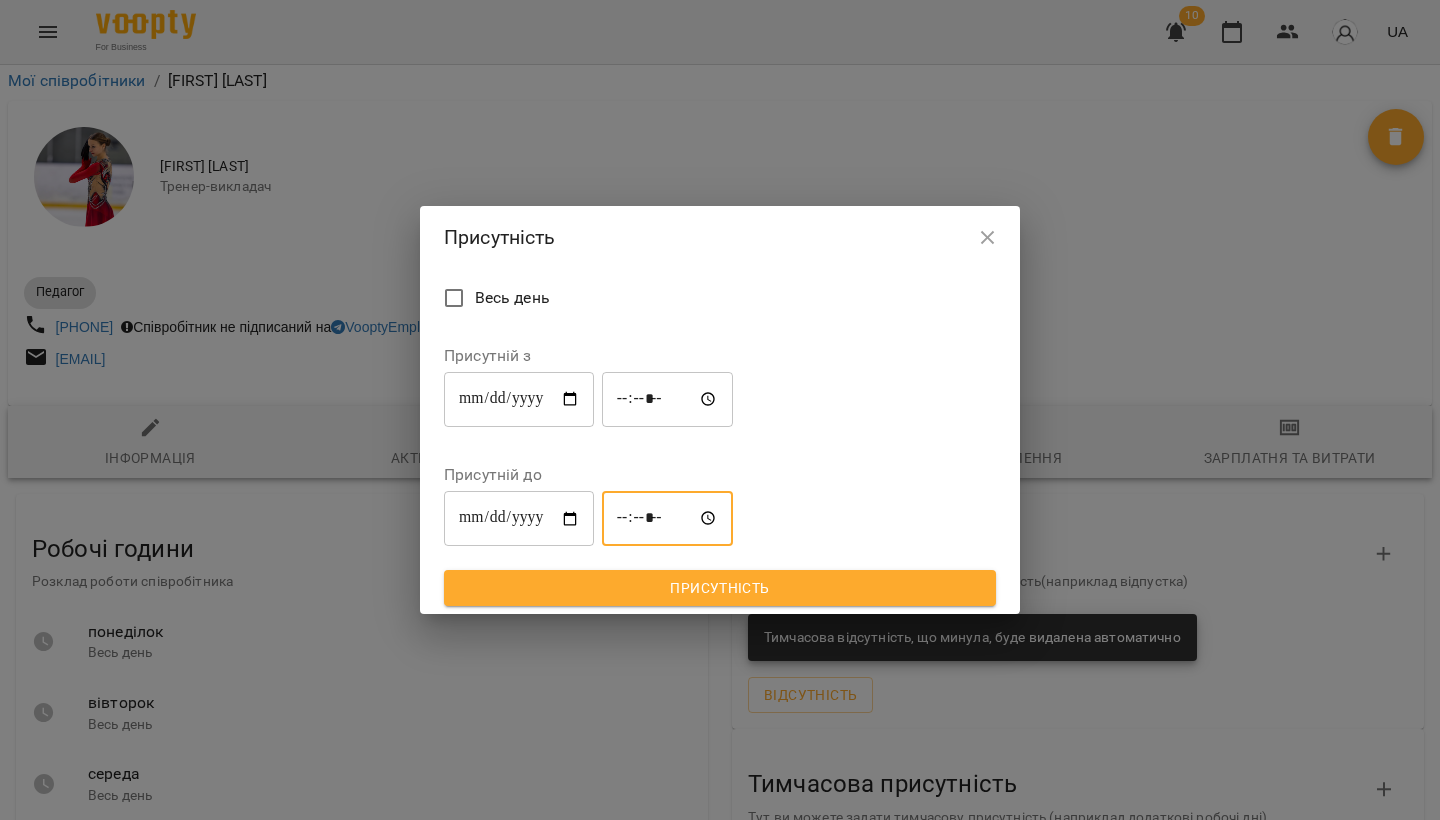 click on "*****" at bounding box center (668, 519) 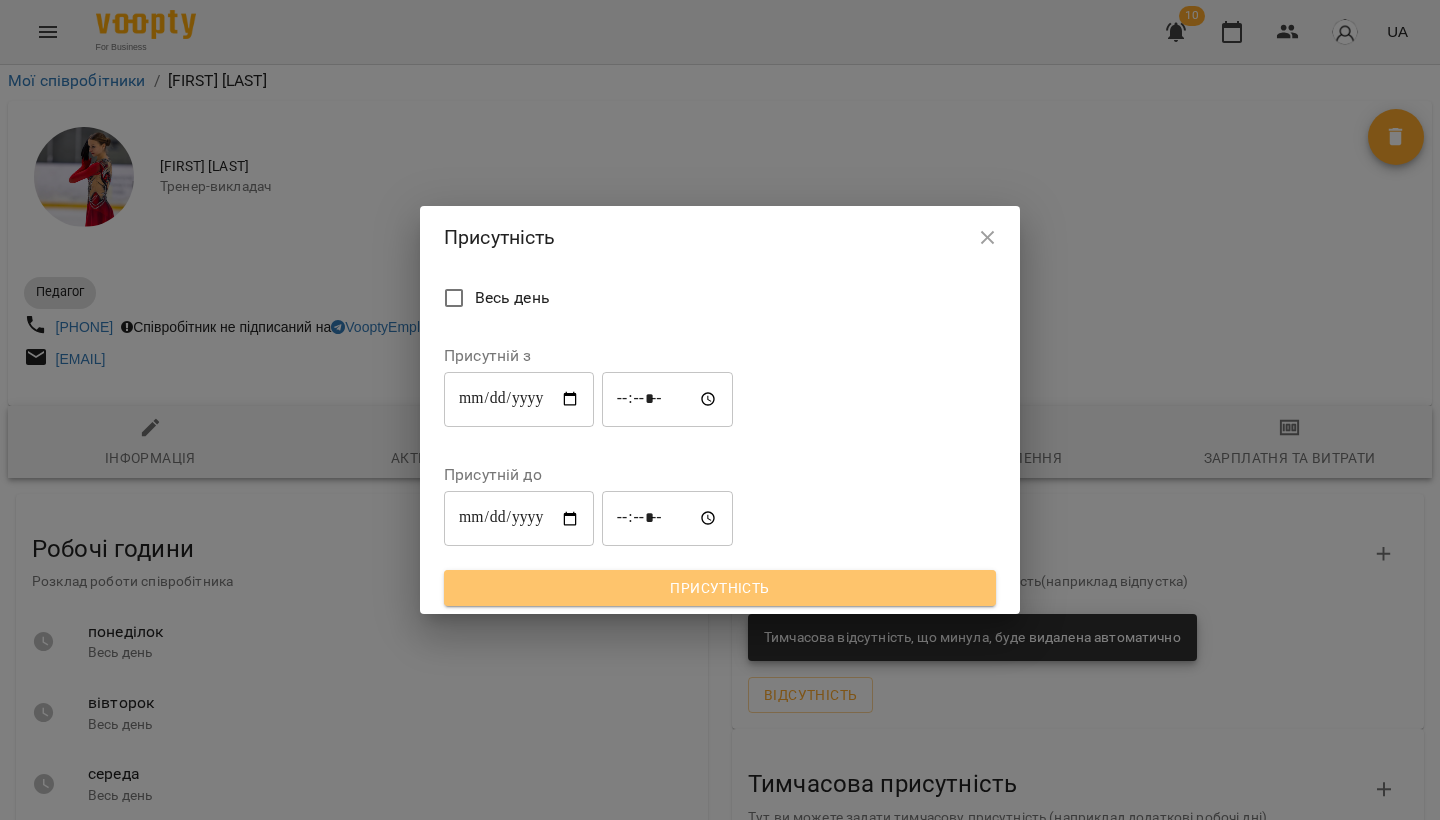 click on "Присутність" at bounding box center (720, 588) 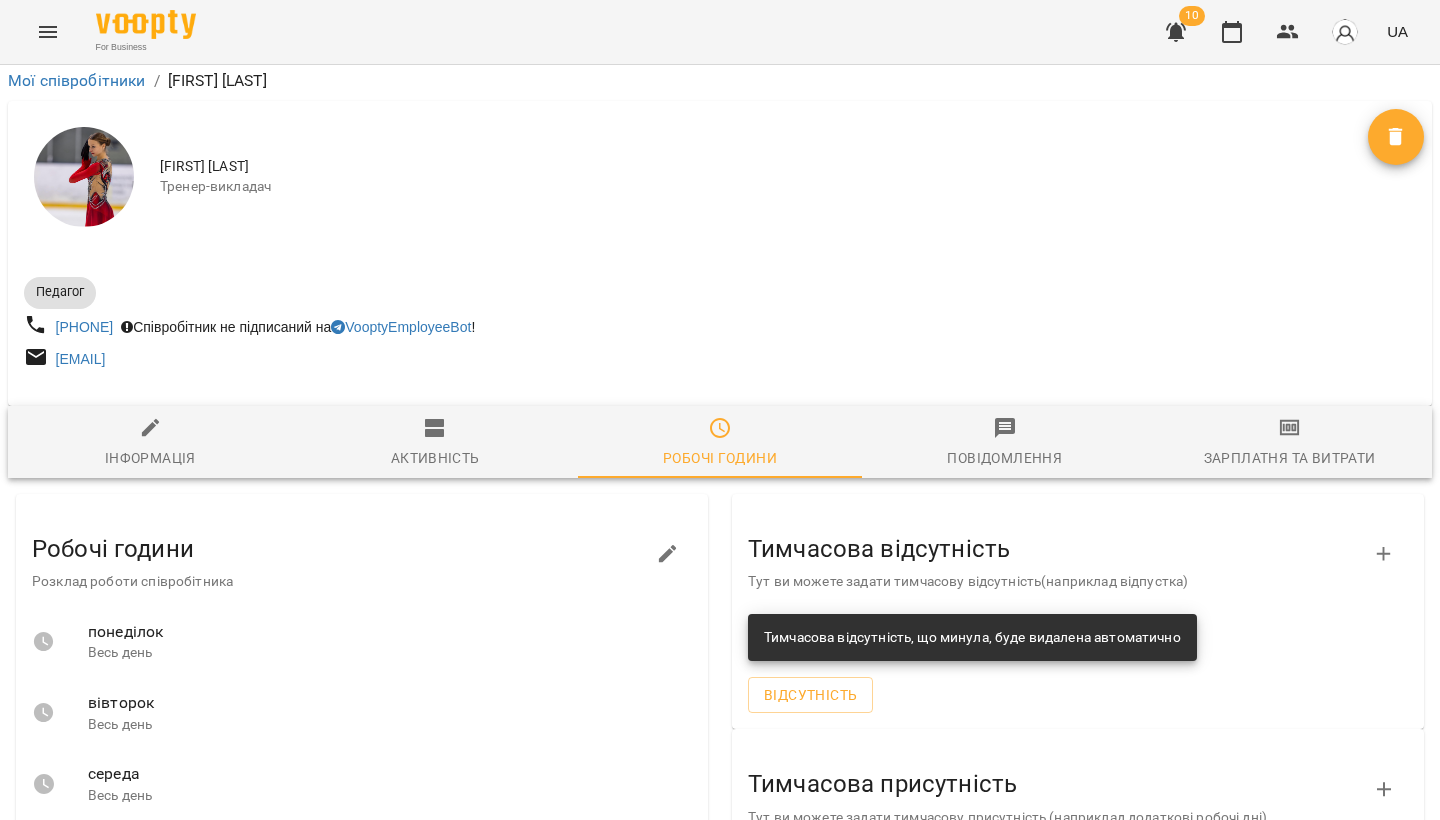 scroll, scrollTop: 456, scrollLeft: 0, axis: vertical 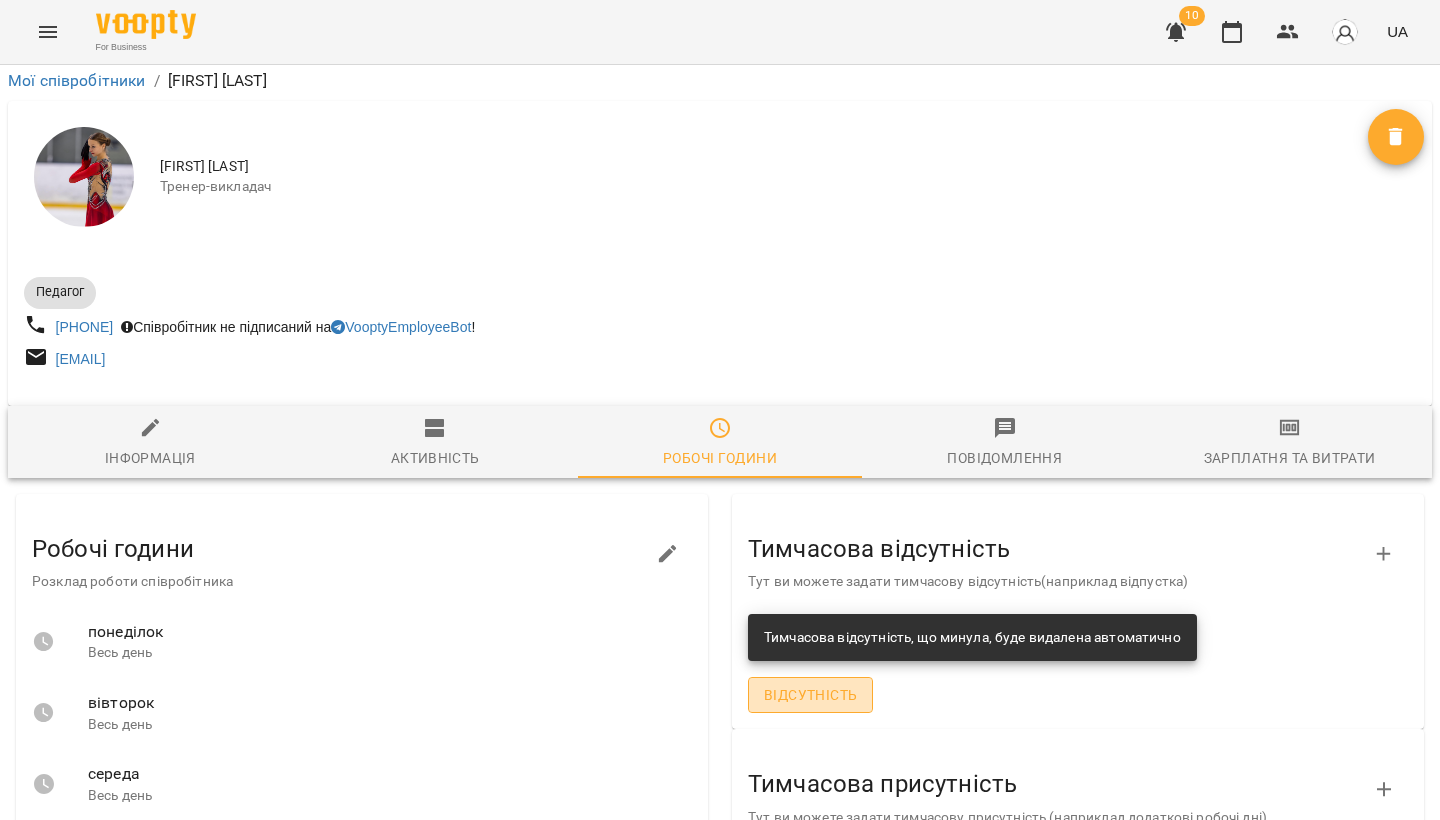 click on "Відсутність" at bounding box center [810, 695] 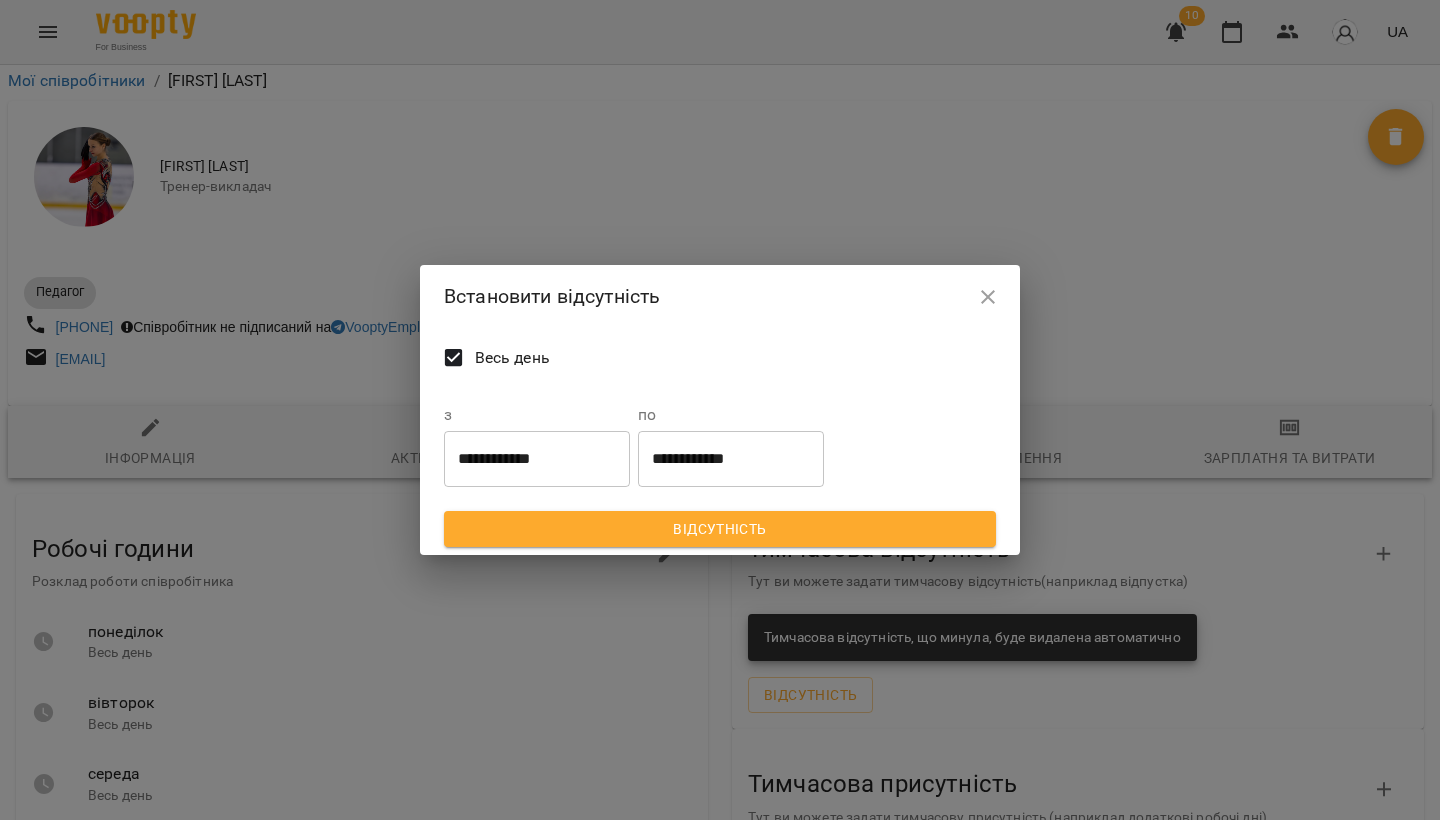 click on "**********" at bounding box center [537, 459] 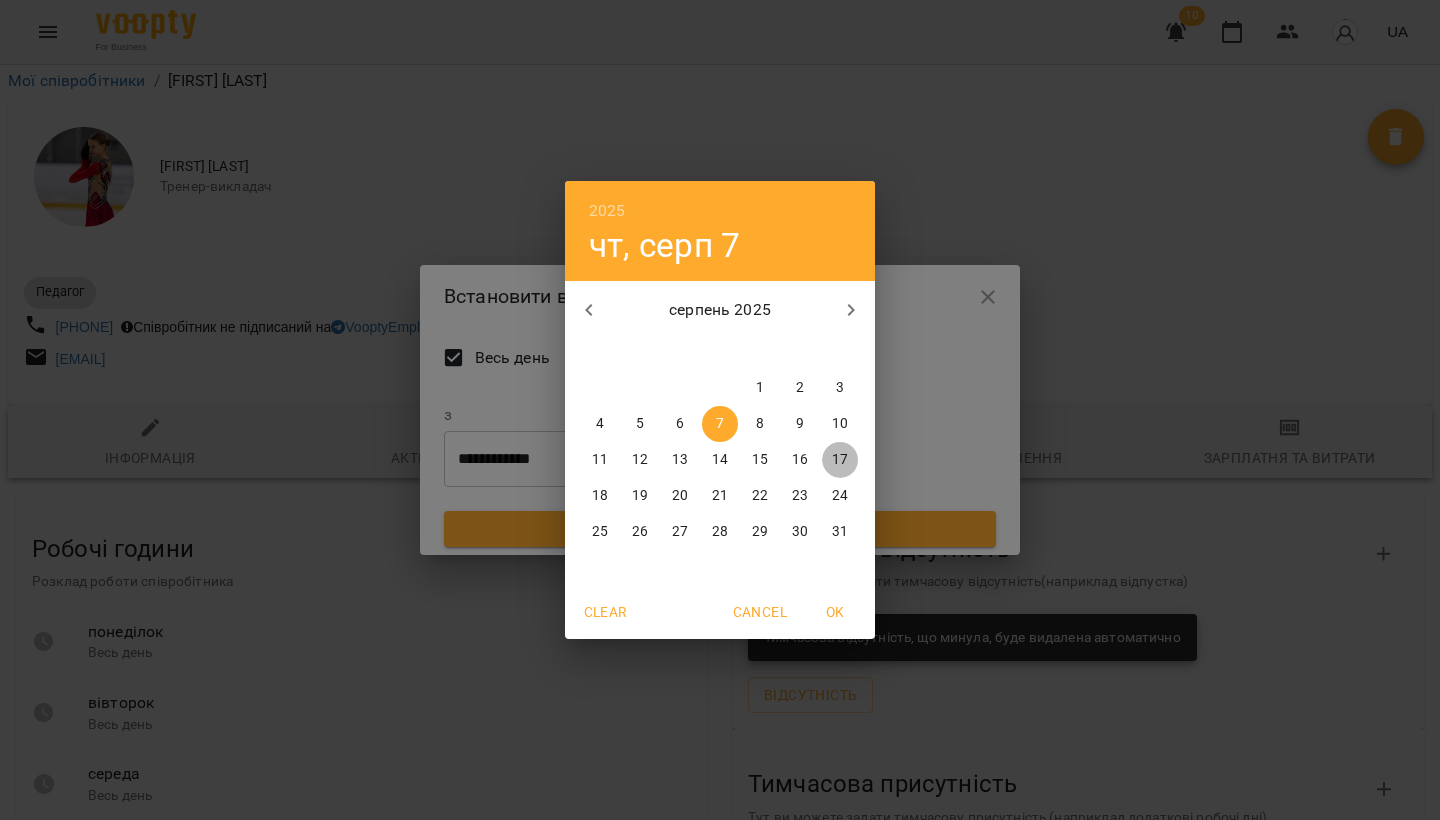 drag, startPoint x: 845, startPoint y: 456, endPoint x: 796, endPoint y: 460, distance: 49.162994 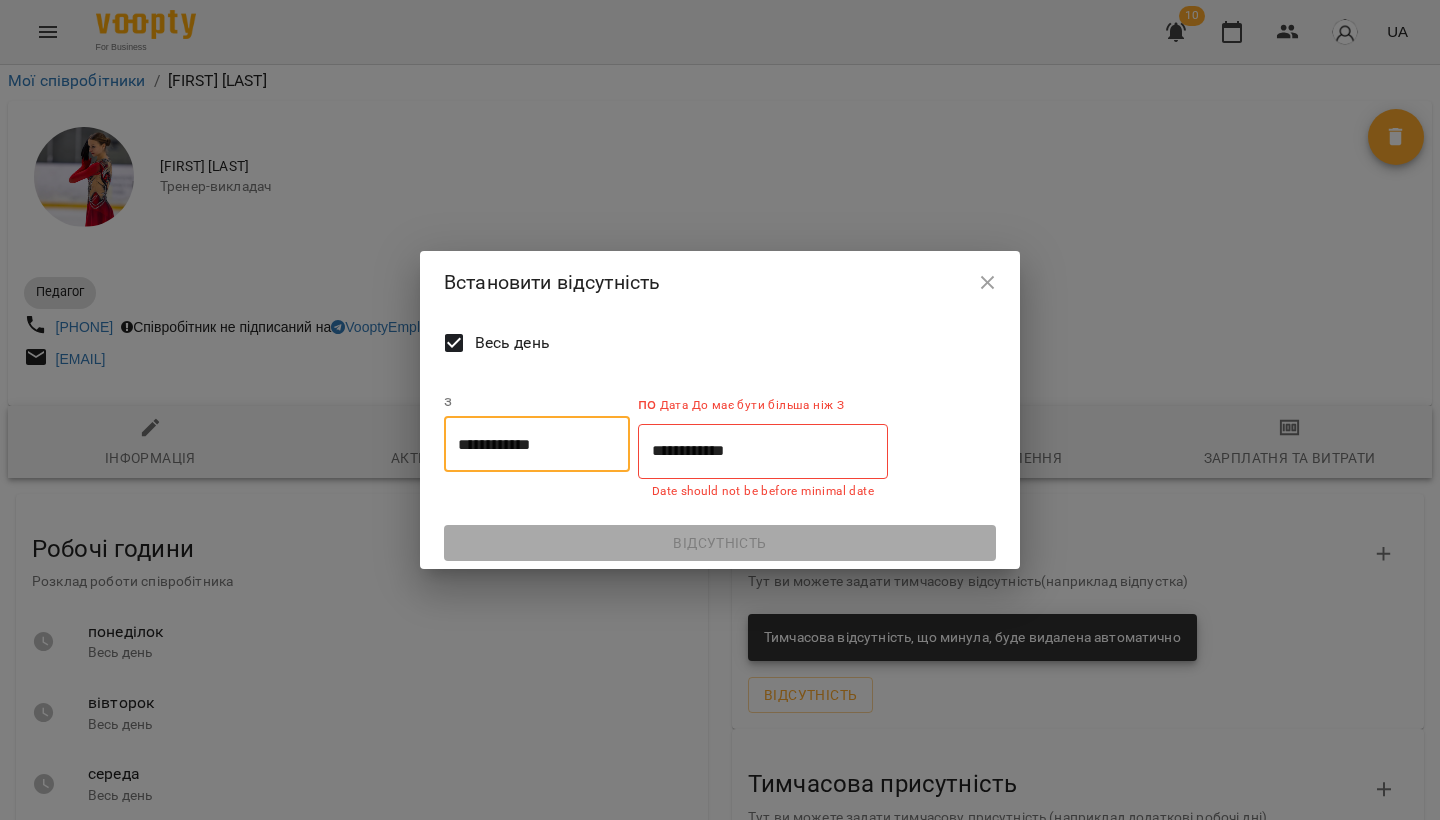 click on "**********" at bounding box center [763, 451] 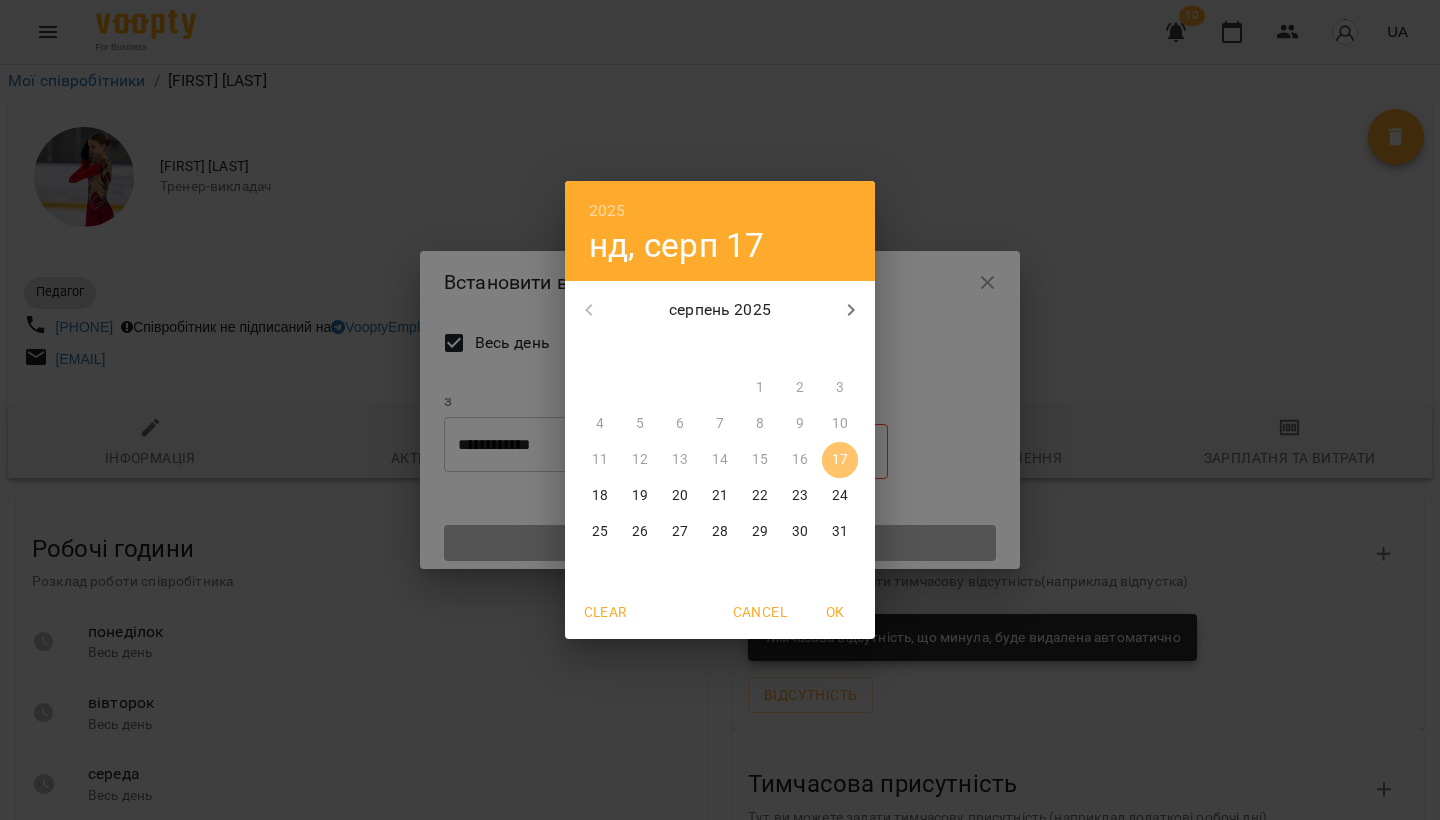 click on "17" at bounding box center [840, 460] 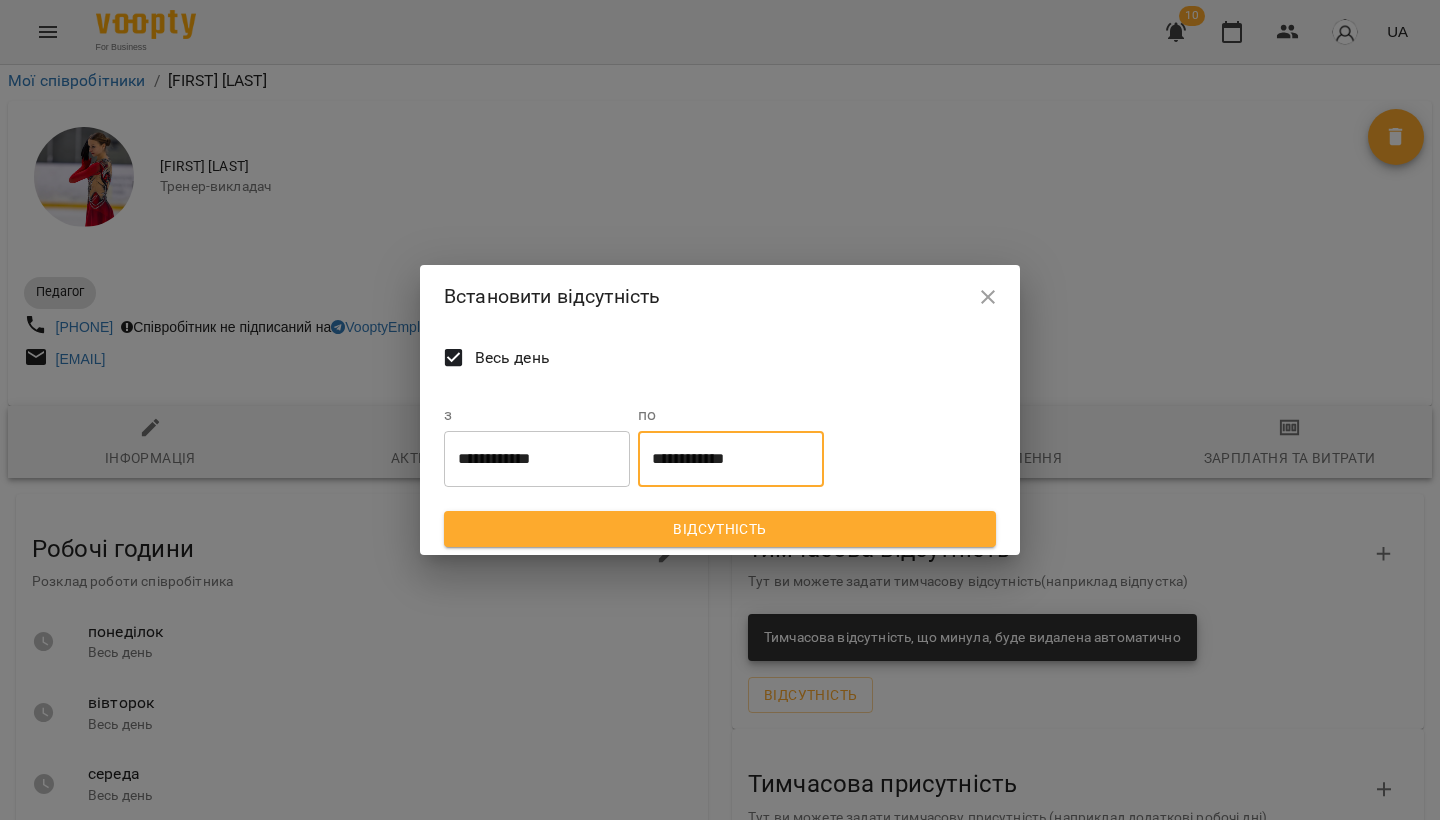 click on "Відсутність" at bounding box center [720, 529] 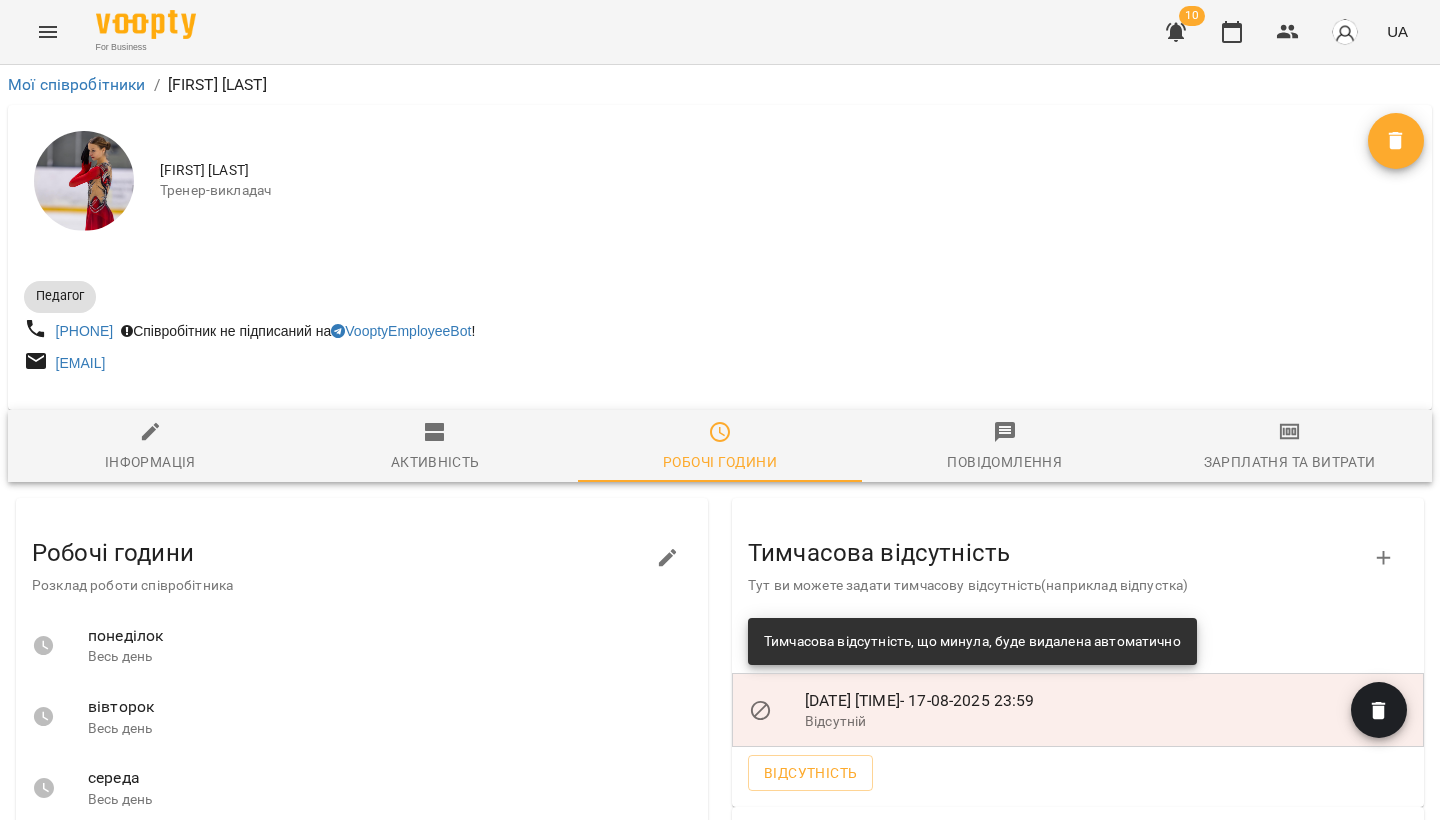 scroll, scrollTop: 0, scrollLeft: 0, axis: both 